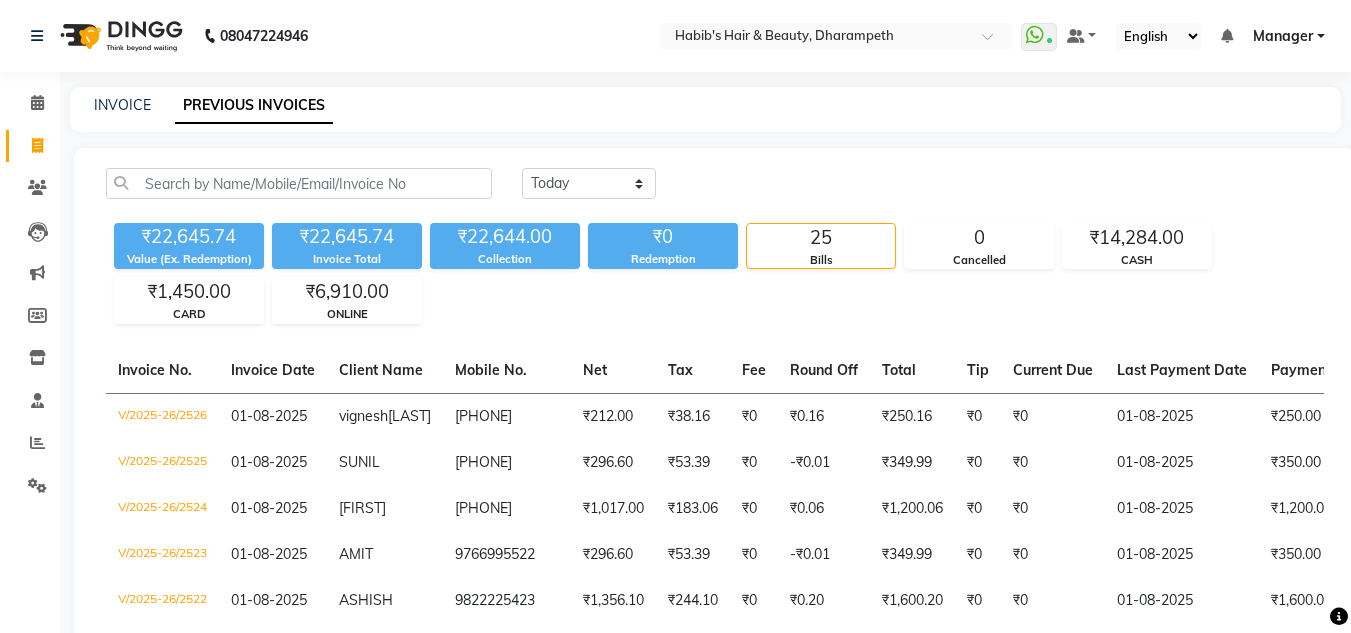 scroll, scrollTop: 349, scrollLeft: 0, axis: vertical 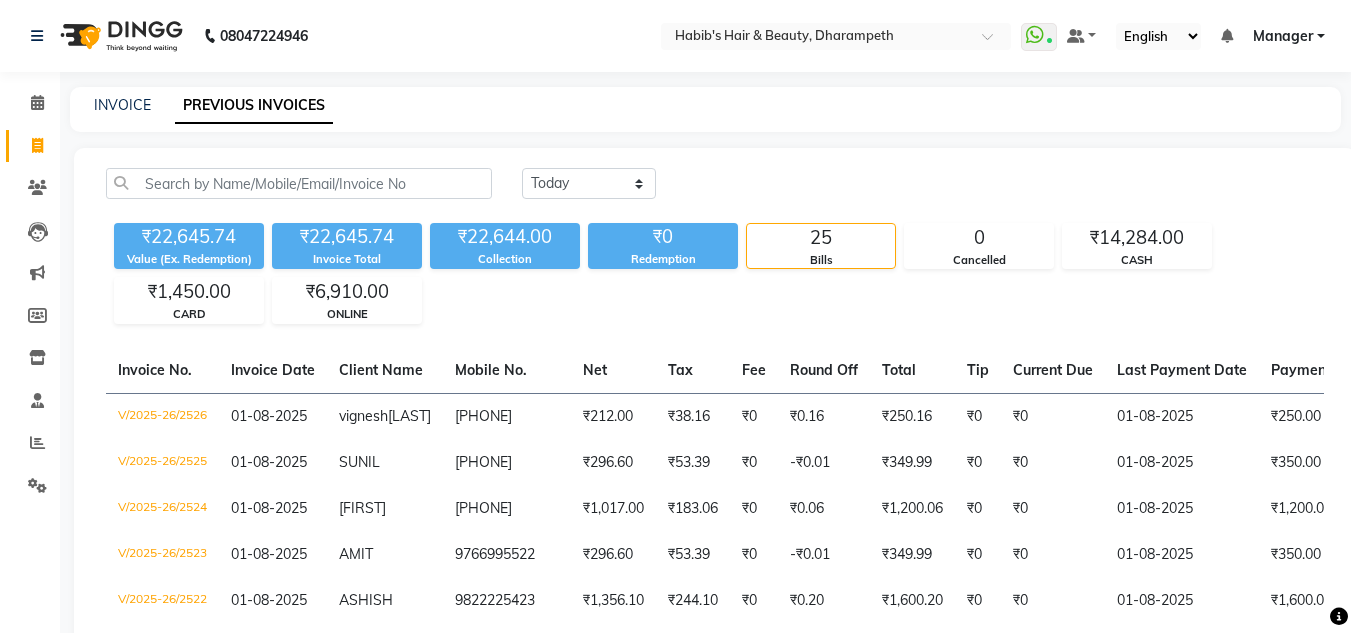 click on "INVOICE" 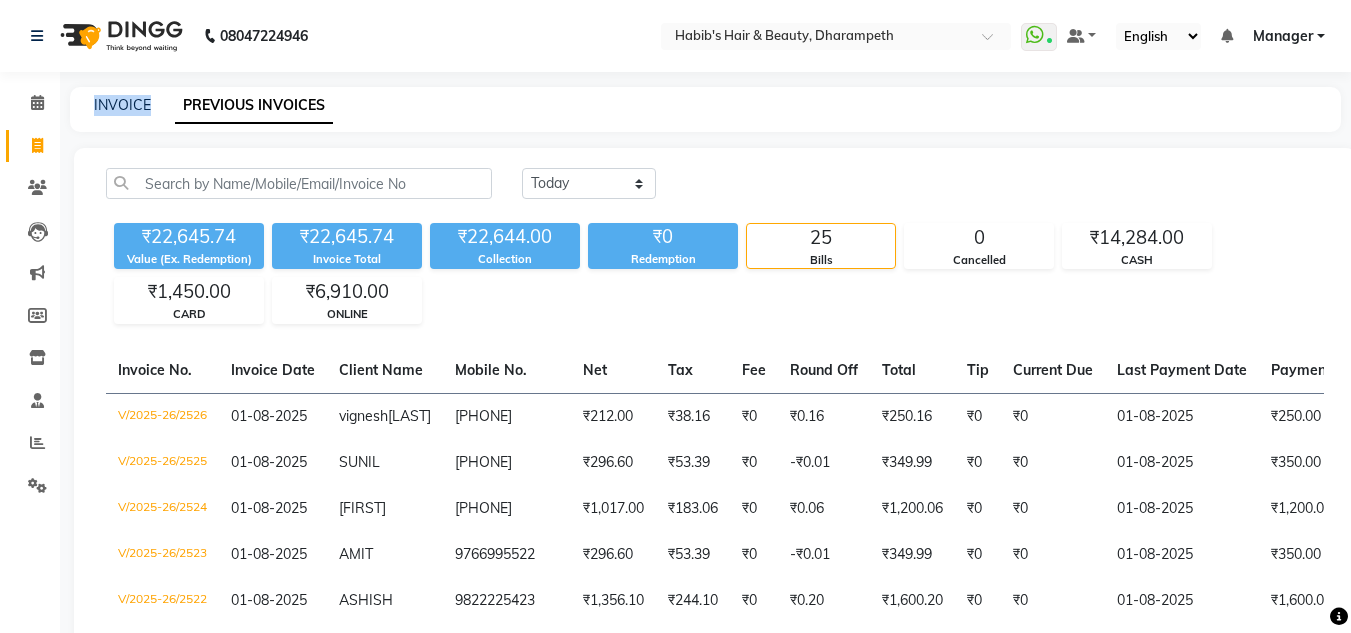 click on "INVOICE" 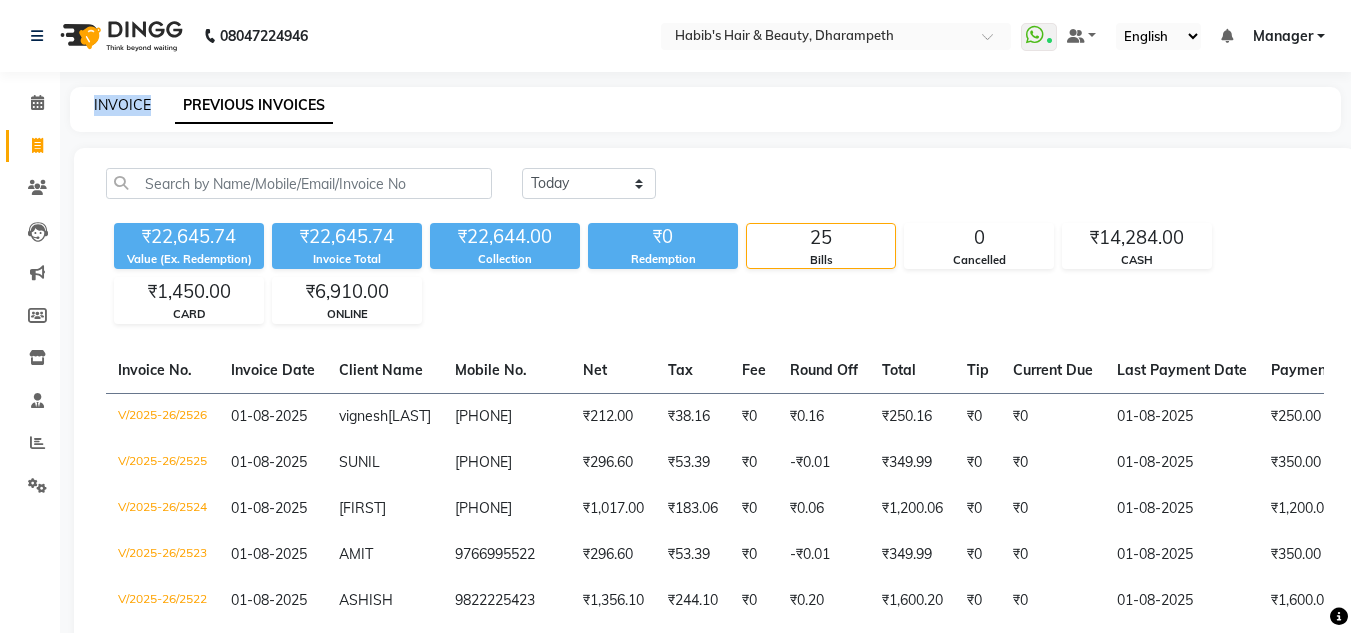 click on "INVOICE" 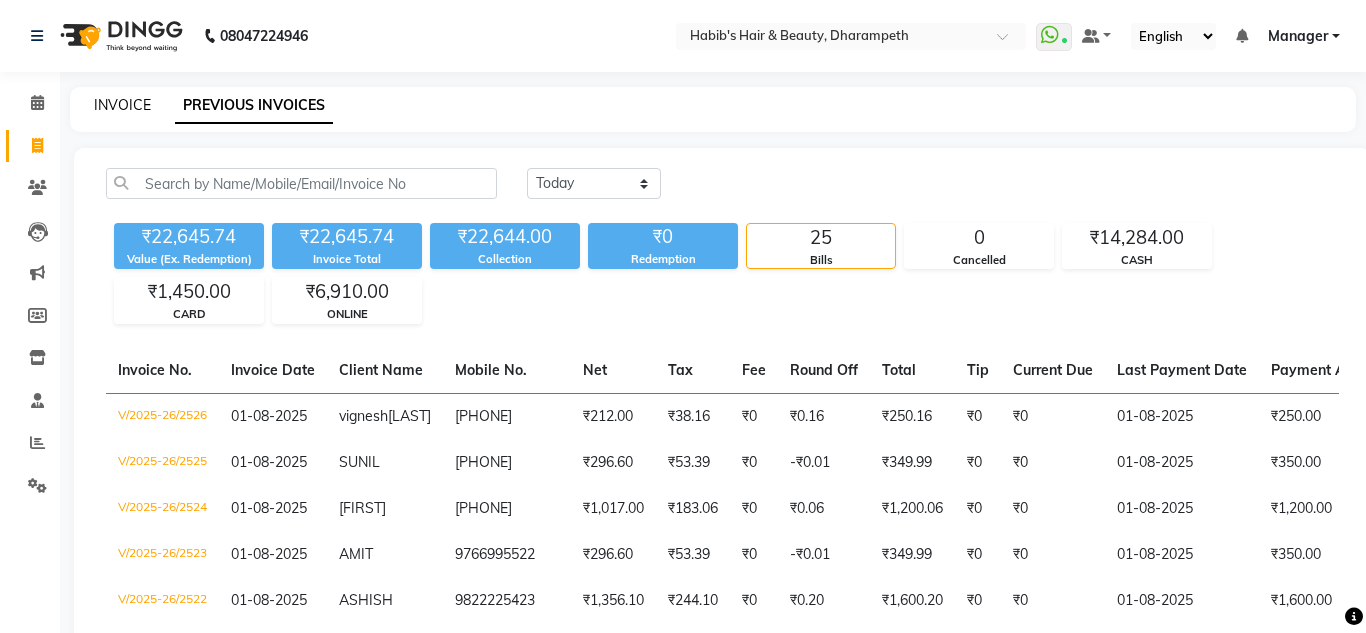 select on "4860" 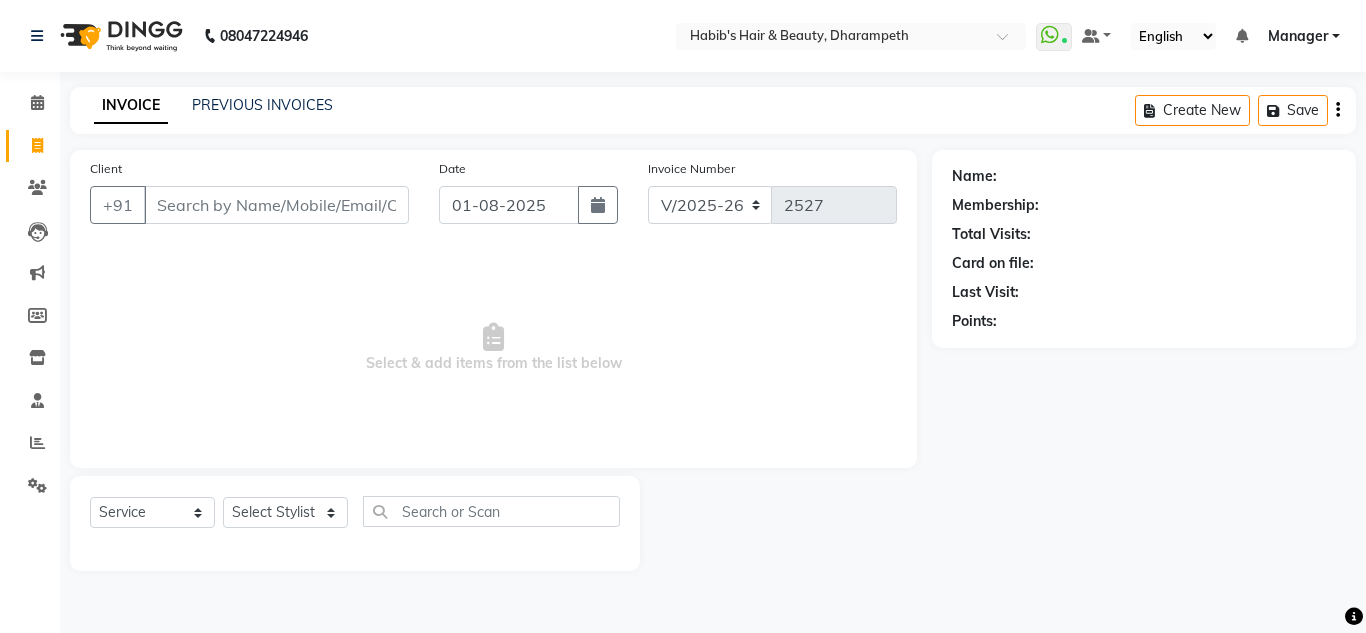 click on "Client" at bounding box center (276, 205) 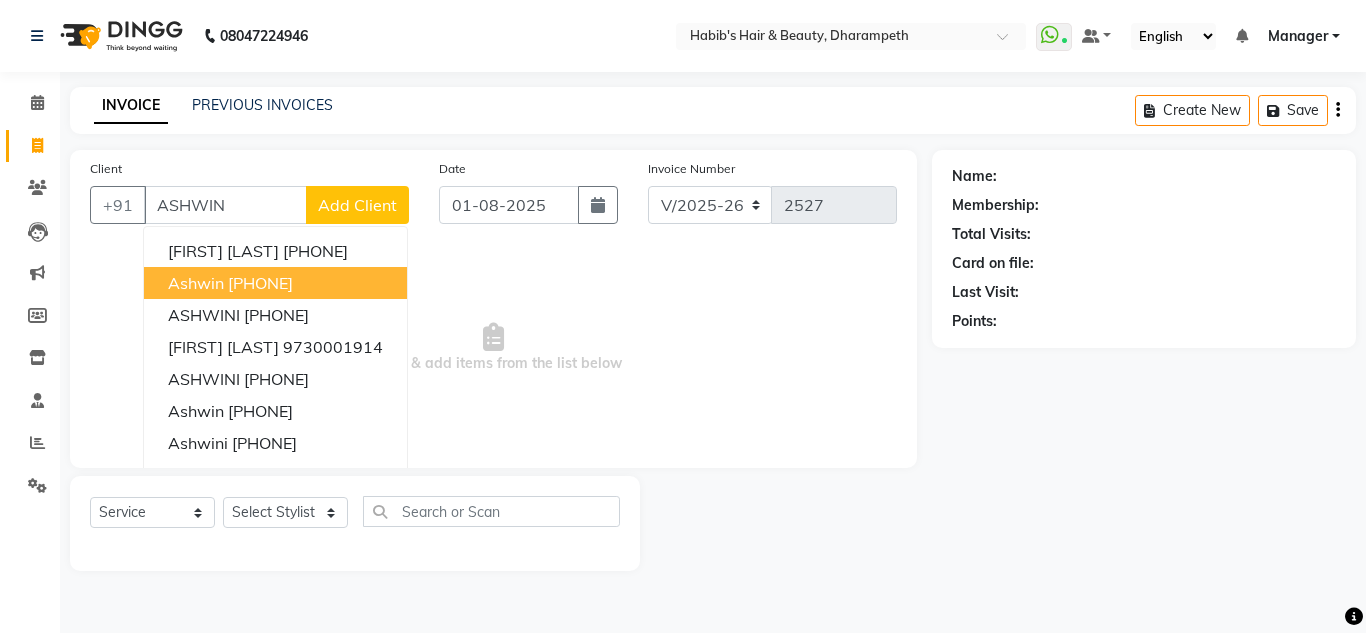 click on "Ashwin" at bounding box center [196, 283] 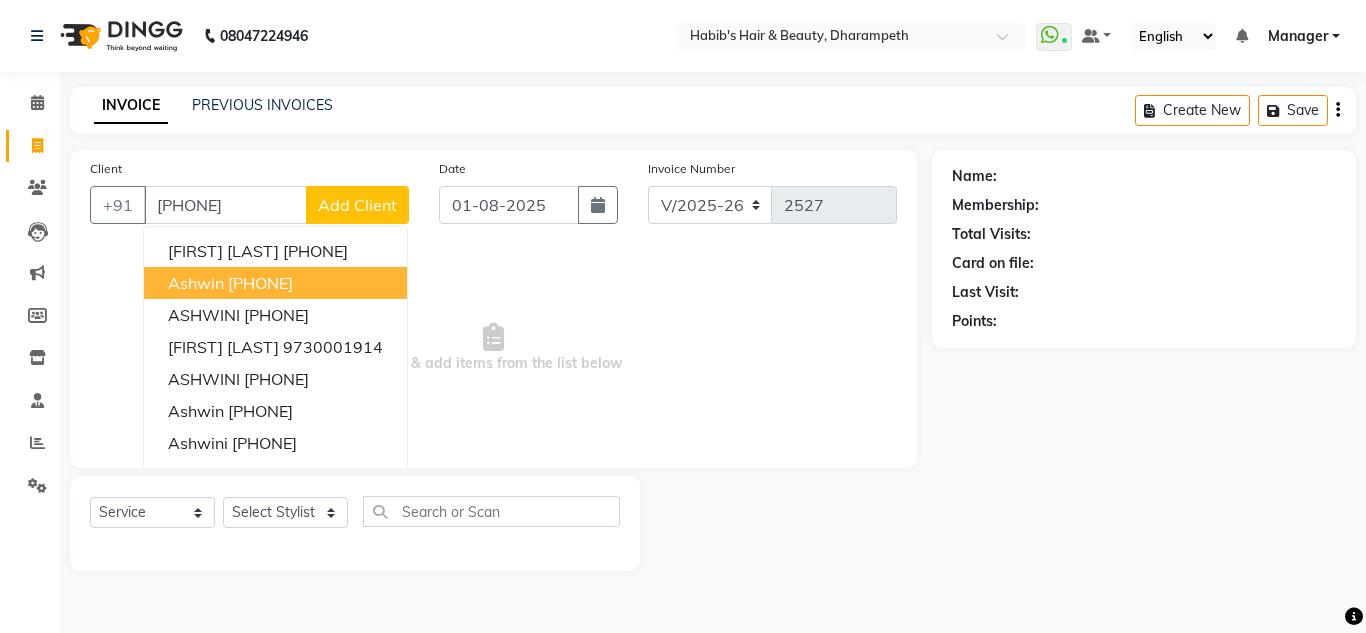 type on "[PHONE]" 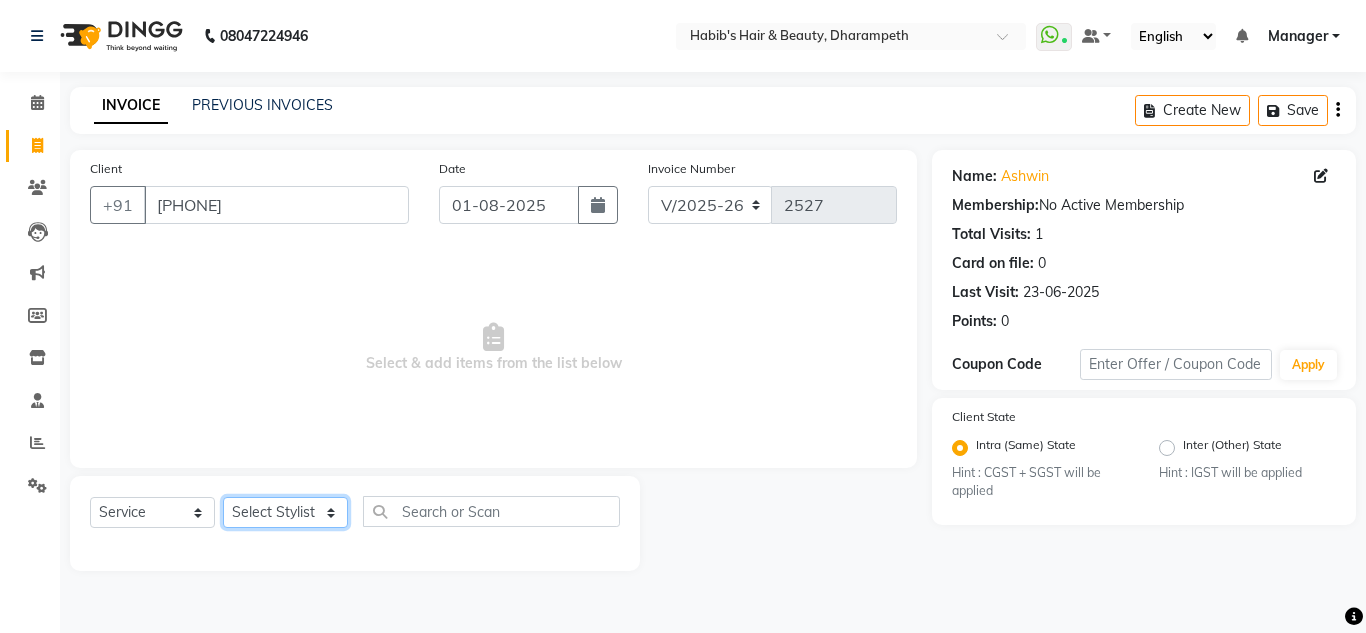 click on "Select Stylist [FIRST] [FIRST] [FIRST] [FIRST]  Manager [FIRST] [FIRST] [LAST] [LAST] [FIRST] [LAST]" 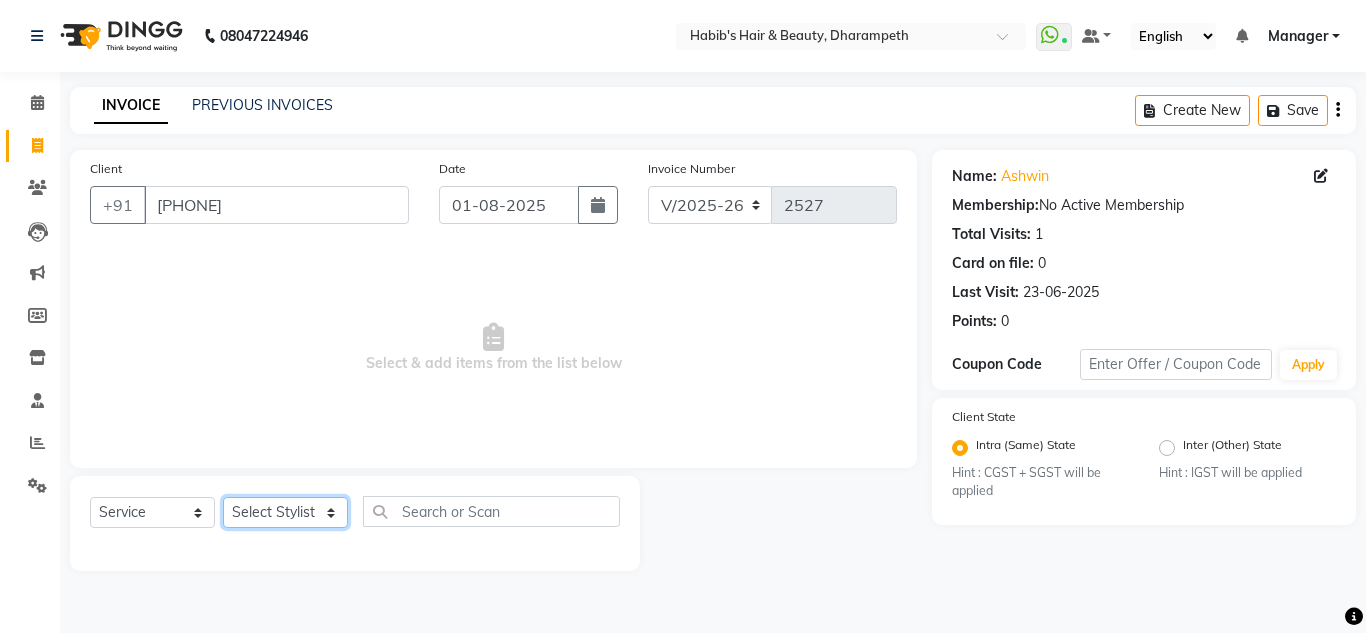 select on "37168" 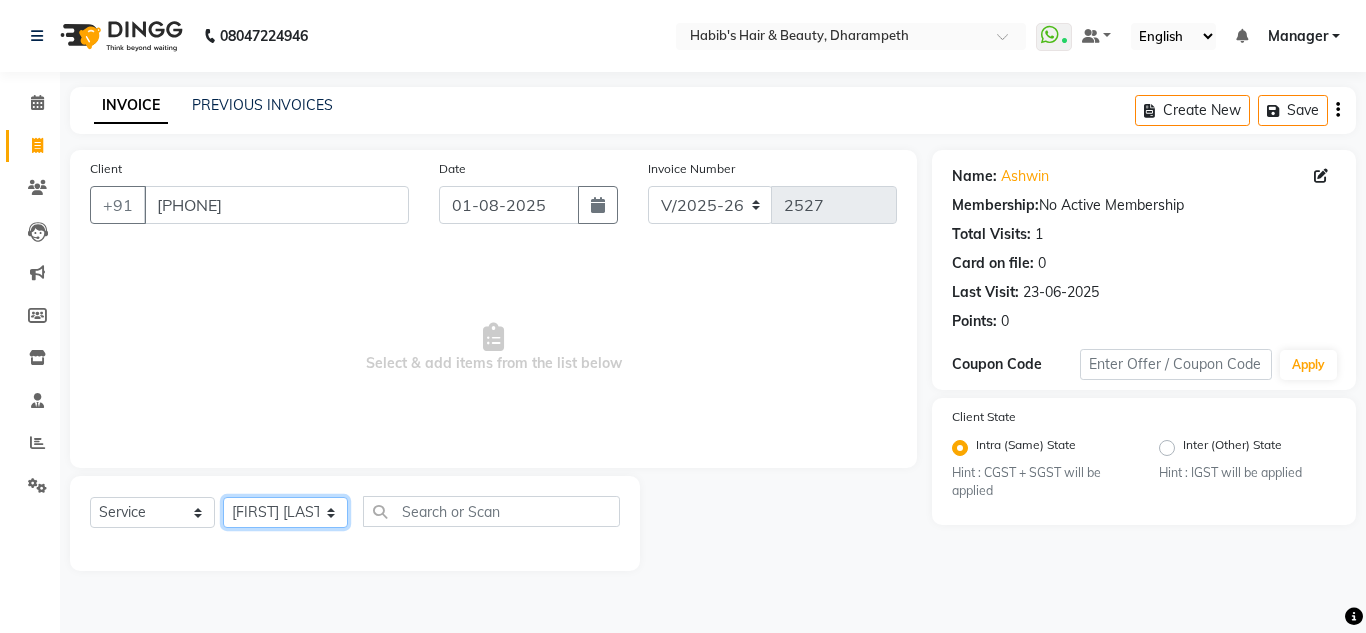 click on "Select Stylist [FIRST] [FIRST] [FIRST] [FIRST]  Manager [FIRST] [FIRST] [LAST] [LAST] [FIRST] [LAST]" 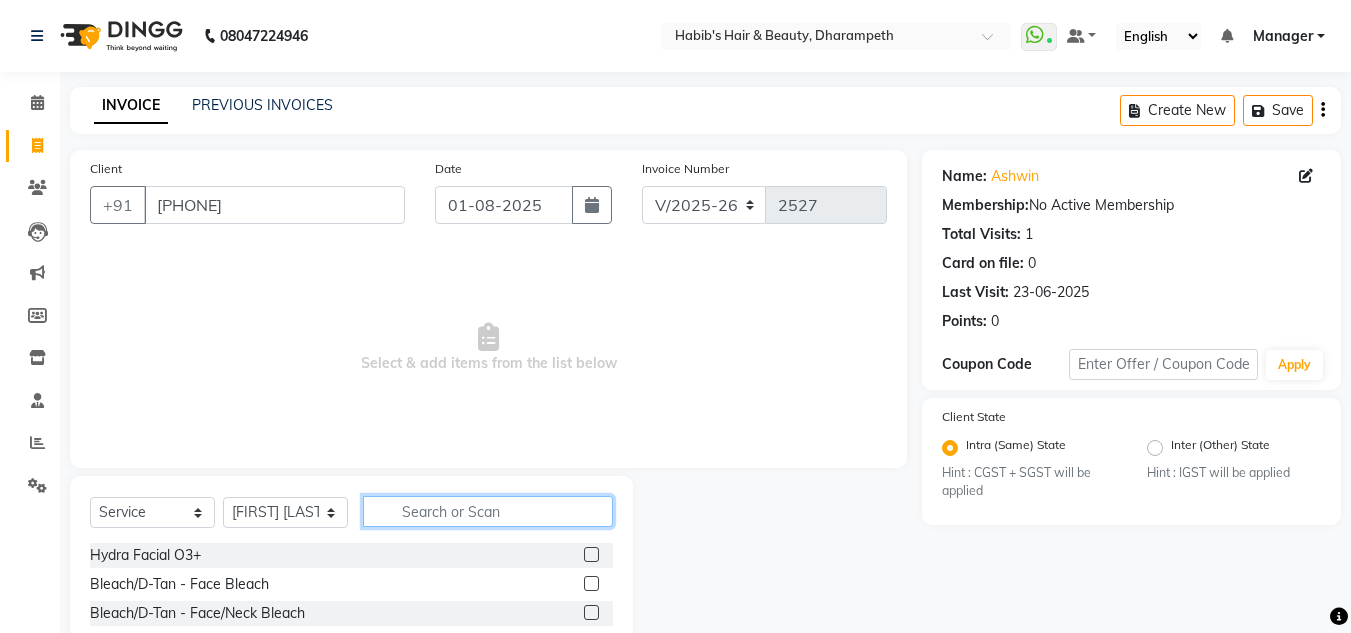 click 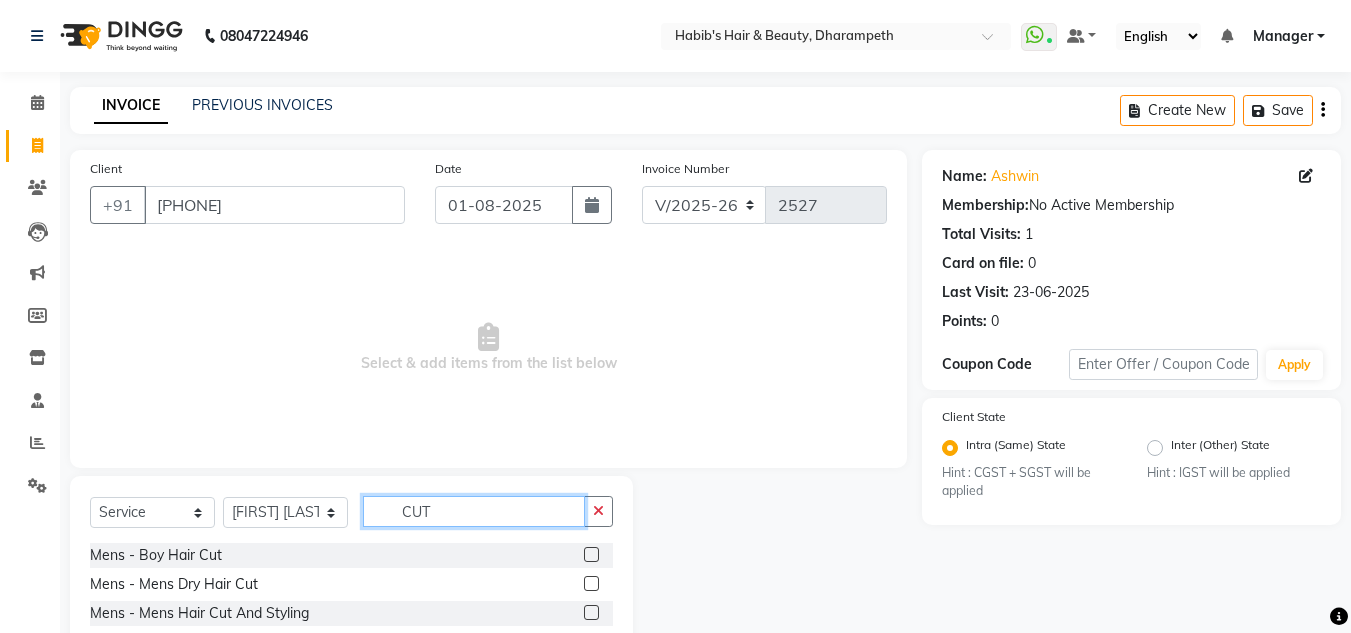 type on "CUT" 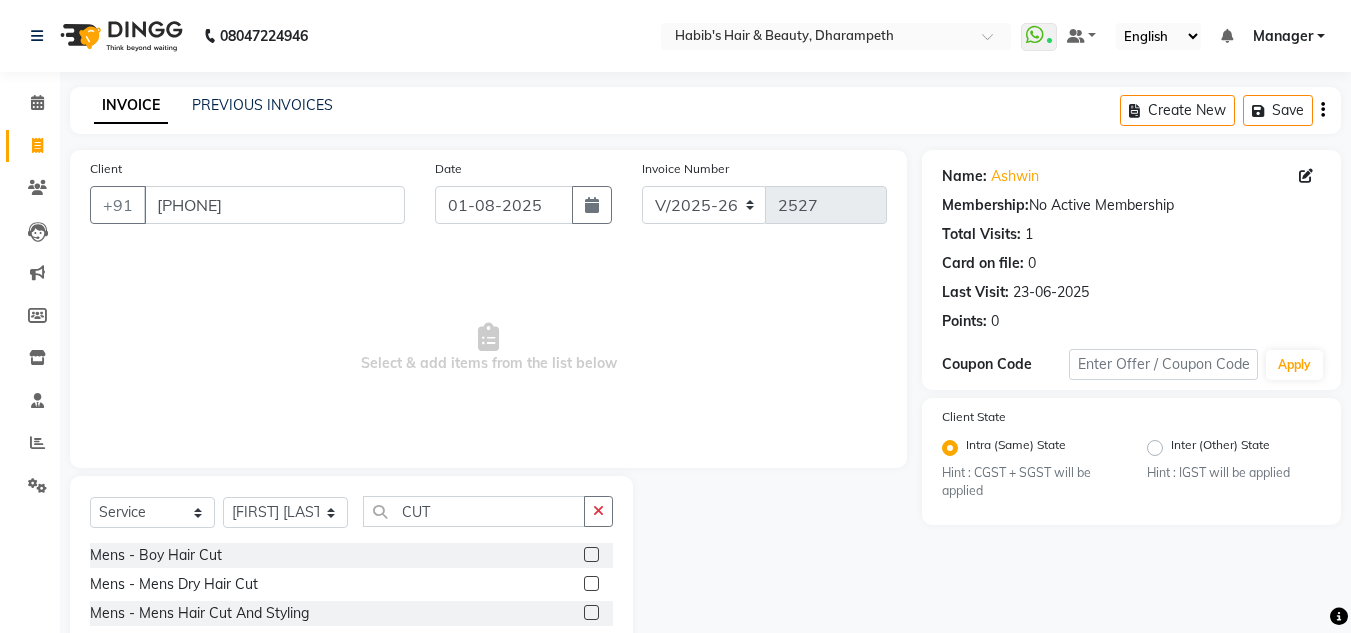 click 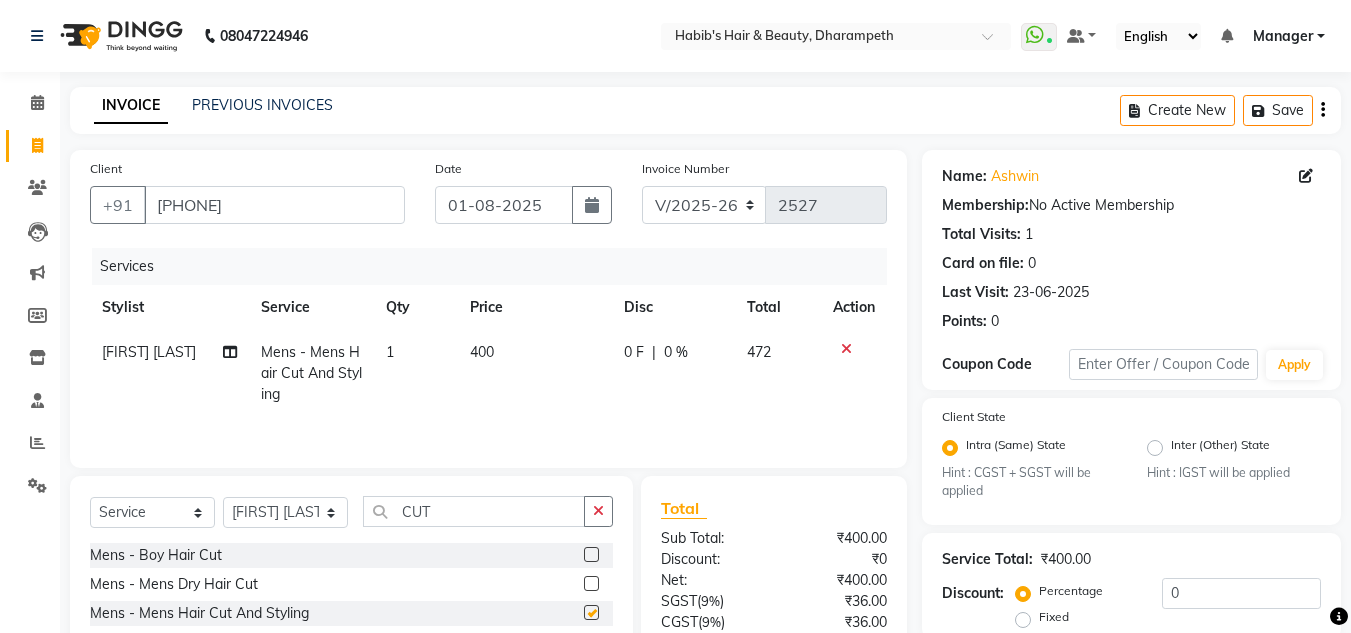 checkbox on "false" 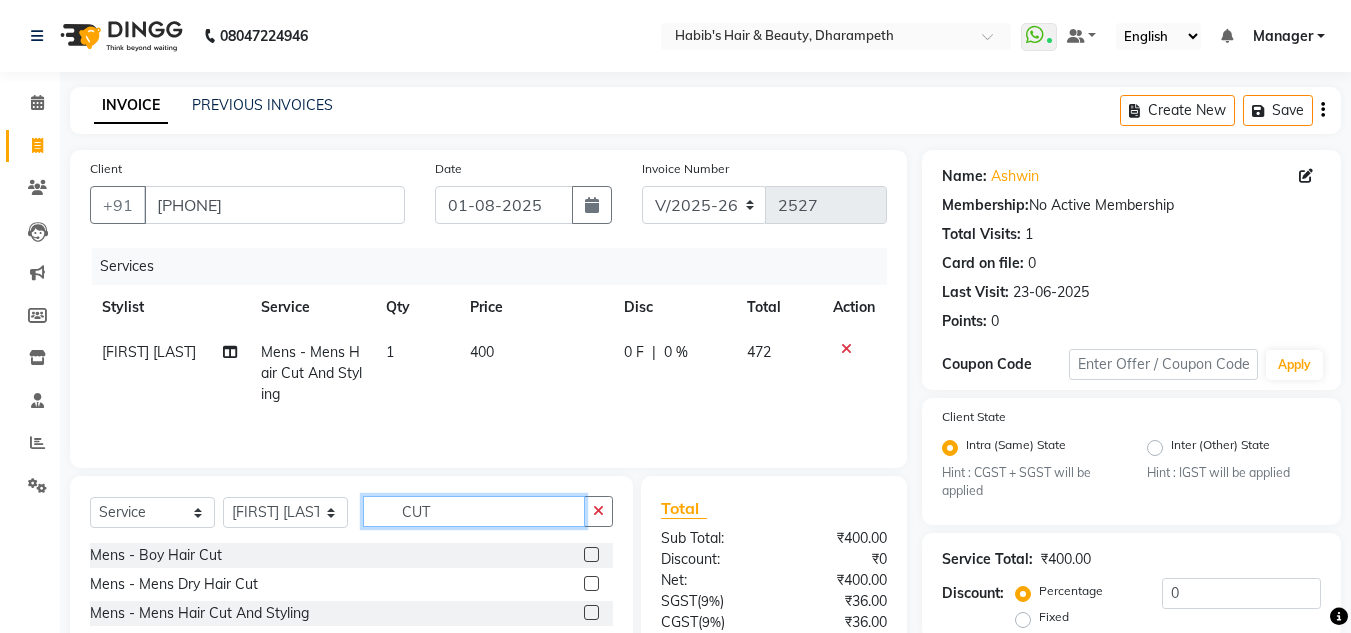 click on "CUT" 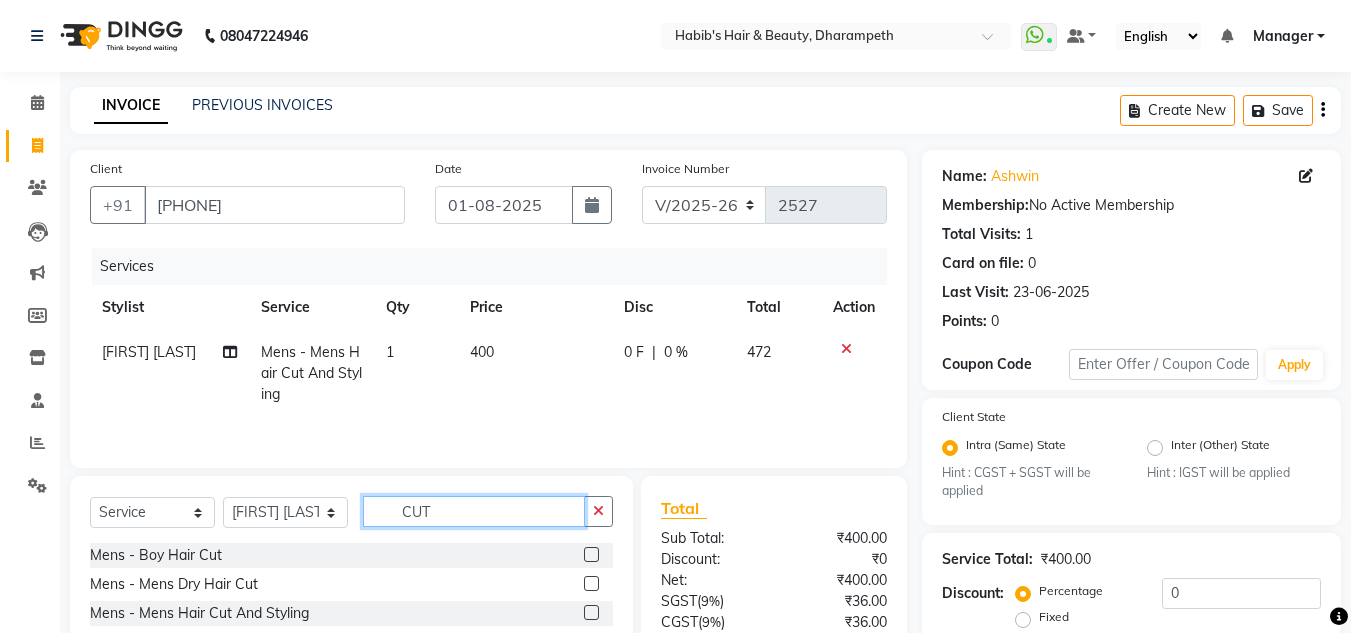 click on "CUT" 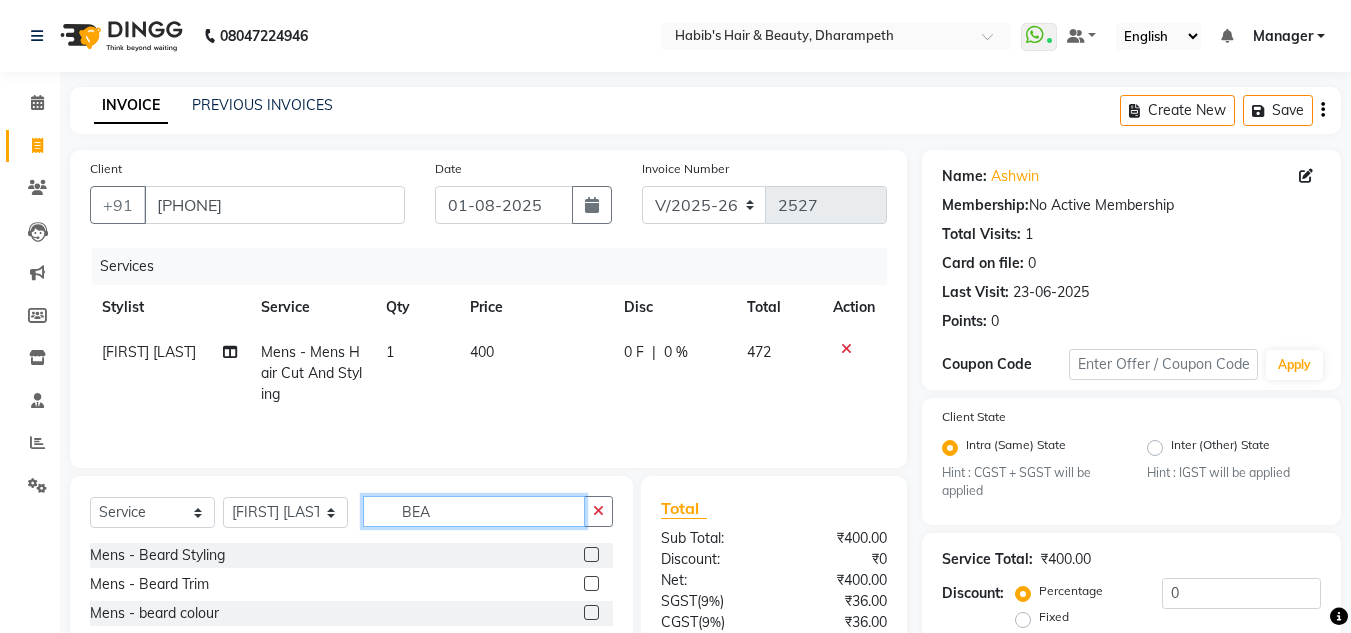 type on "BEA" 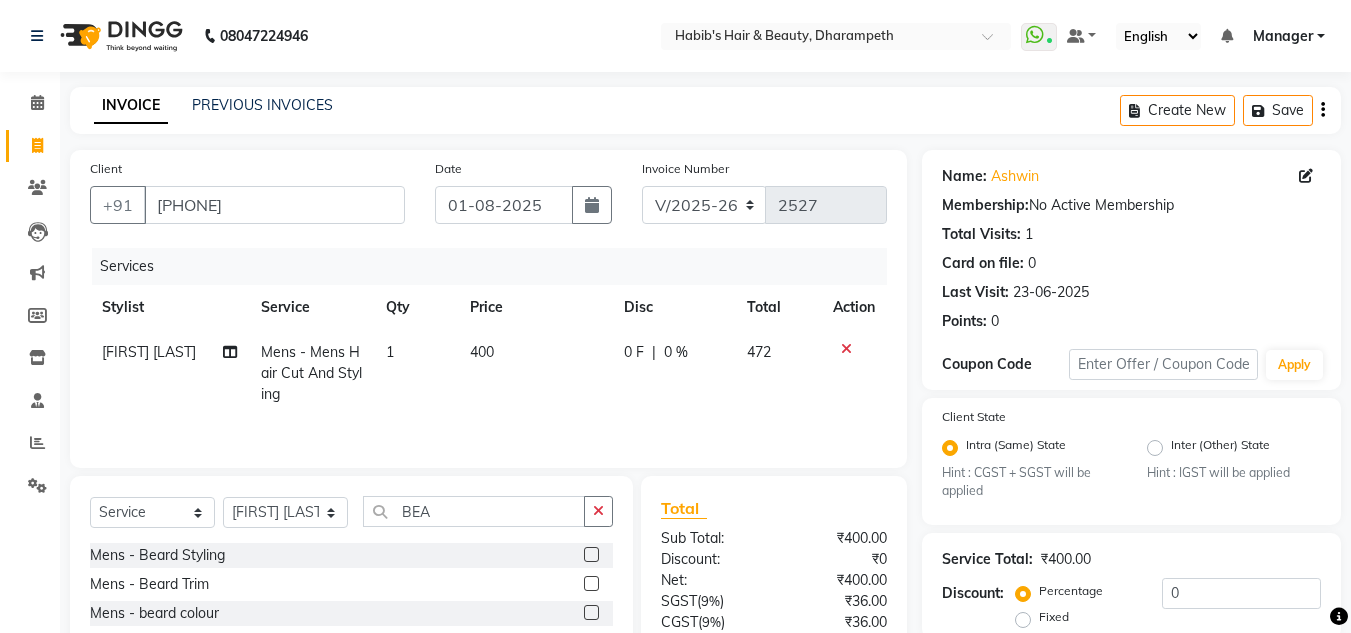 click 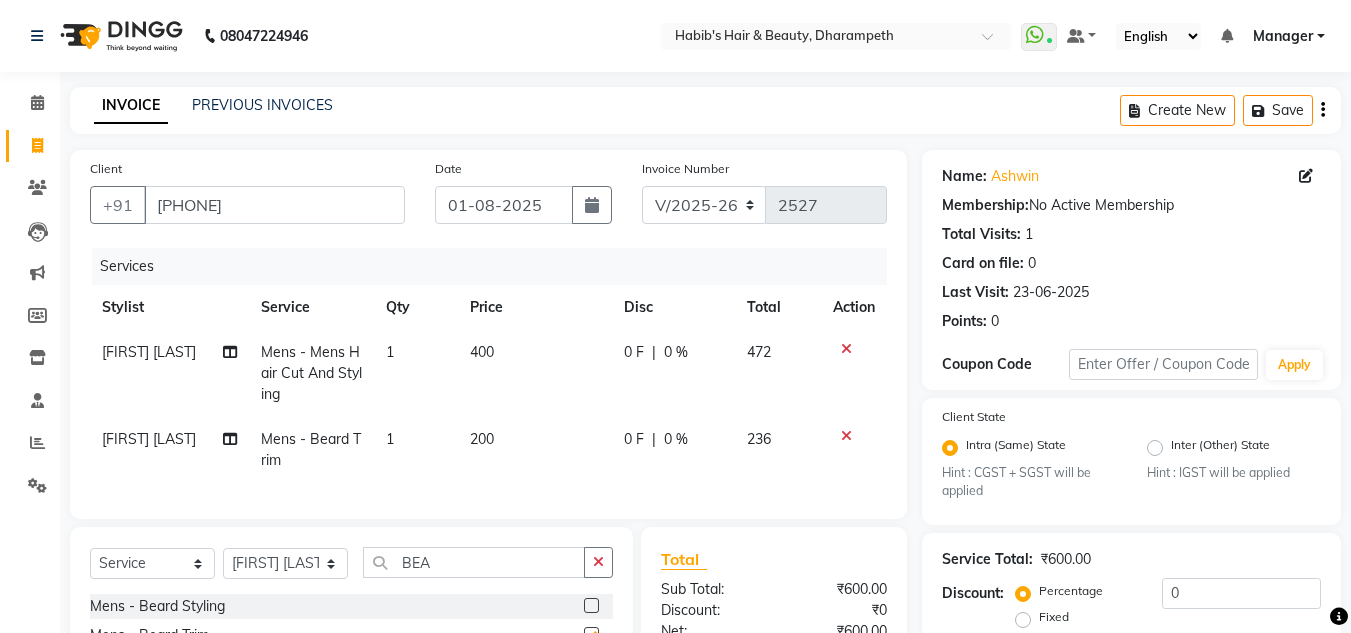 checkbox on "false" 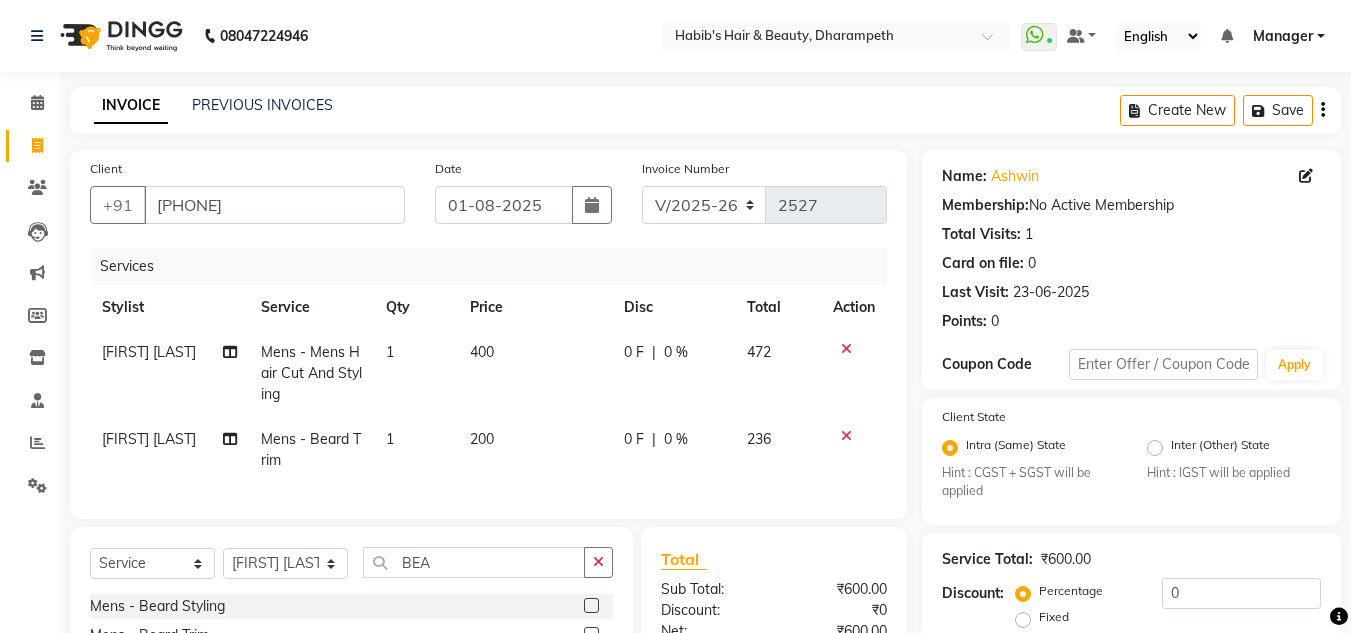 click on "400" 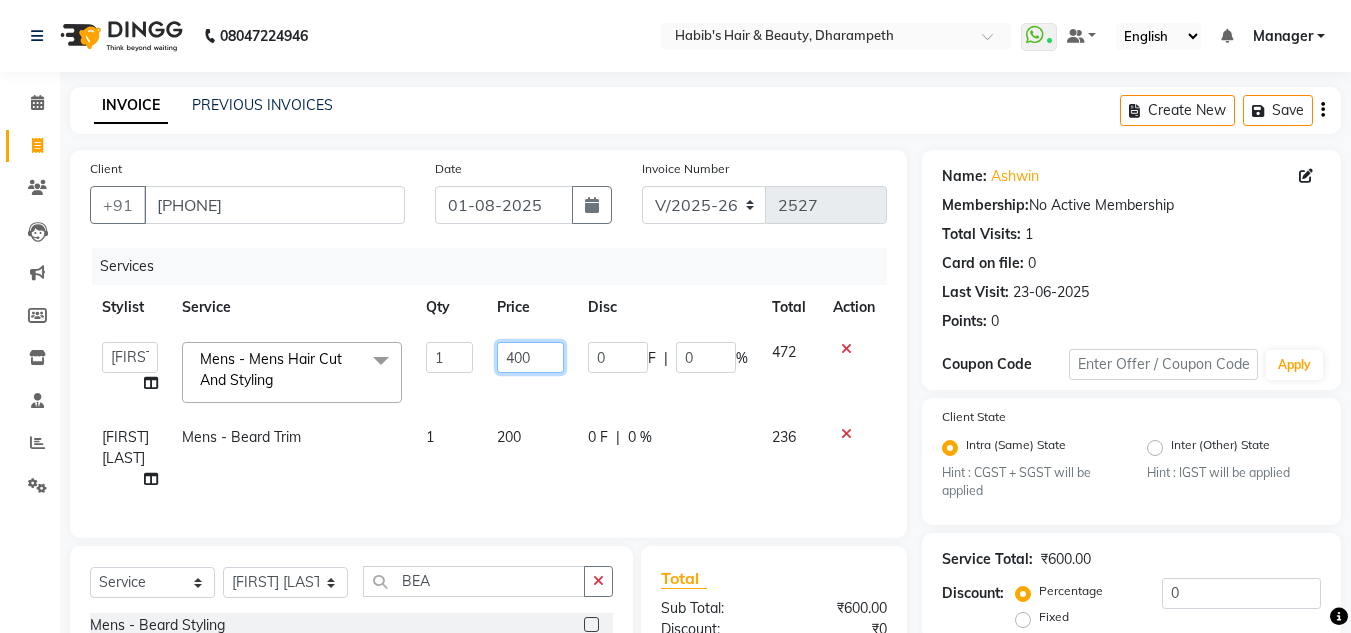drag, startPoint x: 540, startPoint y: 356, endPoint x: 416, endPoint y: 372, distance: 125.028 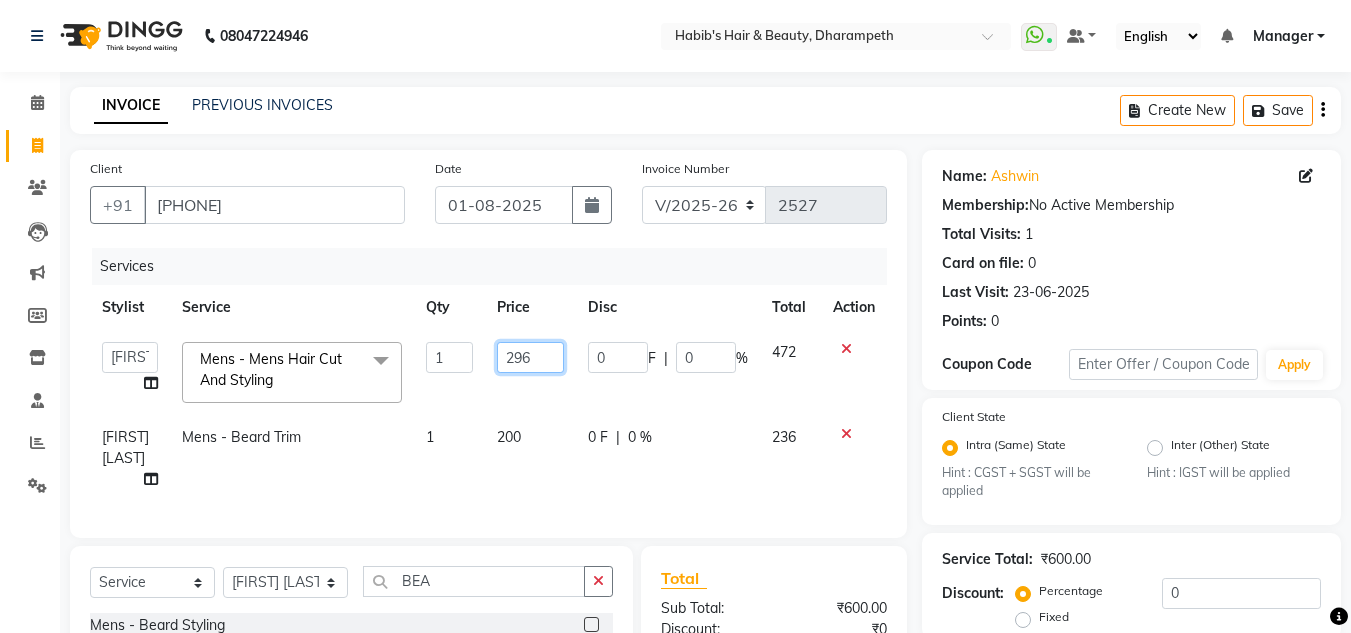 type on "296.6" 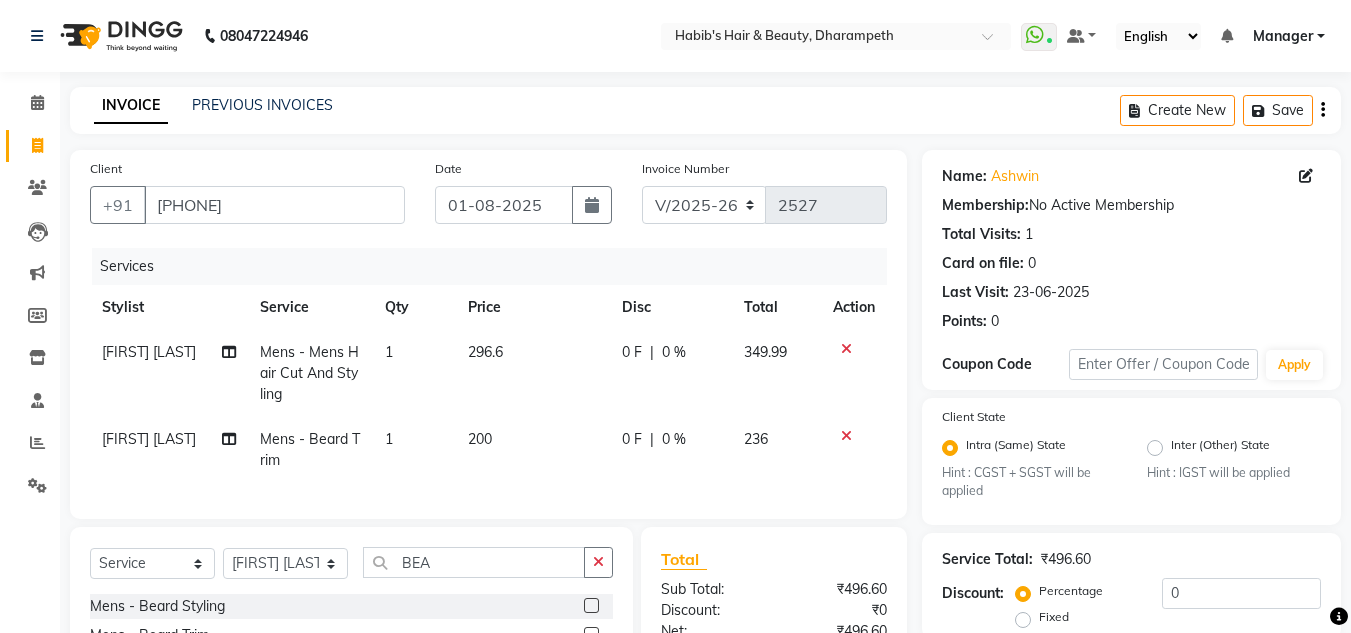 click on "349.99" 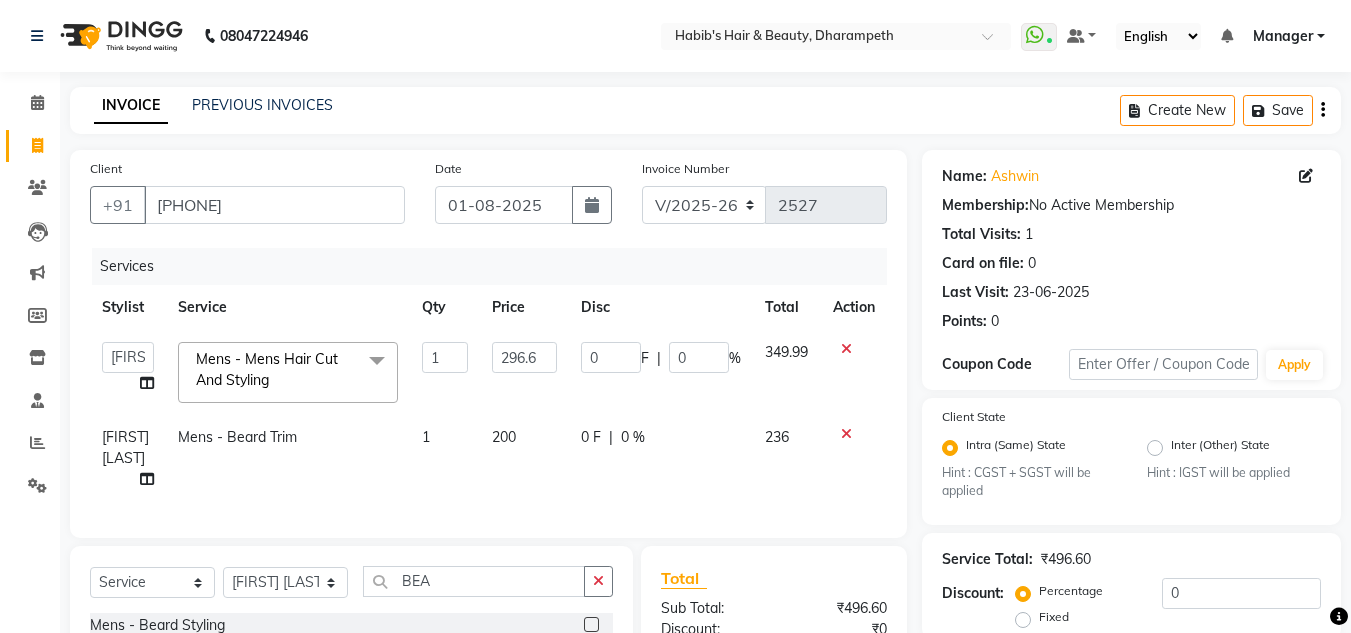 click on "200" 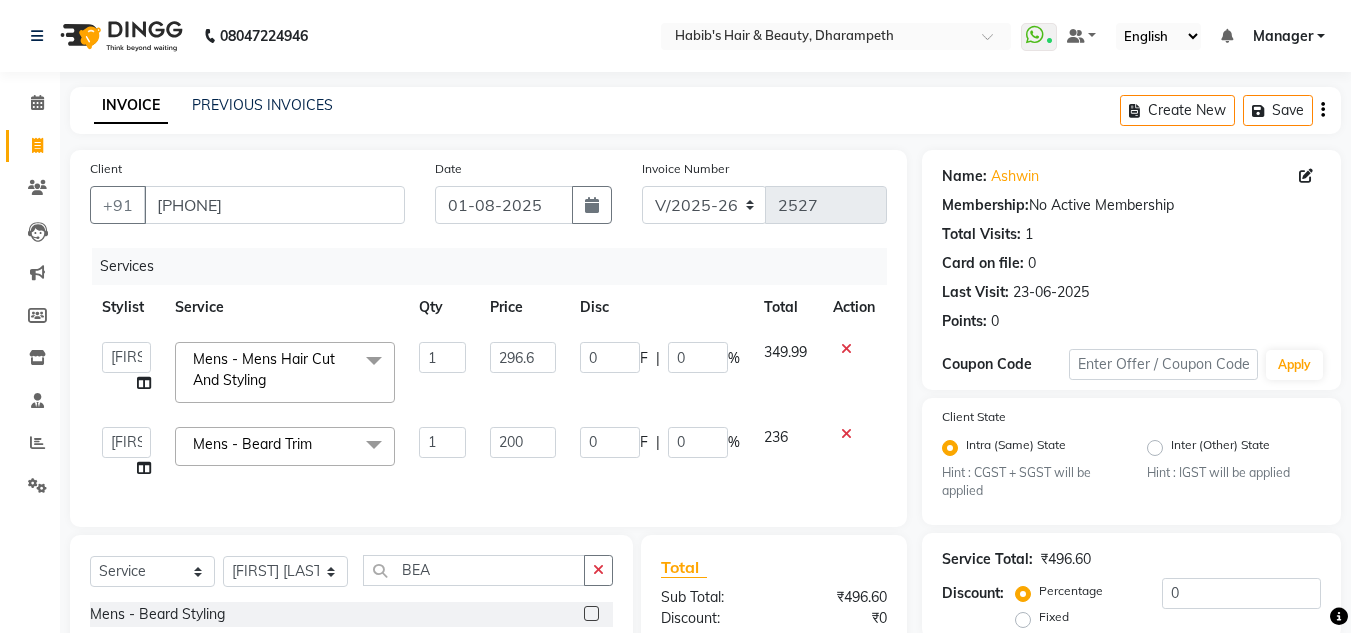 click on "200" 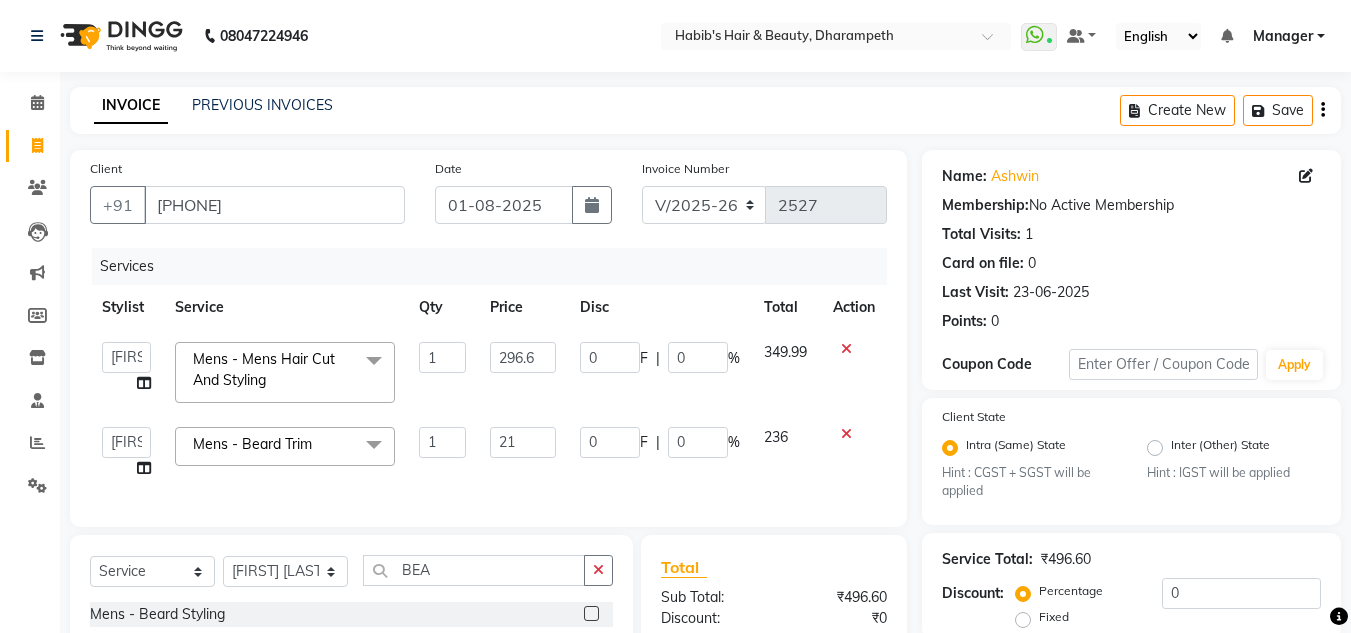 type on "212" 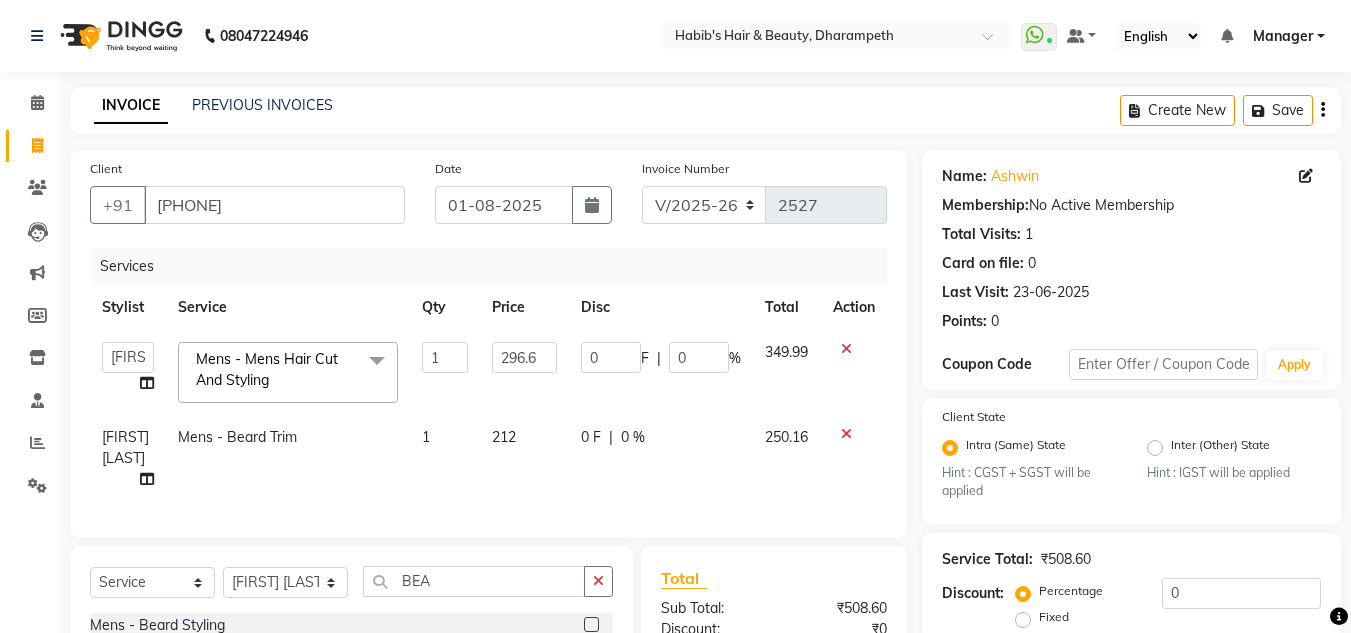 click on "250.16" 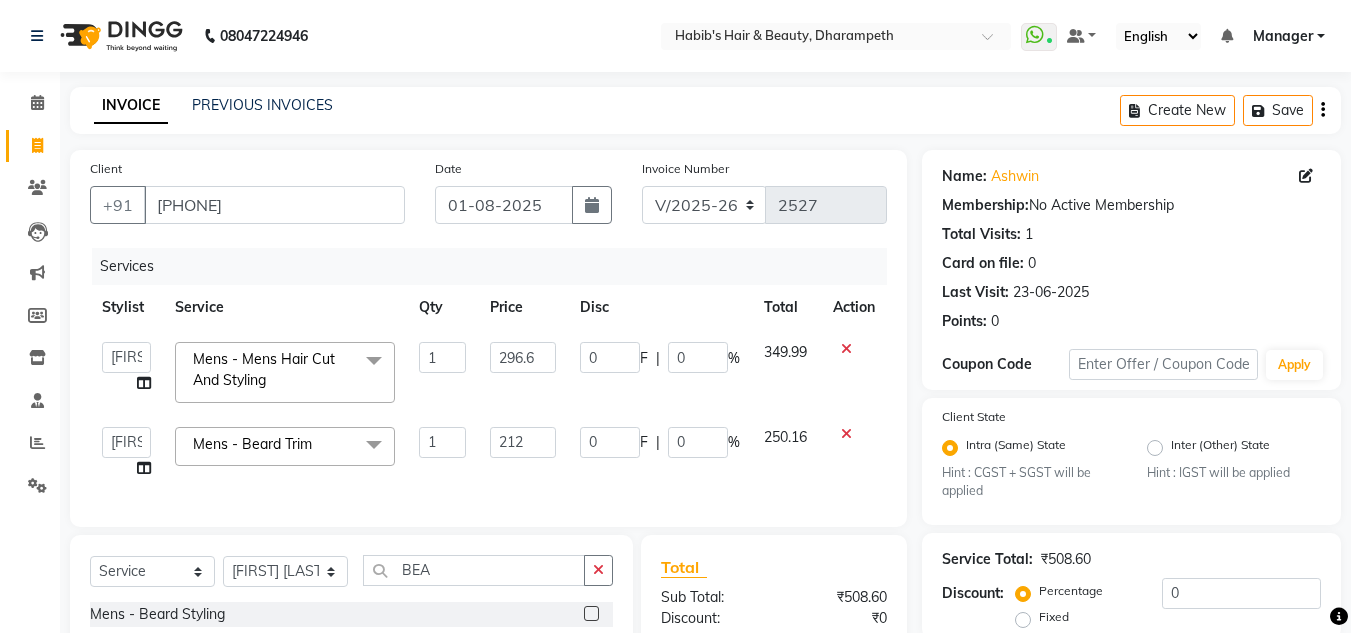 scroll, scrollTop: 262, scrollLeft: 0, axis: vertical 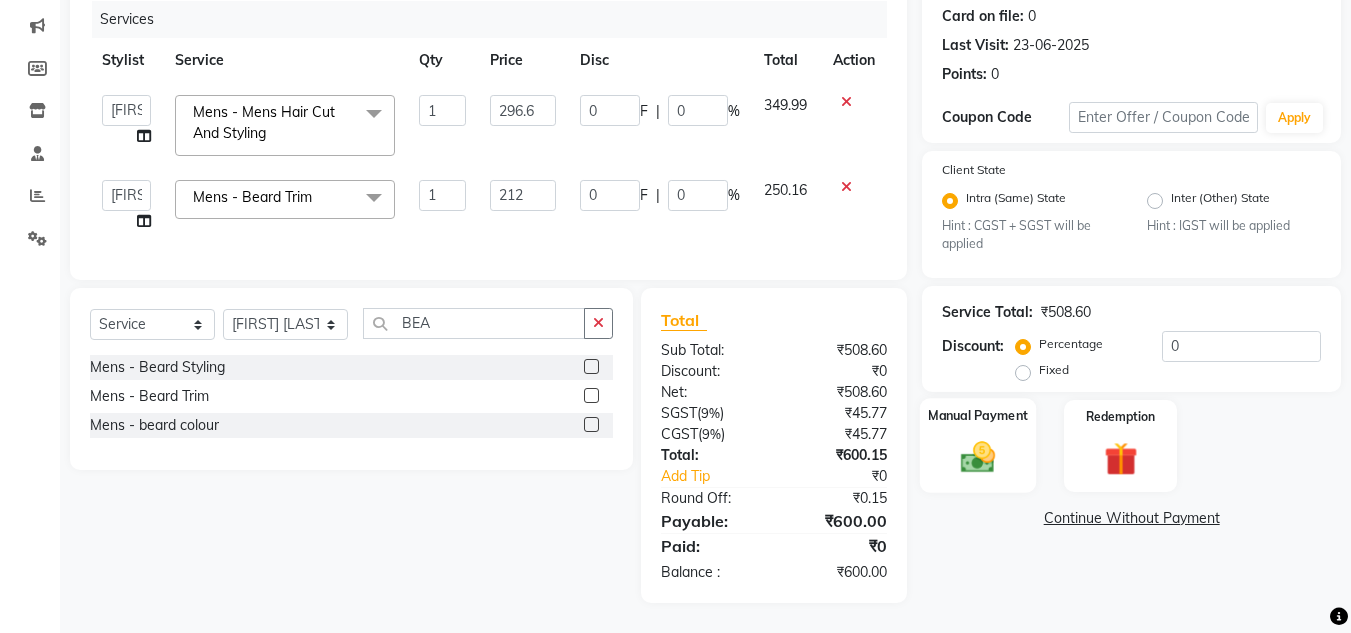 click 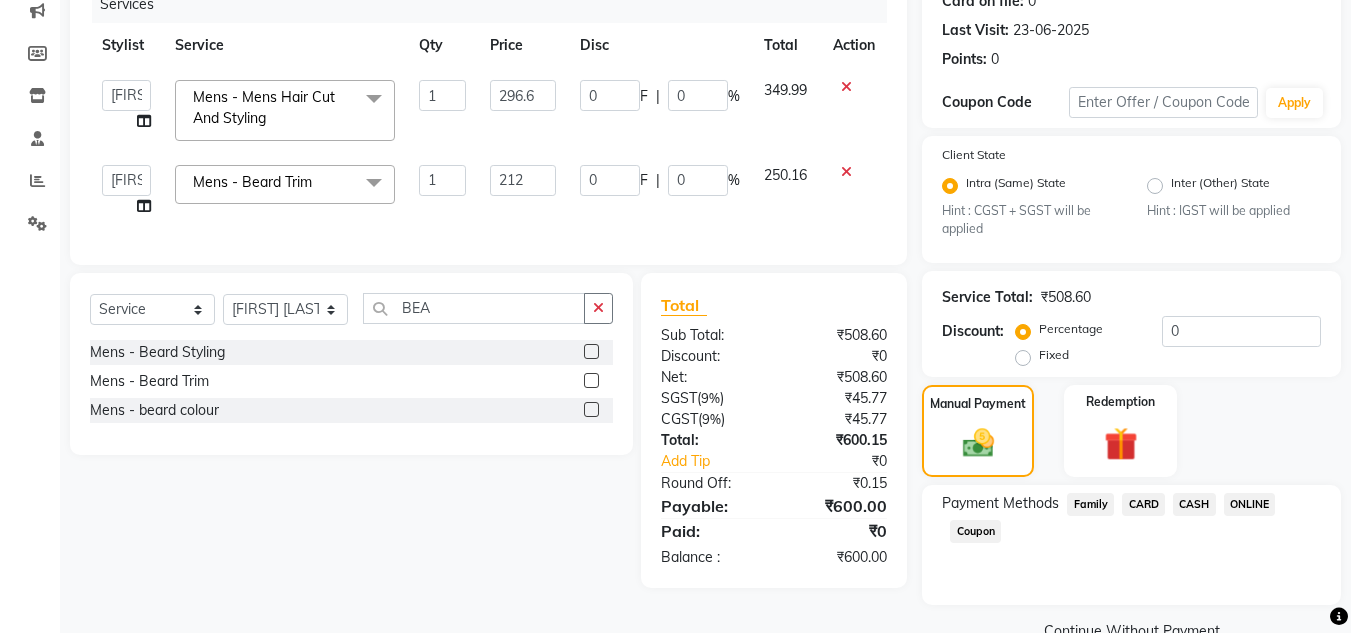 click on "ONLINE" 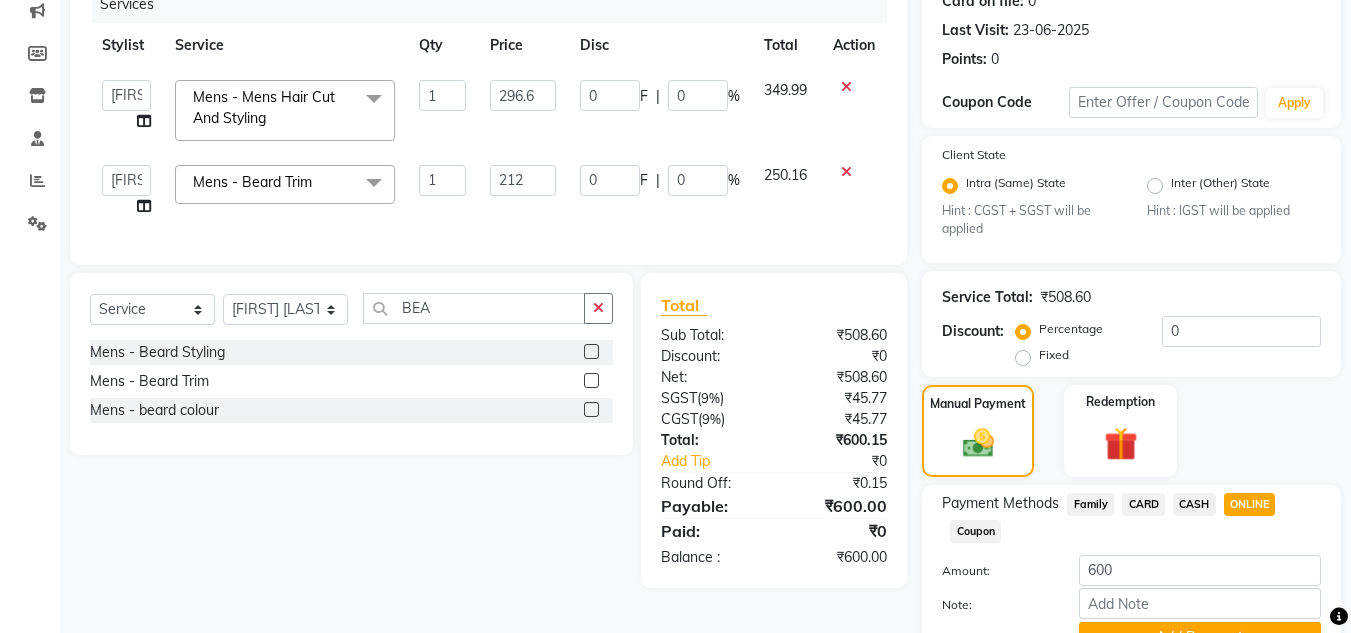 scroll, scrollTop: 361, scrollLeft: 0, axis: vertical 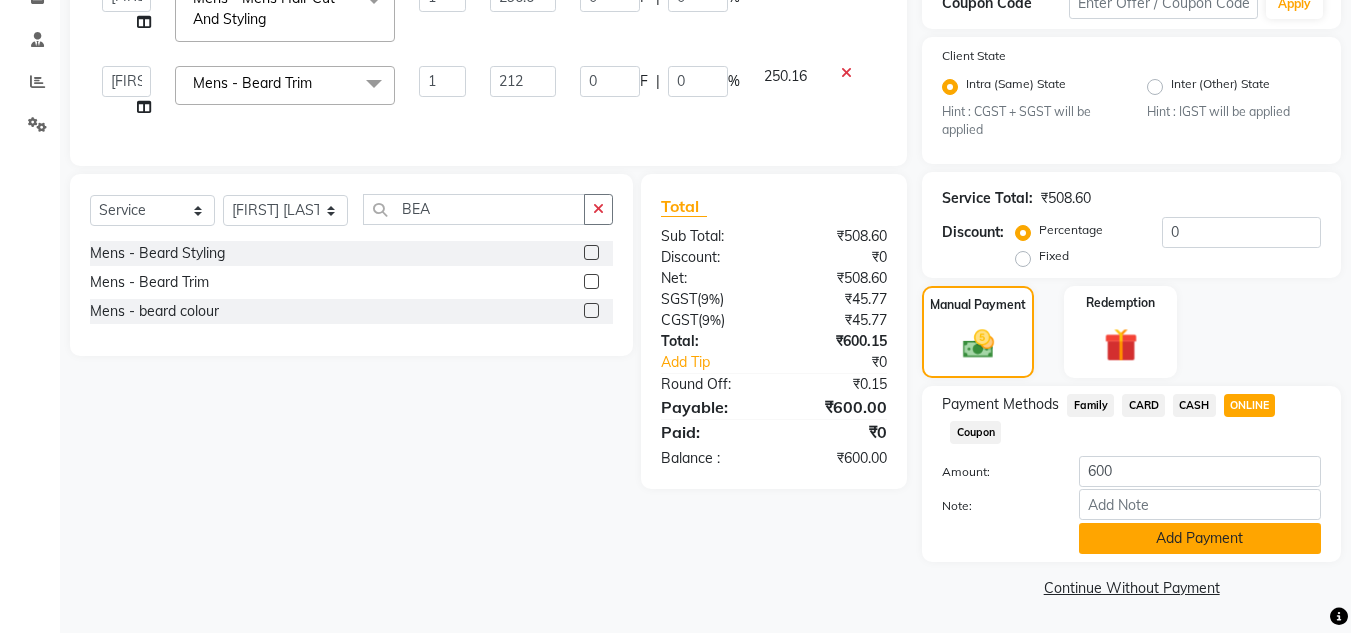 click on "Add Payment" 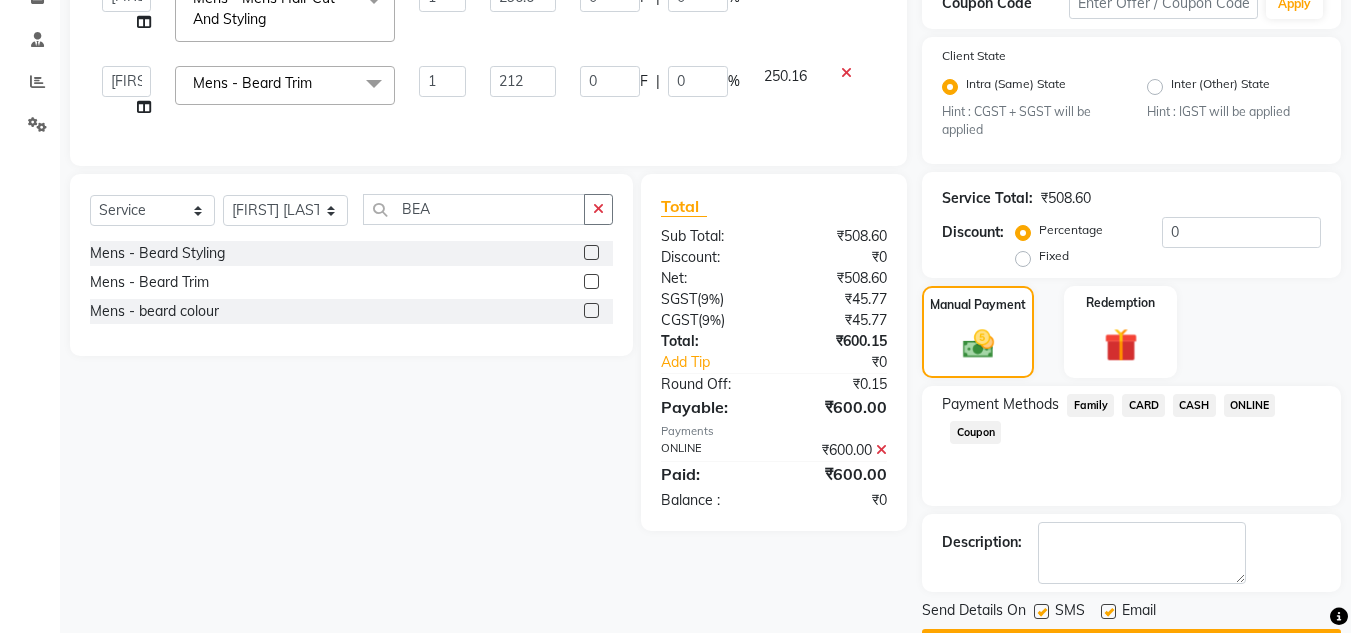 scroll, scrollTop: 418, scrollLeft: 0, axis: vertical 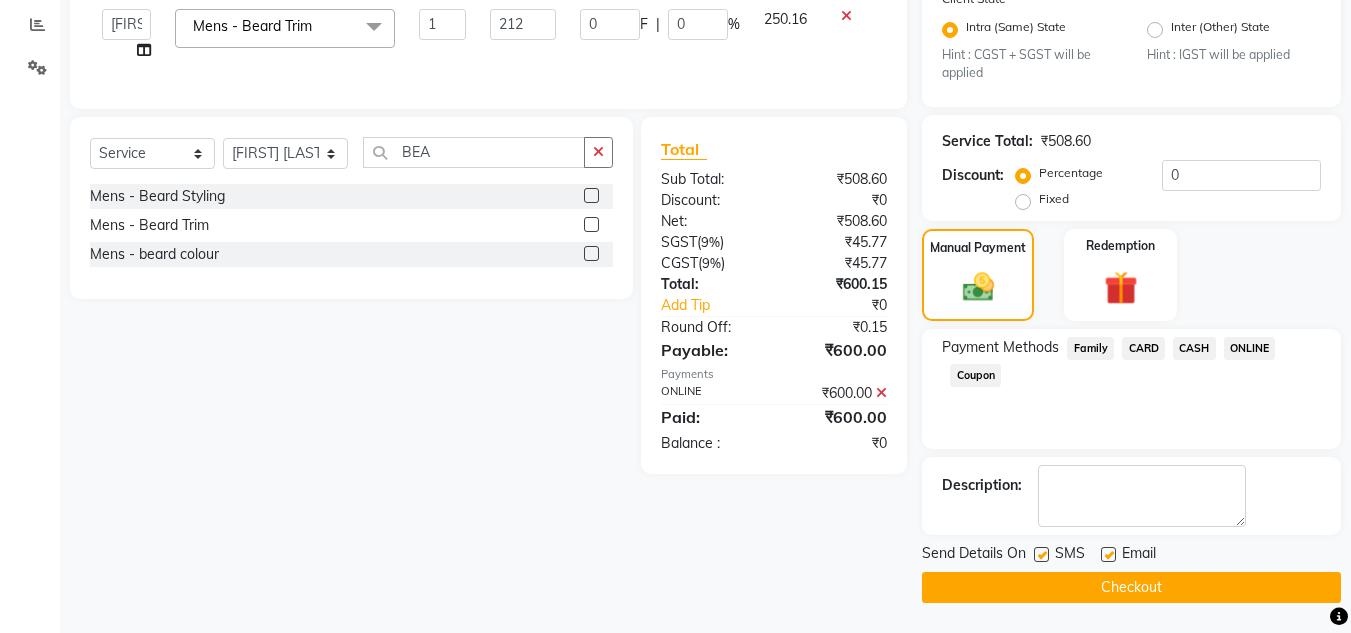 click on "Checkout" 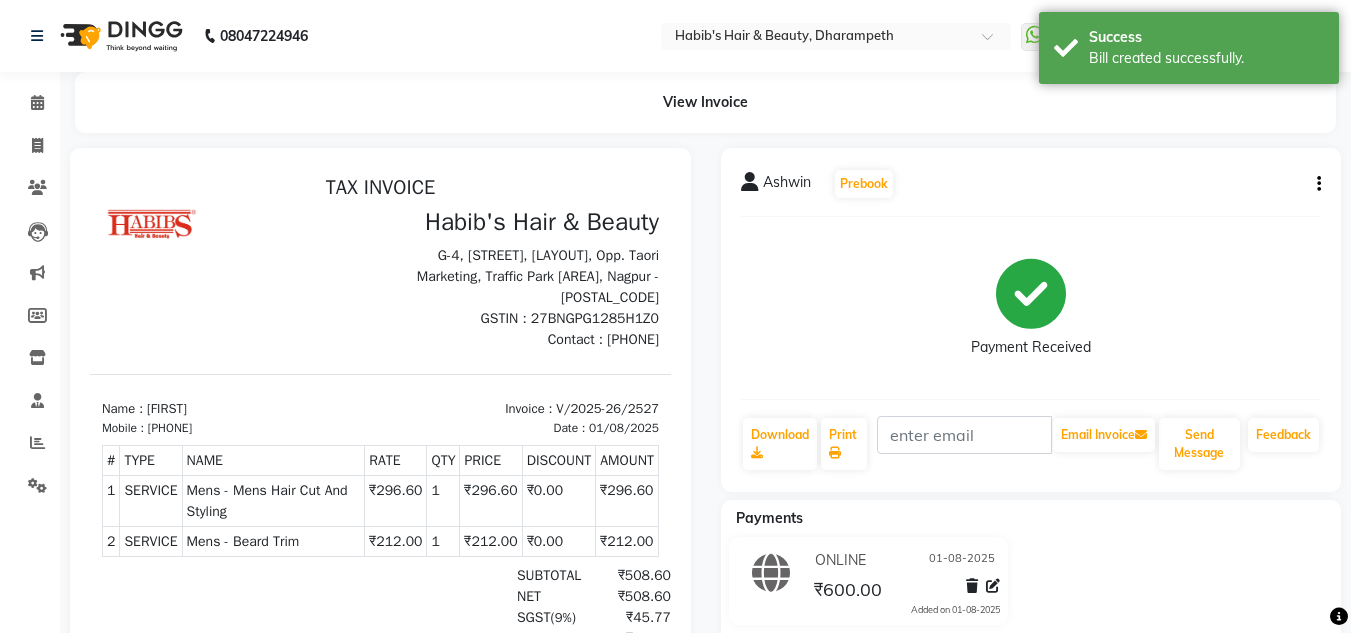 scroll, scrollTop: 0, scrollLeft: 0, axis: both 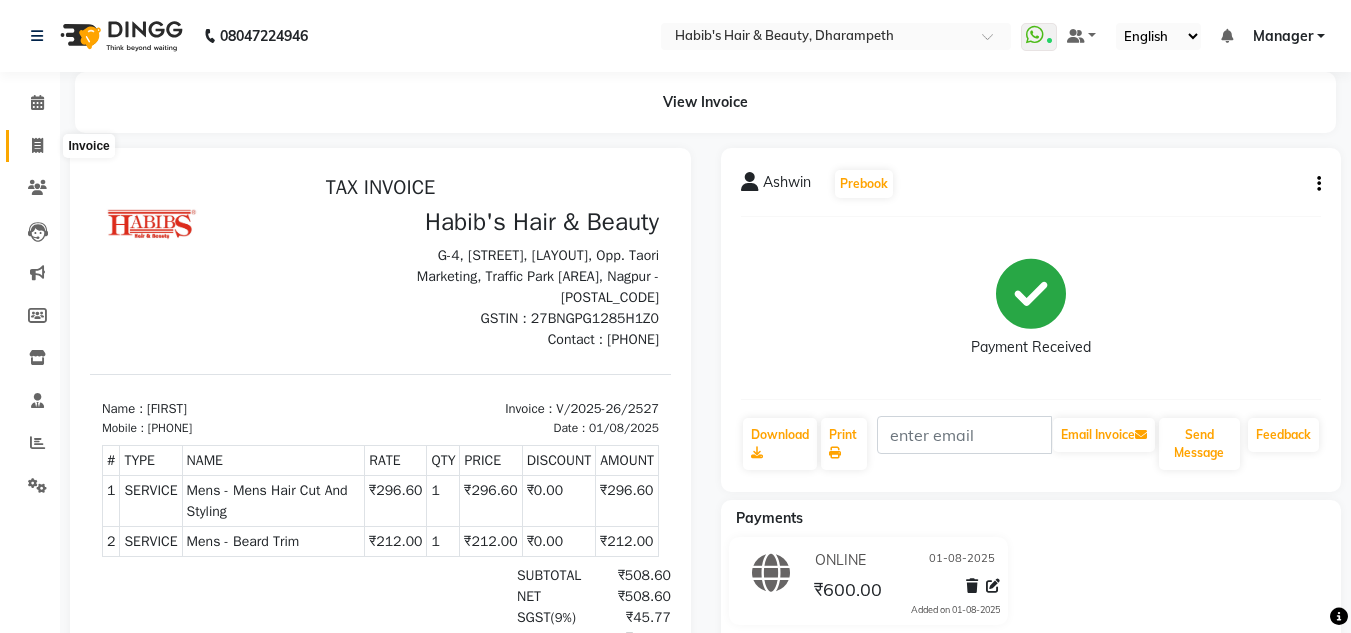 click 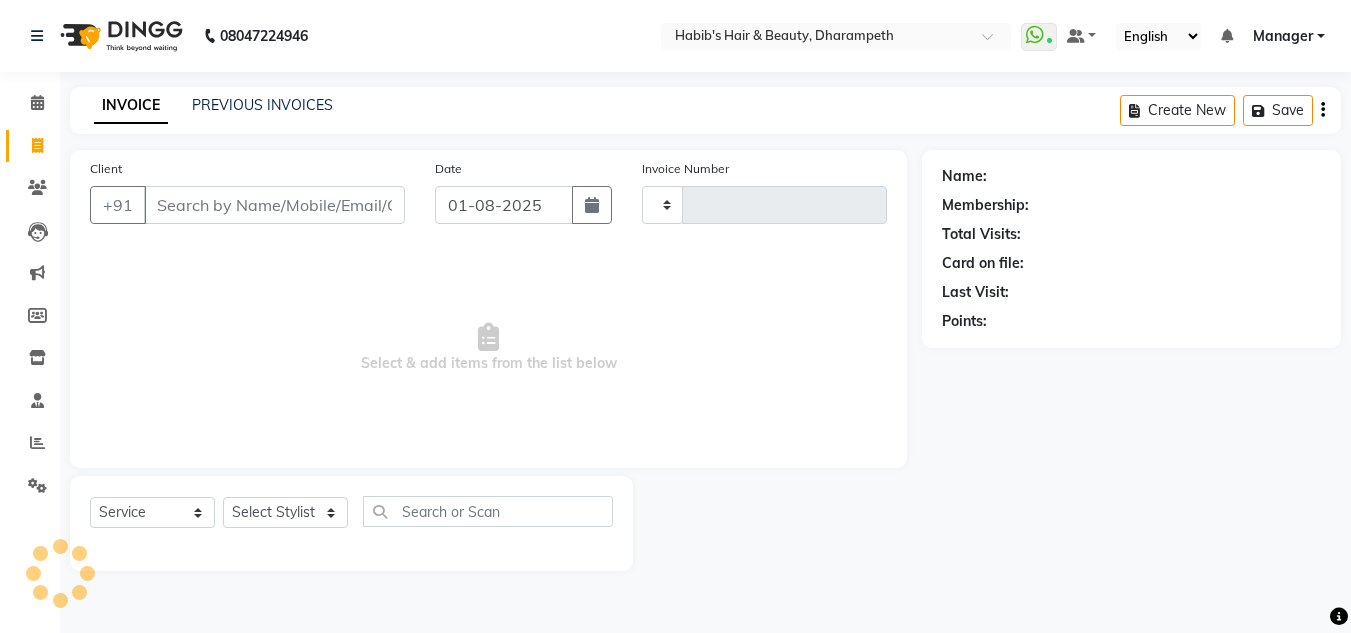 type on "2528" 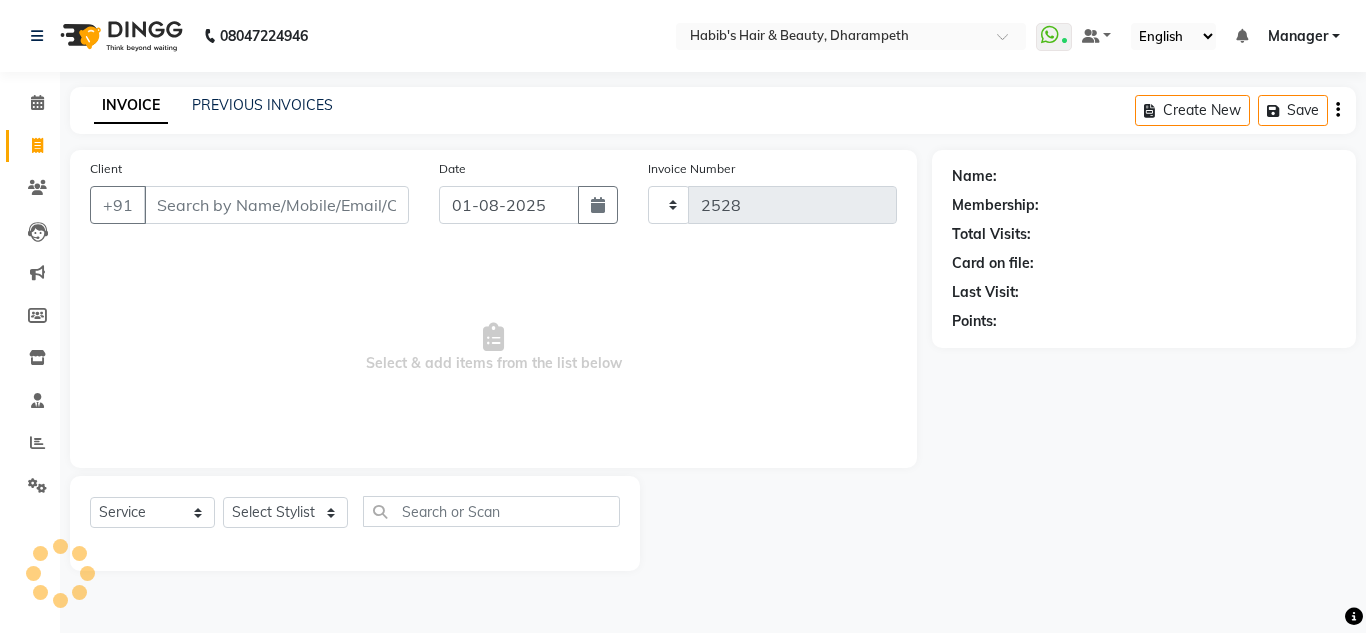 select on "4860" 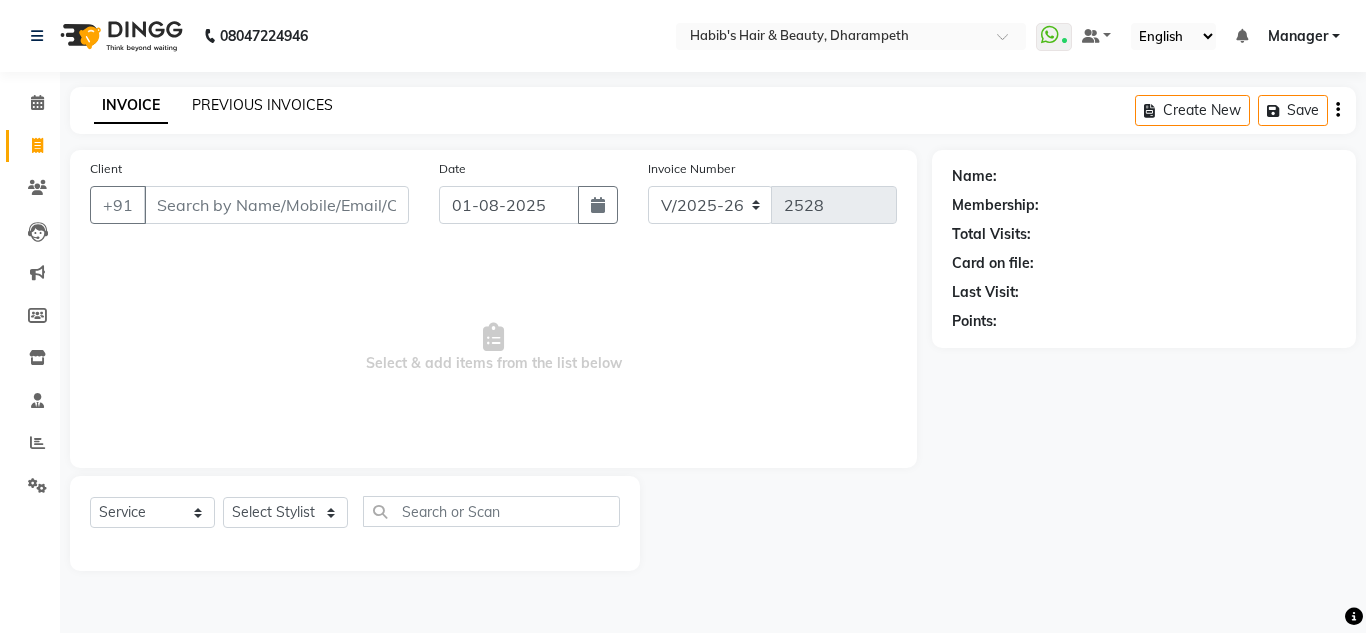click on "PREVIOUS INVOICES" 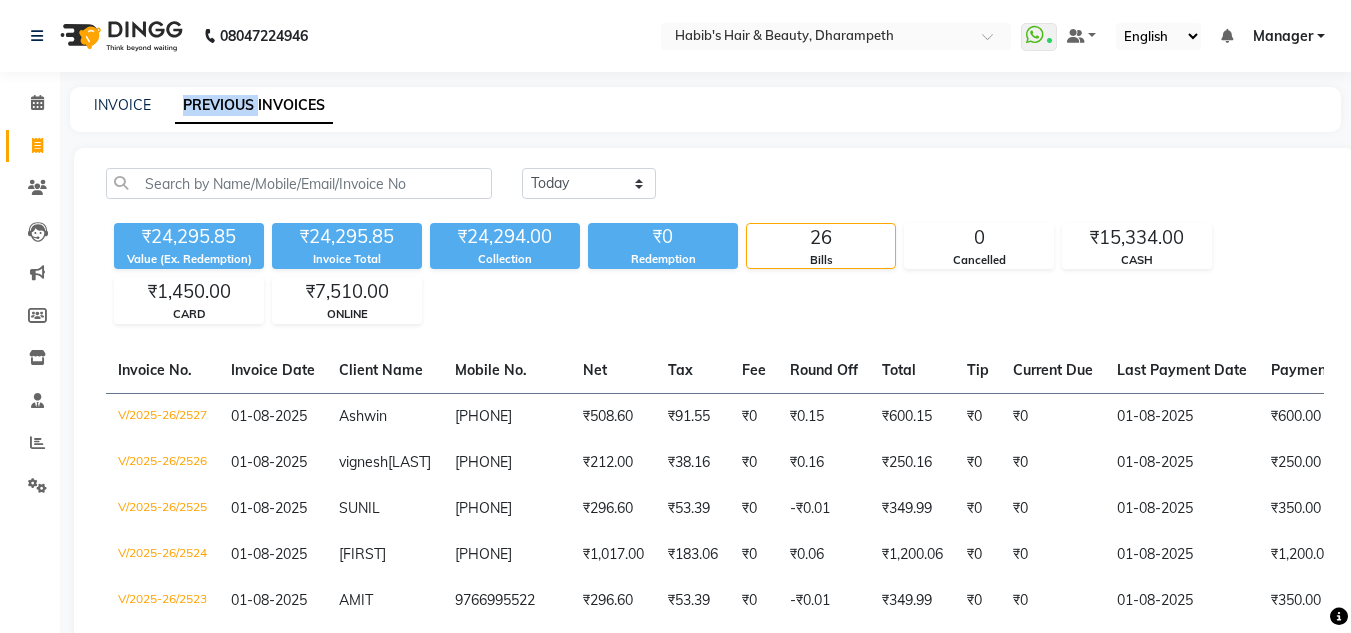 click on "PREVIOUS INVOICES" 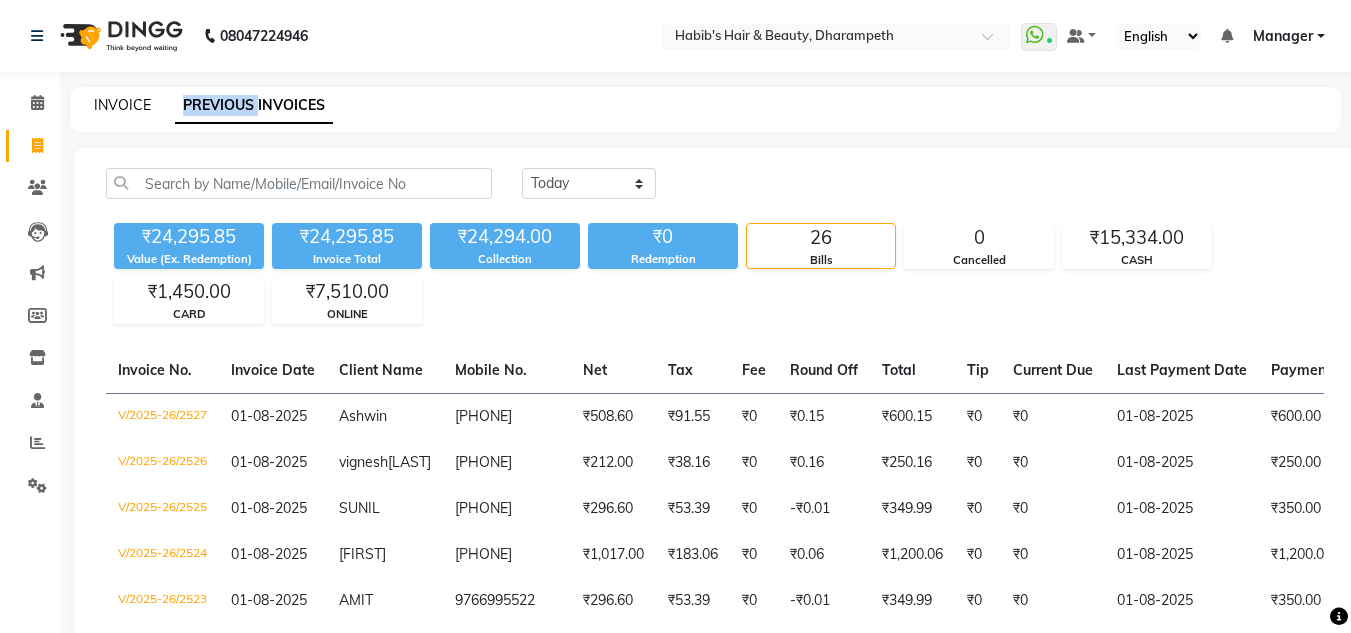 click on "INVOICE" 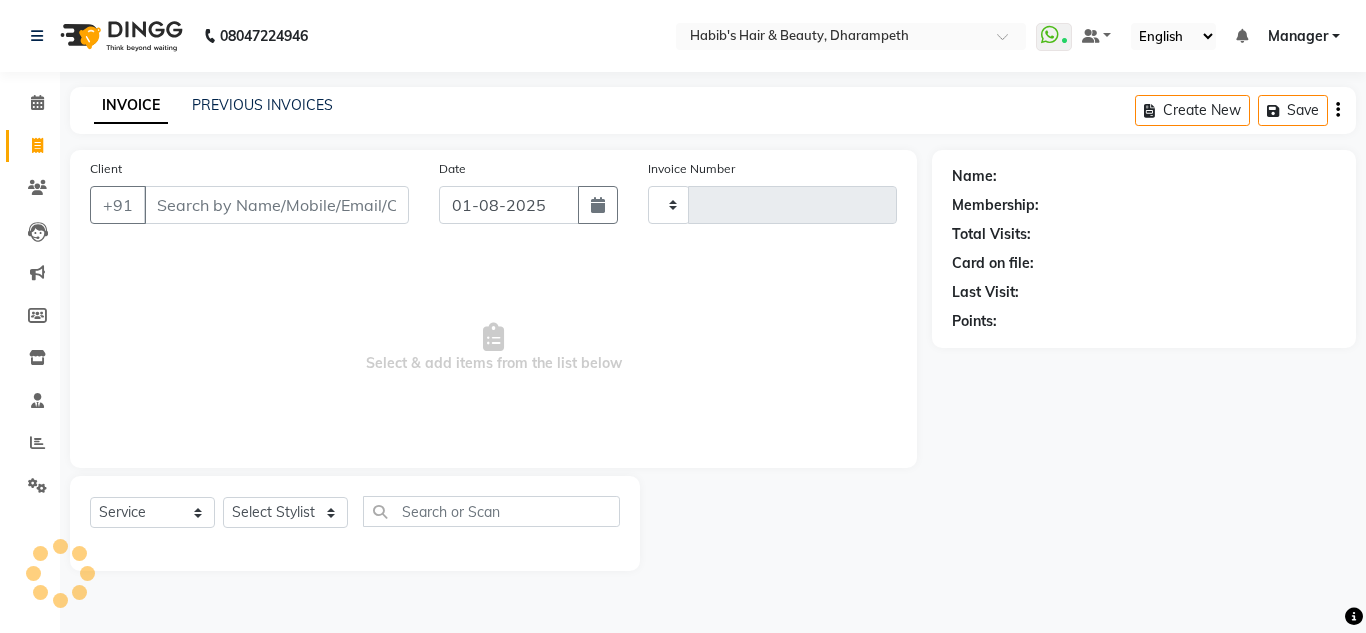 type on "2528" 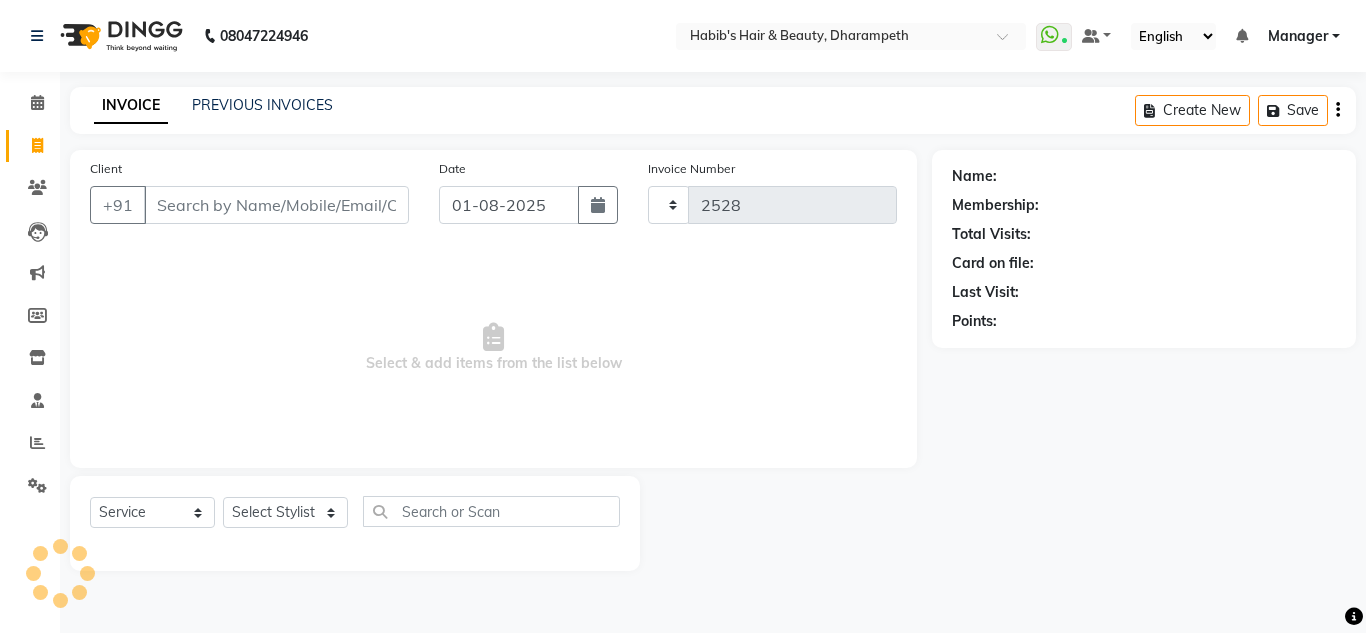 select on "4860" 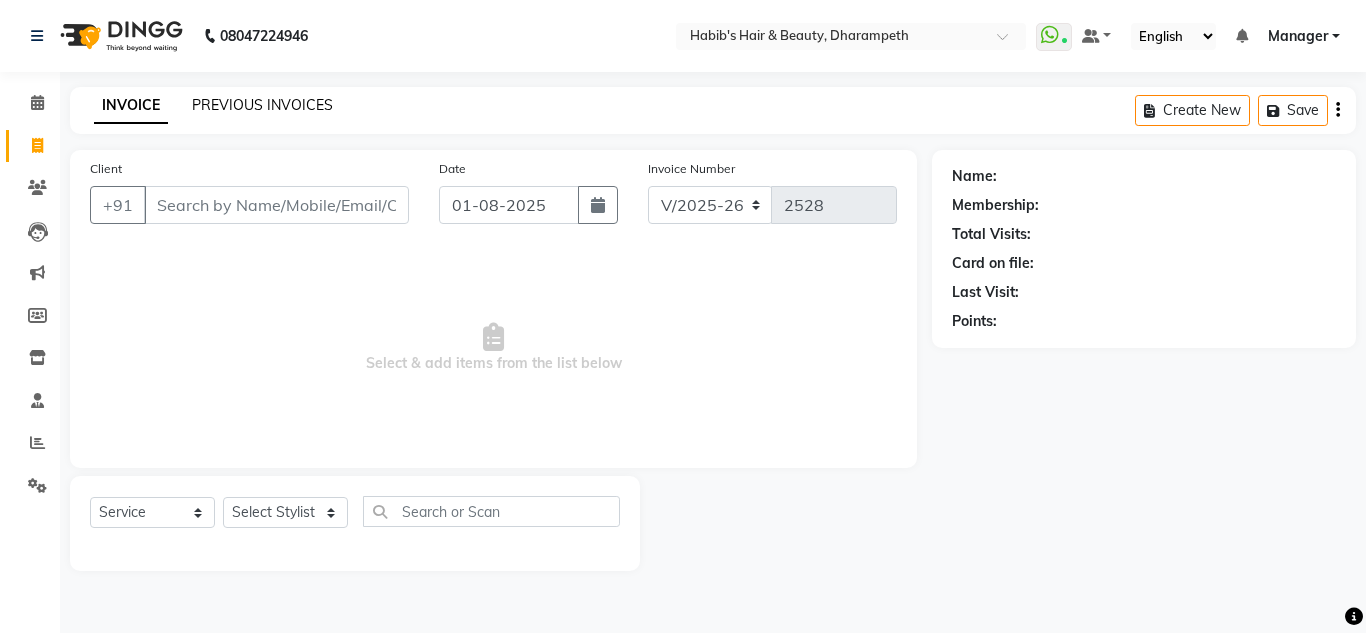 click on "PREVIOUS INVOICES" 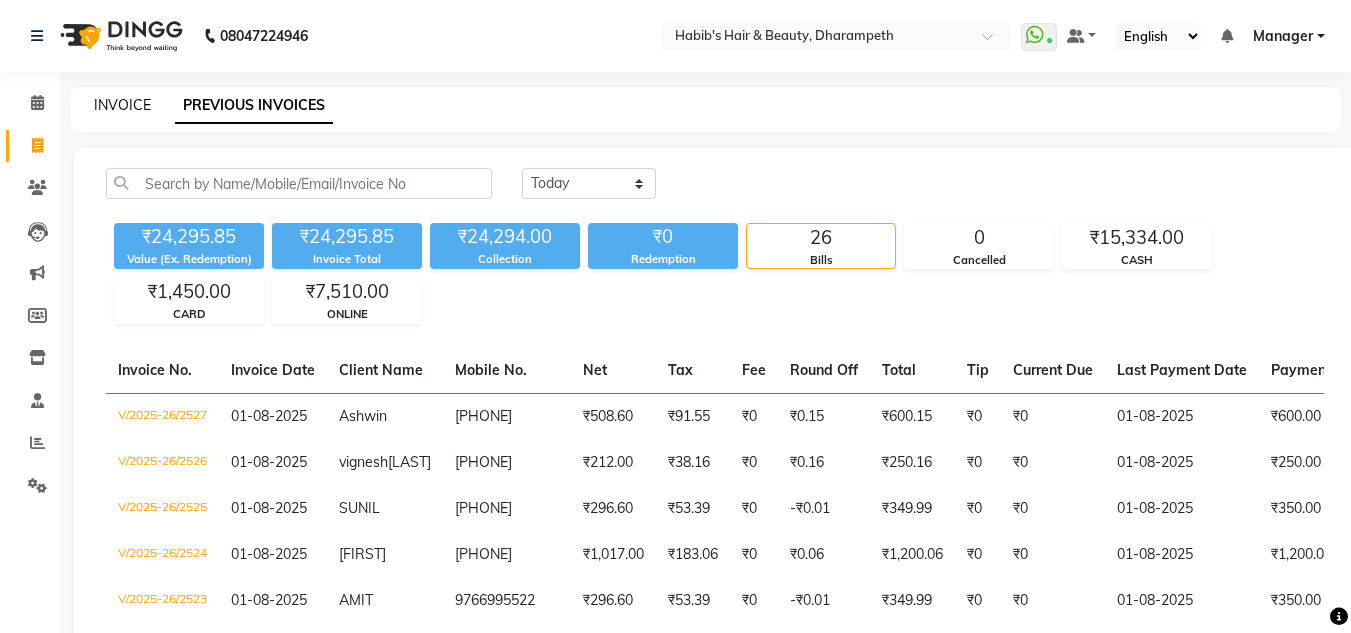 click on "INVOICE" 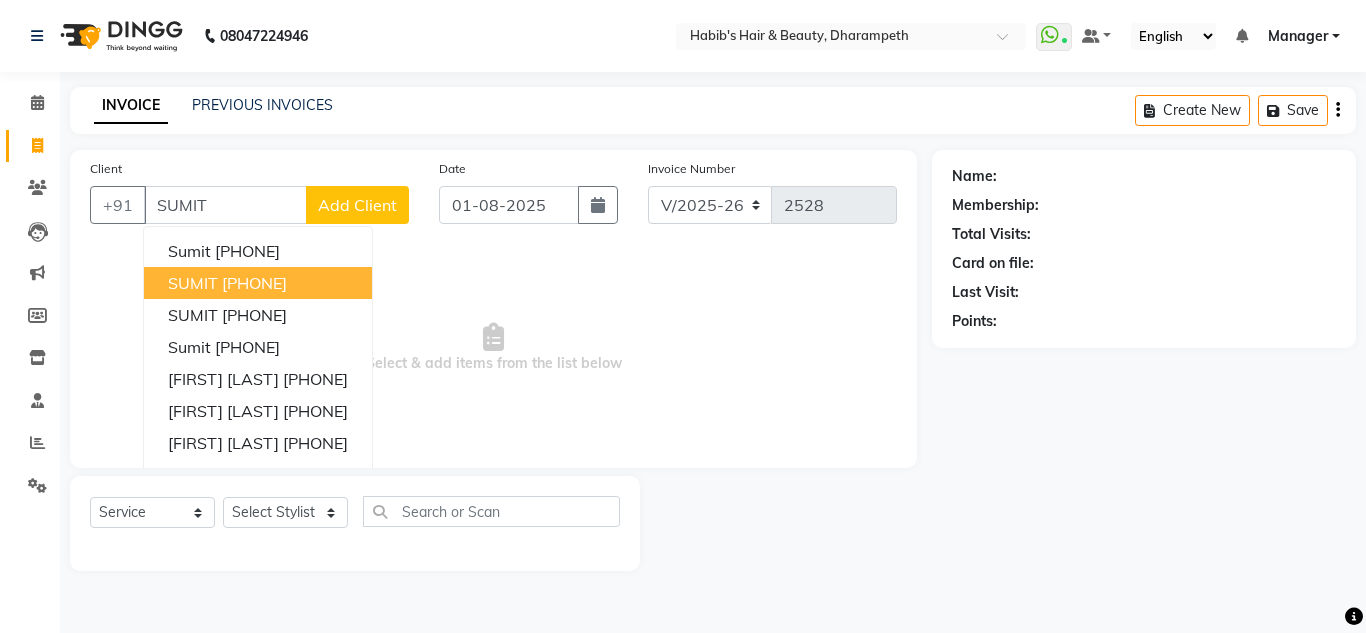 click on "[PHONE]" at bounding box center (254, 283) 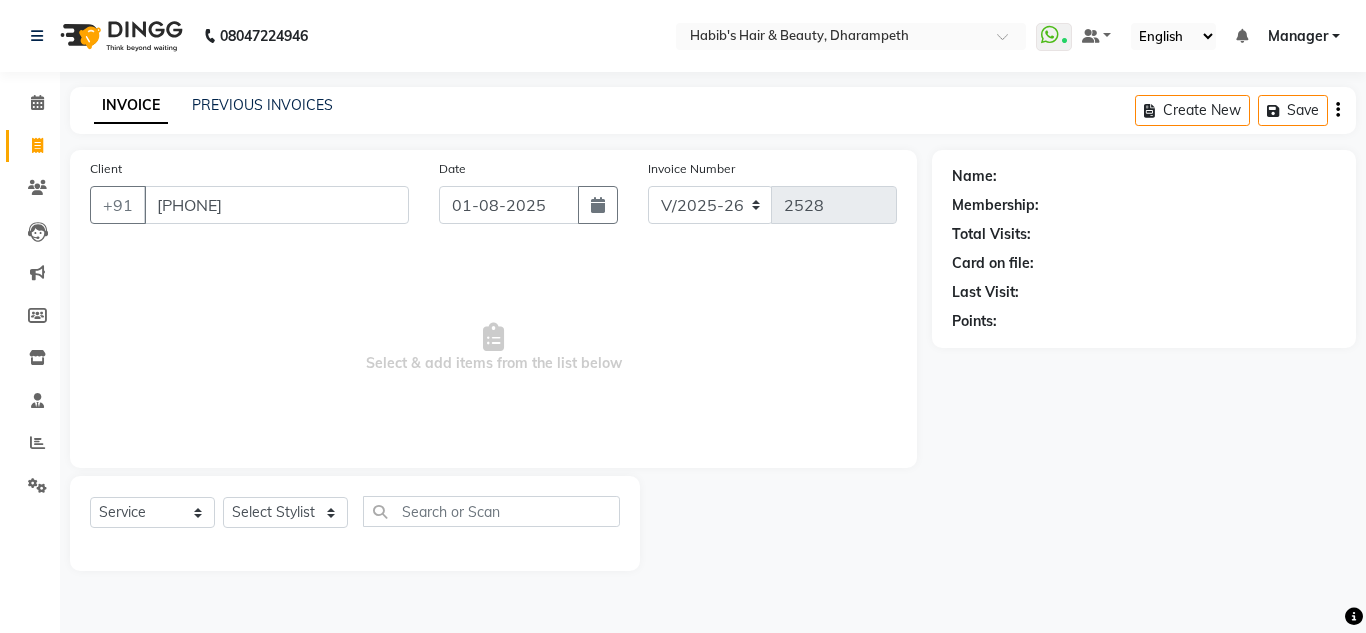 type on "[PHONE]" 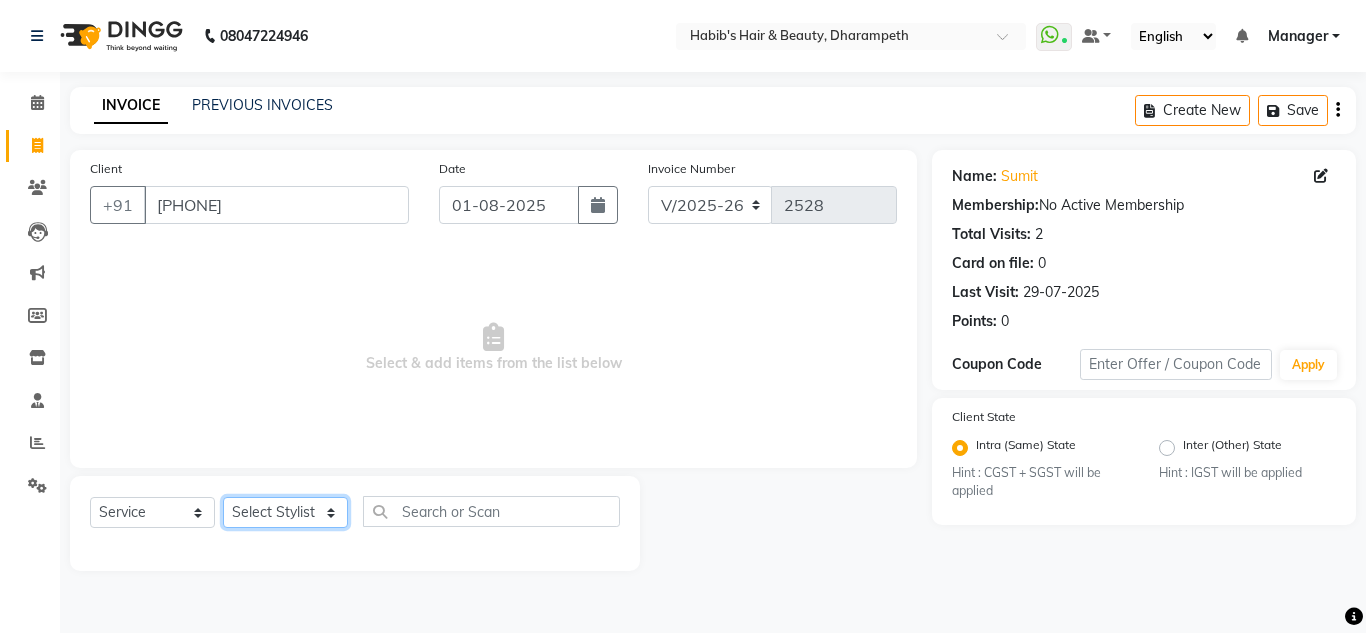 drag, startPoint x: 266, startPoint y: 508, endPoint x: 269, endPoint y: 377, distance: 131.03435 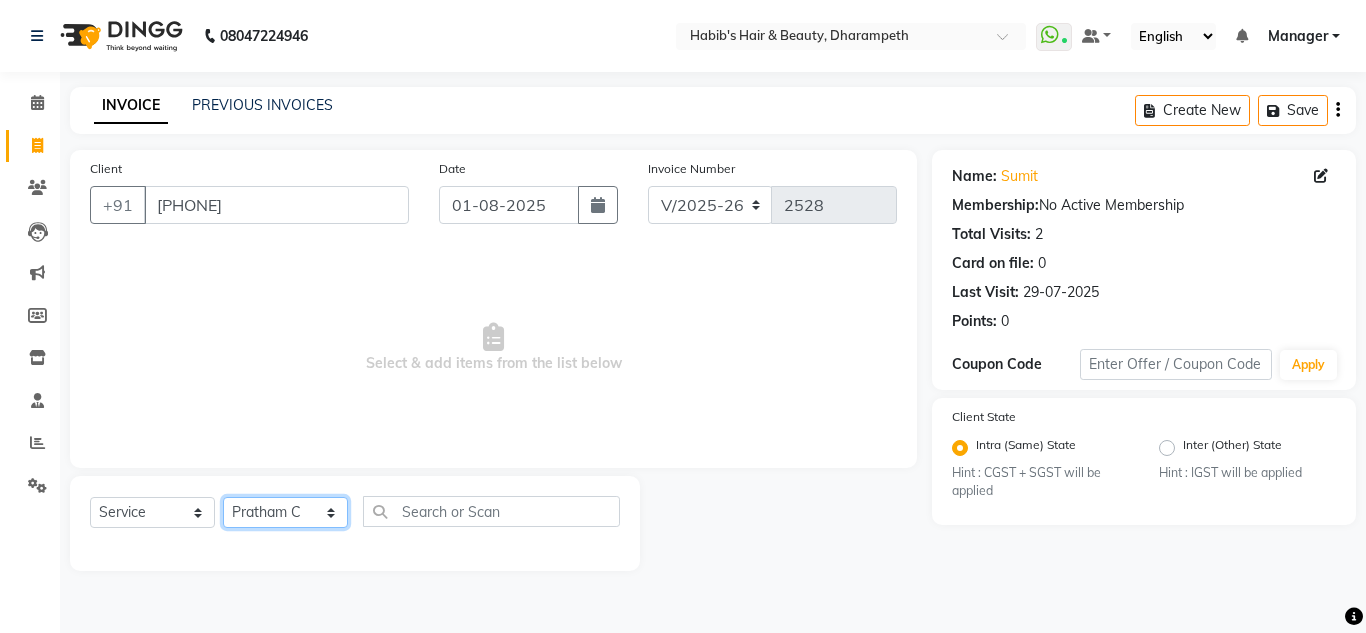 click on "Select Stylist [FIRST] [FIRST] [FIRST] [FIRST]  Manager [FIRST] [FIRST] [LAST] [LAST] [FIRST] [LAST]" 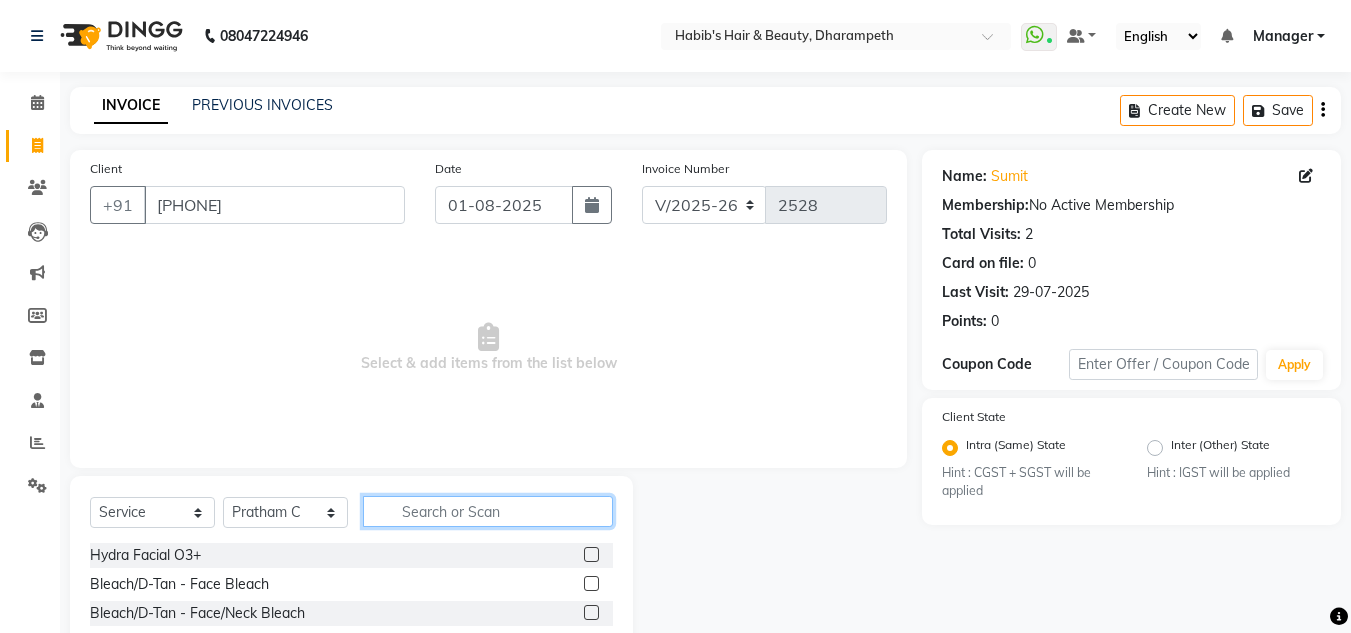 click 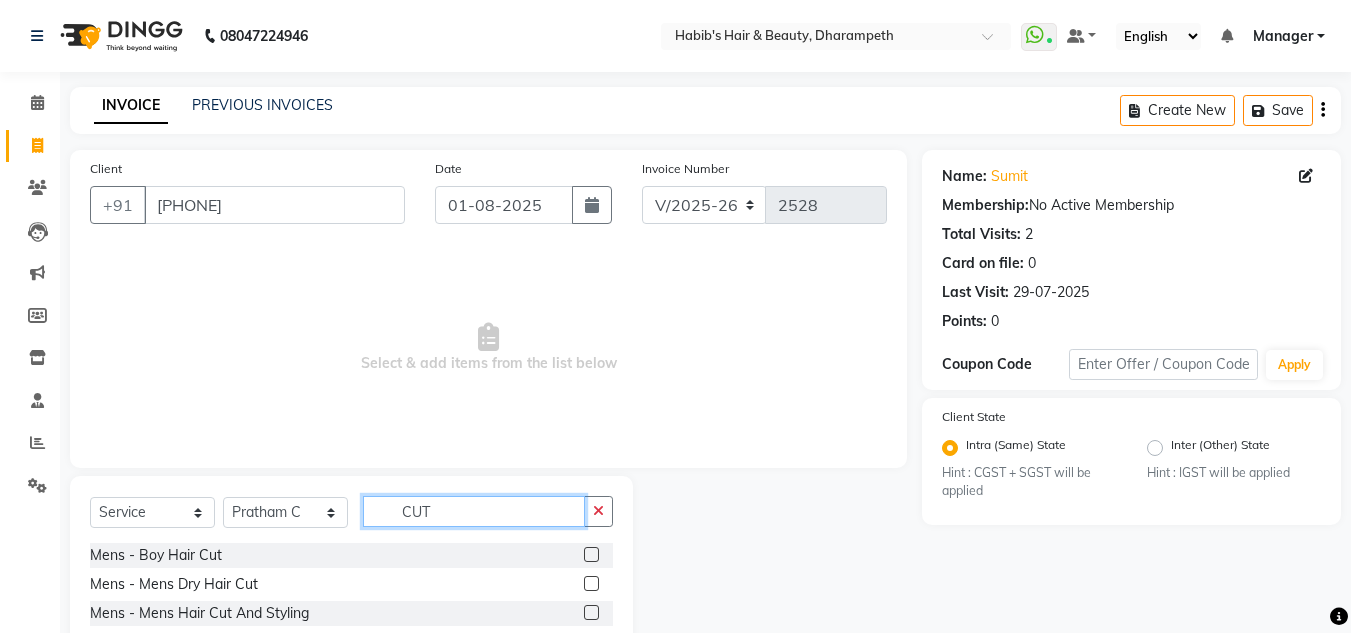 type on "CUT" 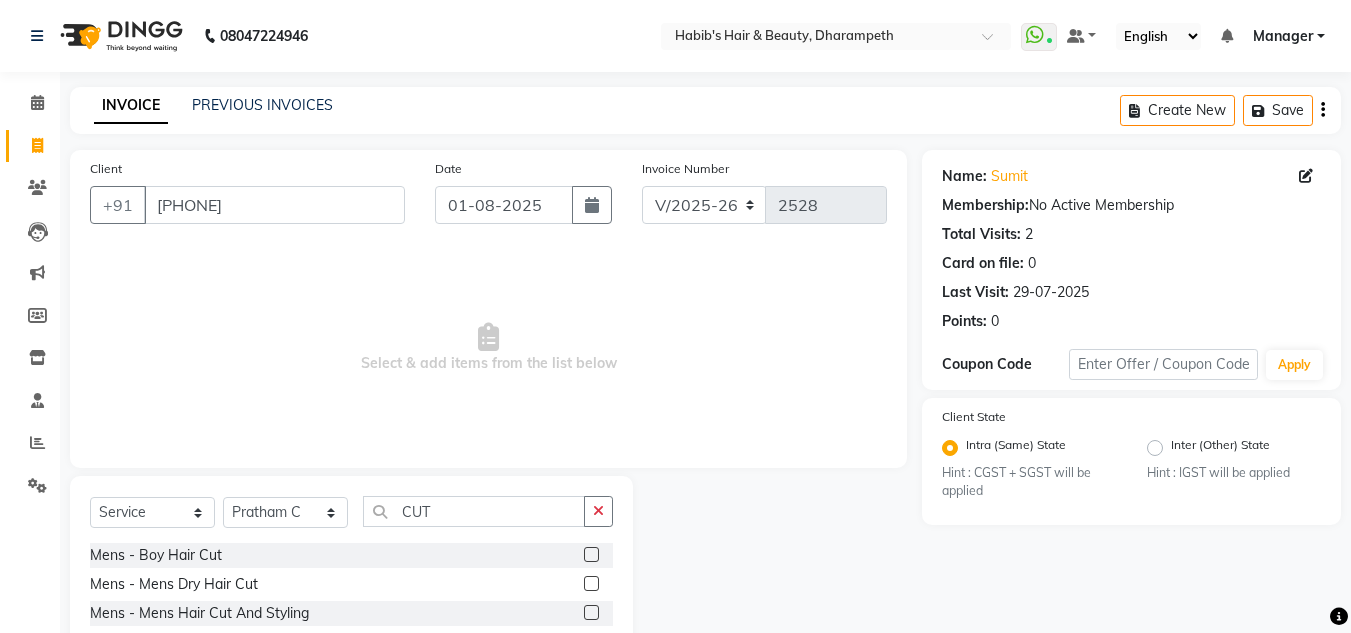 click 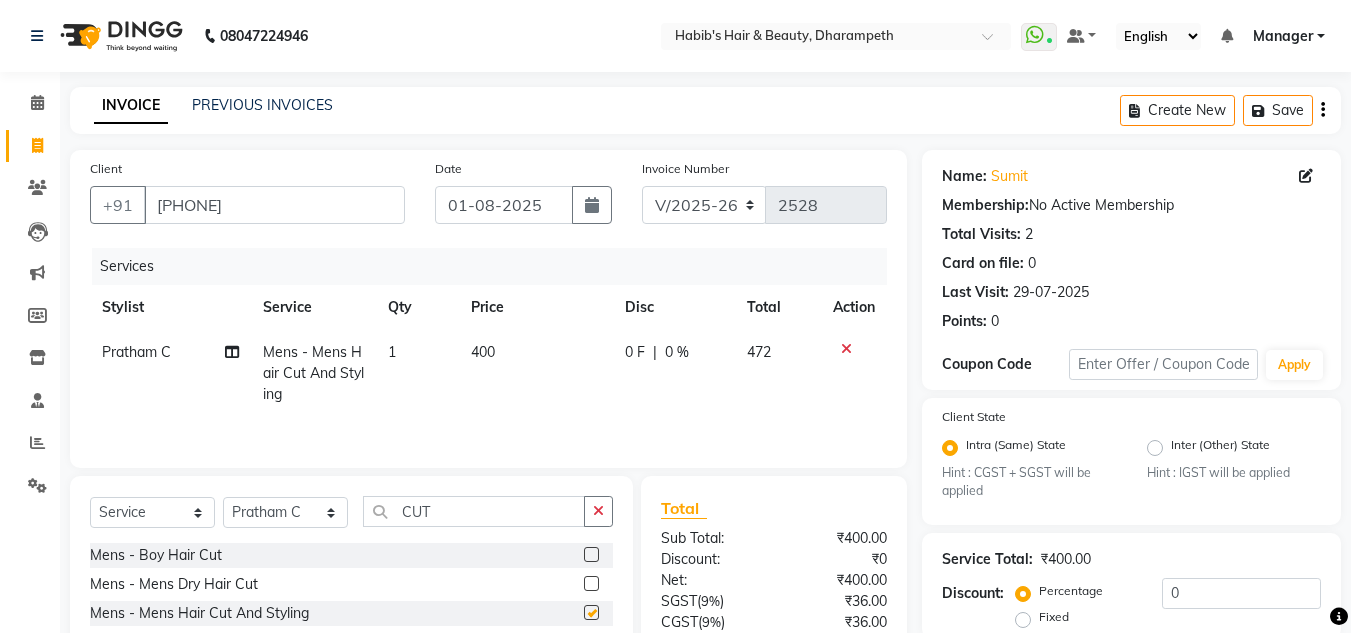 checkbox on "false" 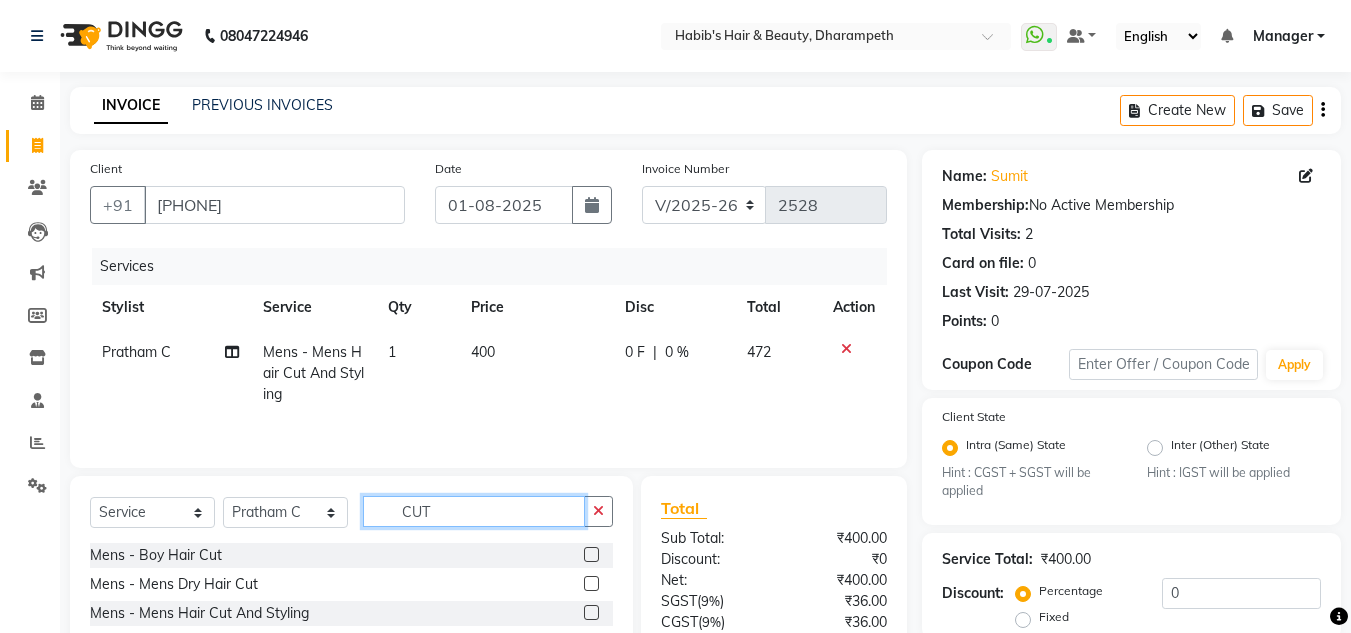 click on "CUT" 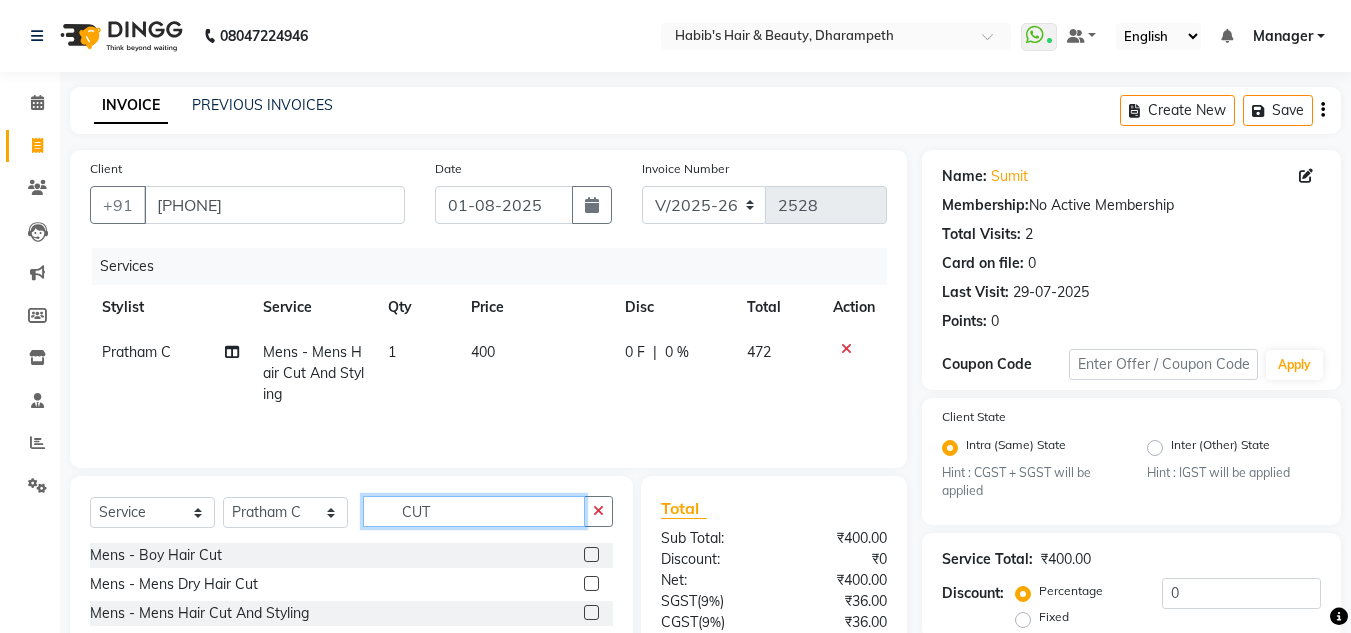 click on "CUT" 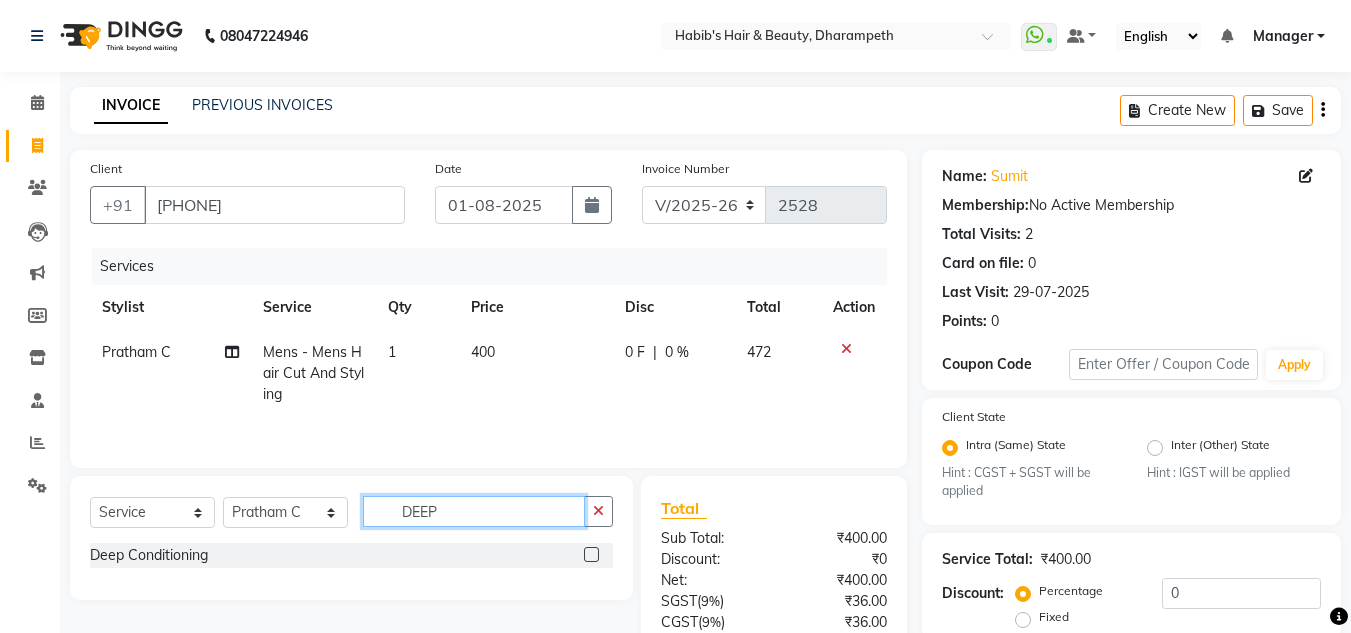 type on "DEEP" 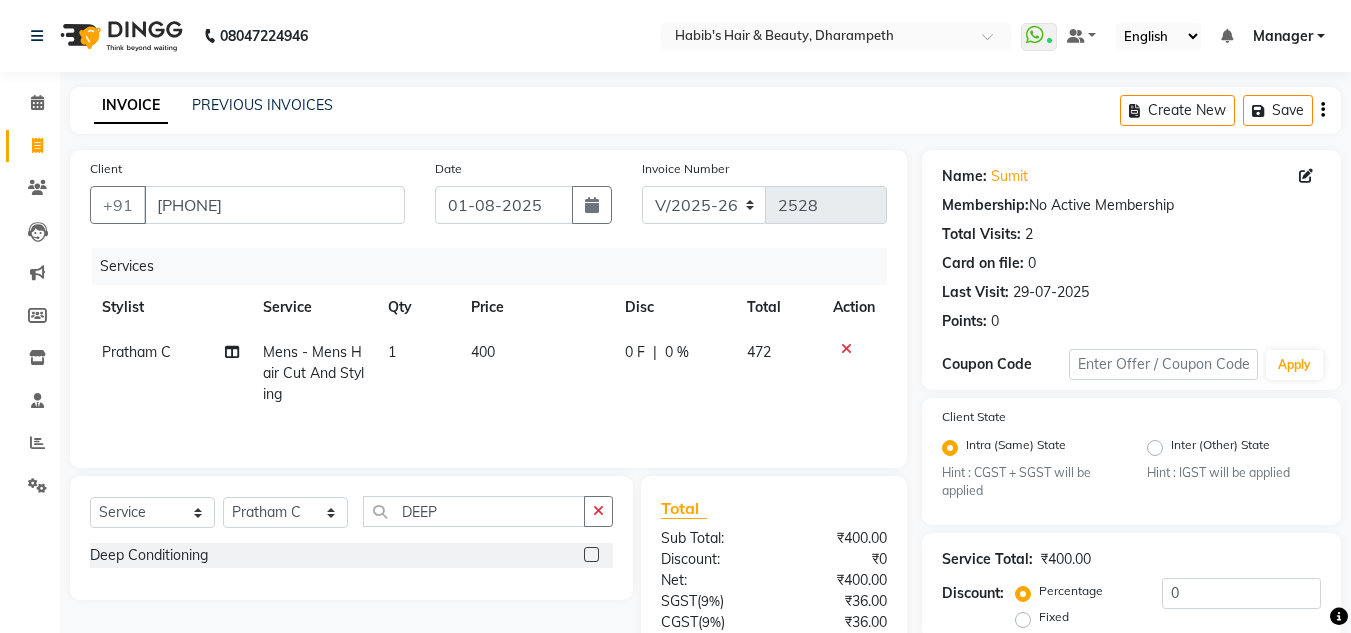 click 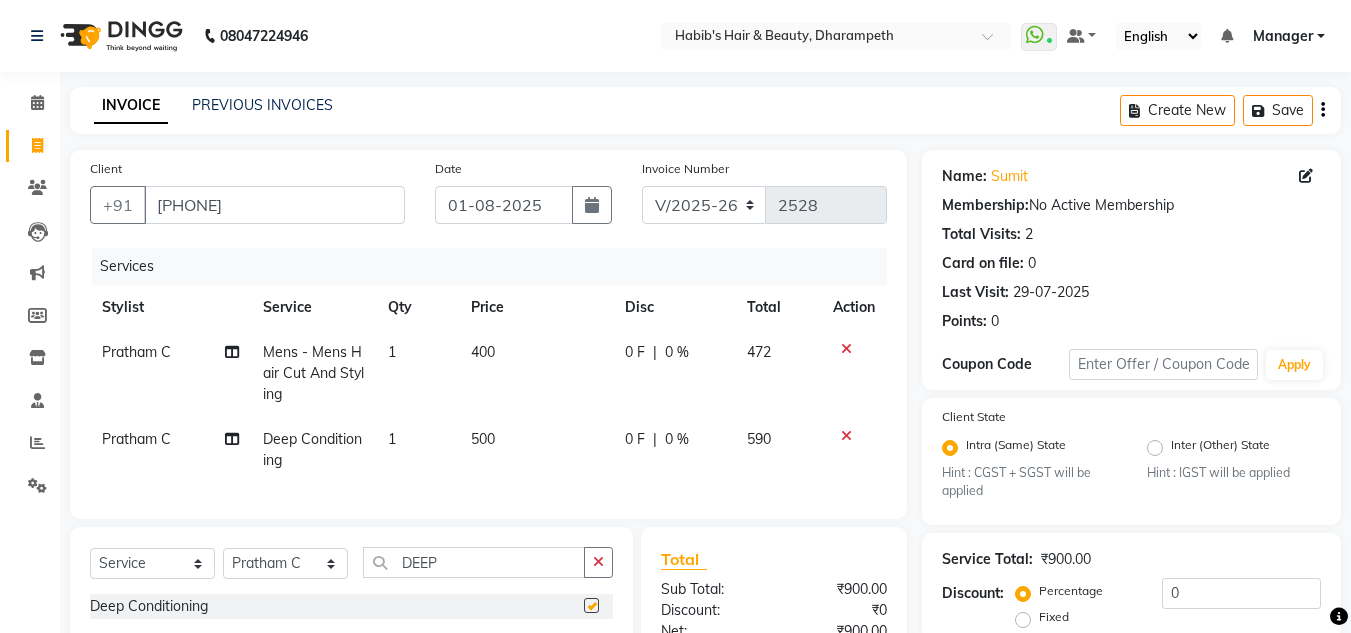 click on "Select  Service  Product  Membership  Package Voucher Prepaid Gift Card  Select Stylist [FIRST] [FIRST] [FIRST] [FIRST]  Manager [FIRST] [FIRST] [LAST] [LAST] [FIRST] [LAST] DEEP Deep Conditioning" 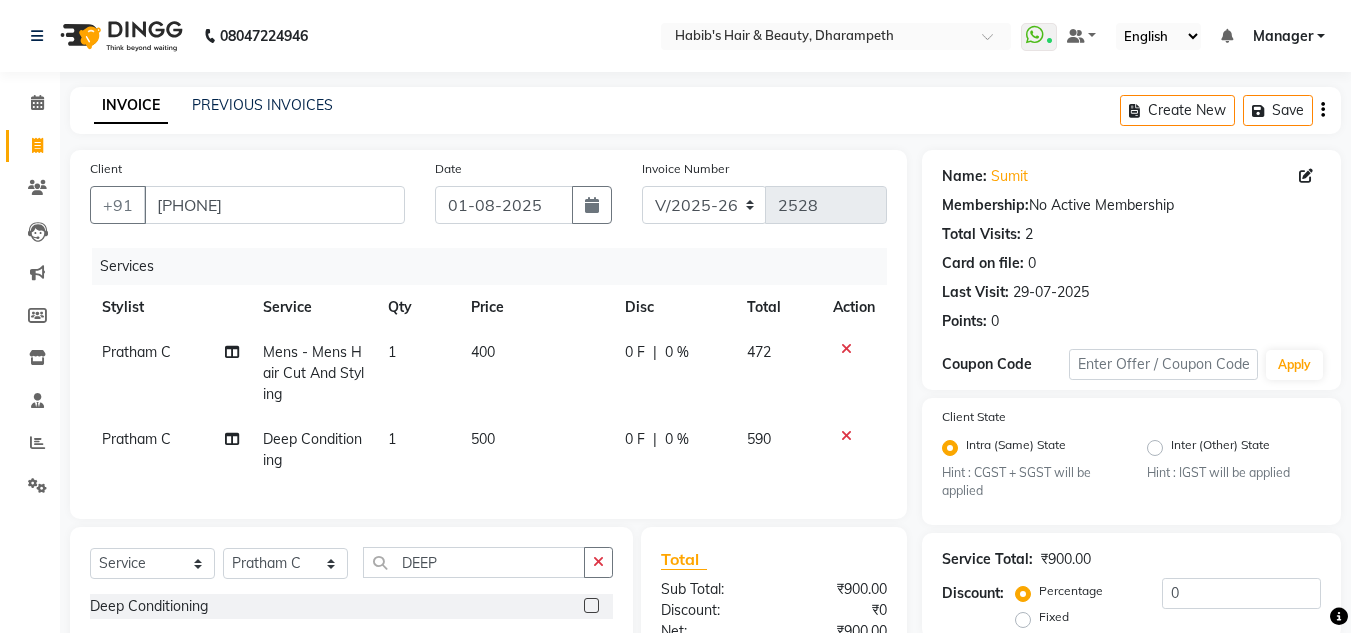 checkbox on "false" 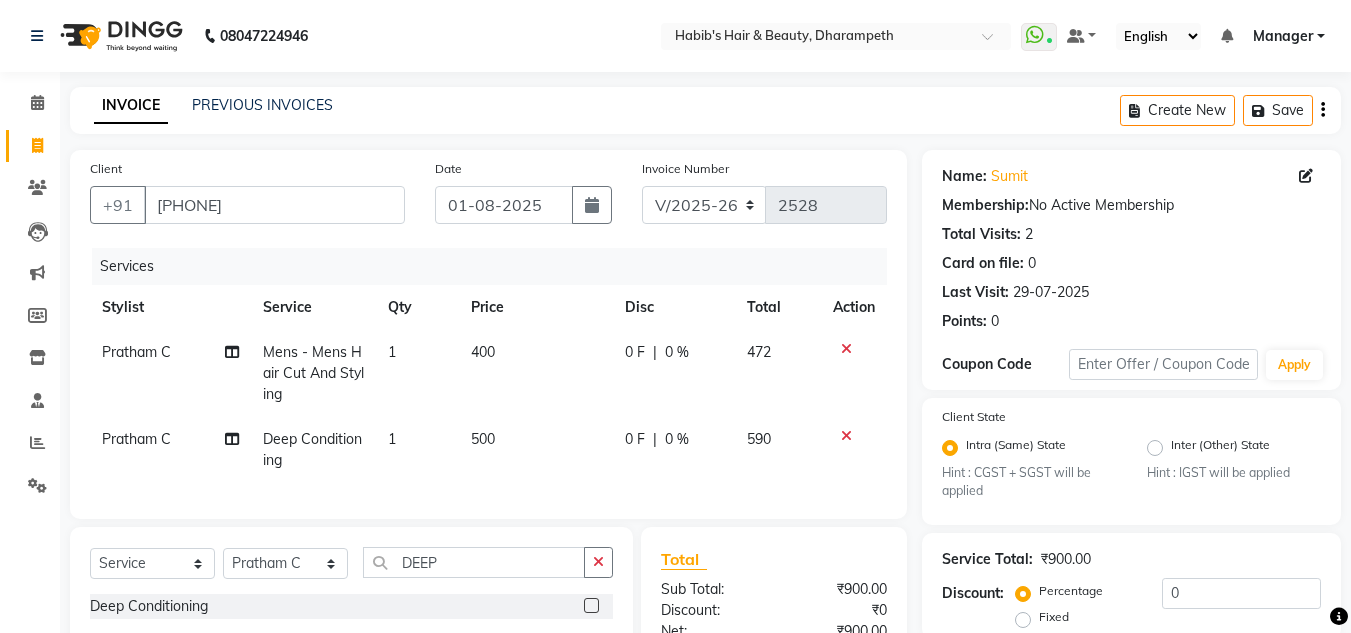 click on "500" 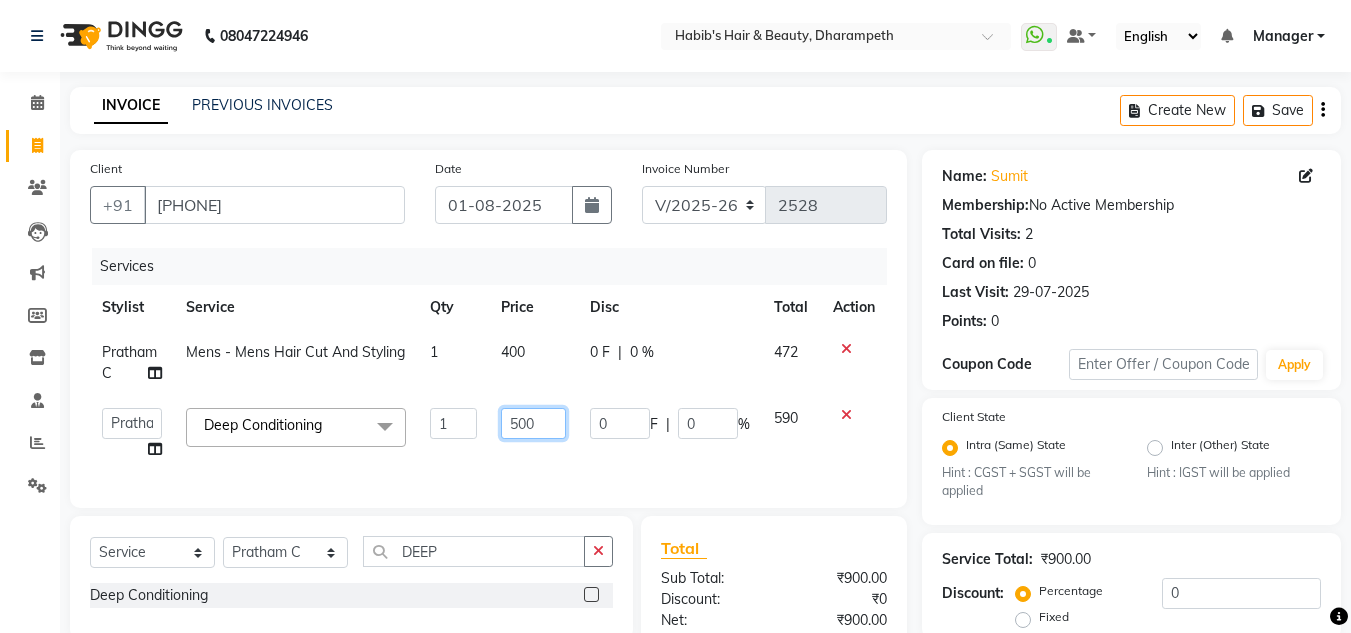 click on "500" 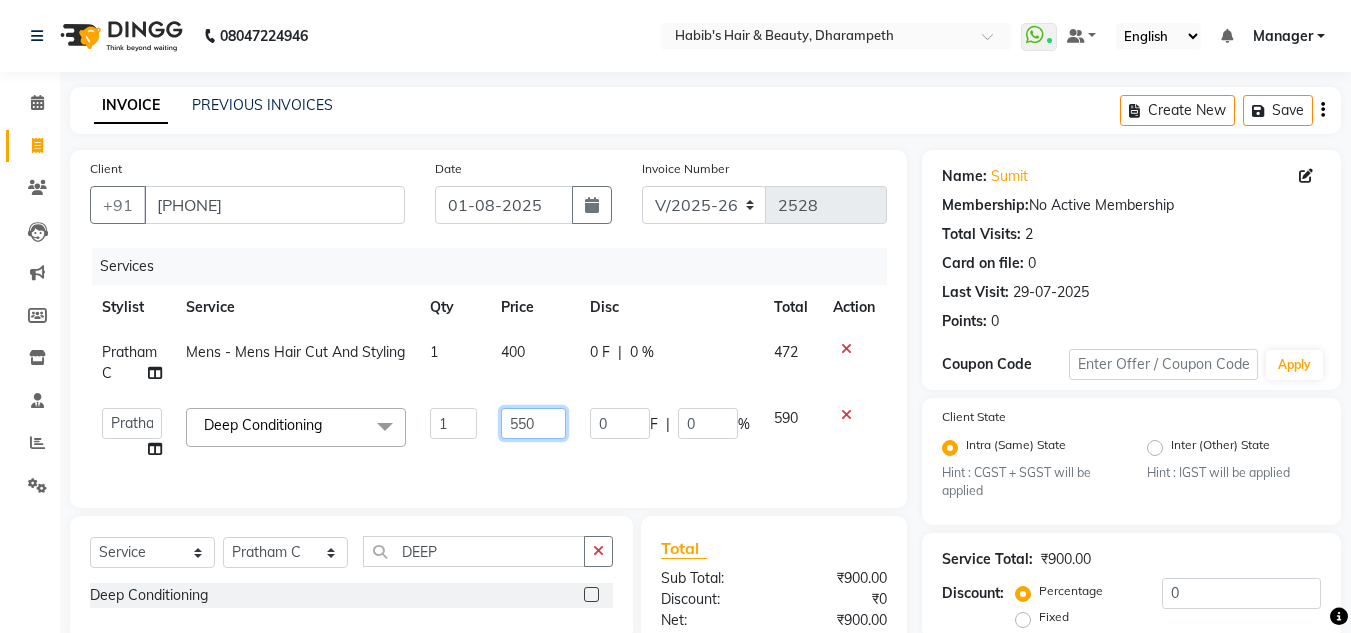 type on "550.5" 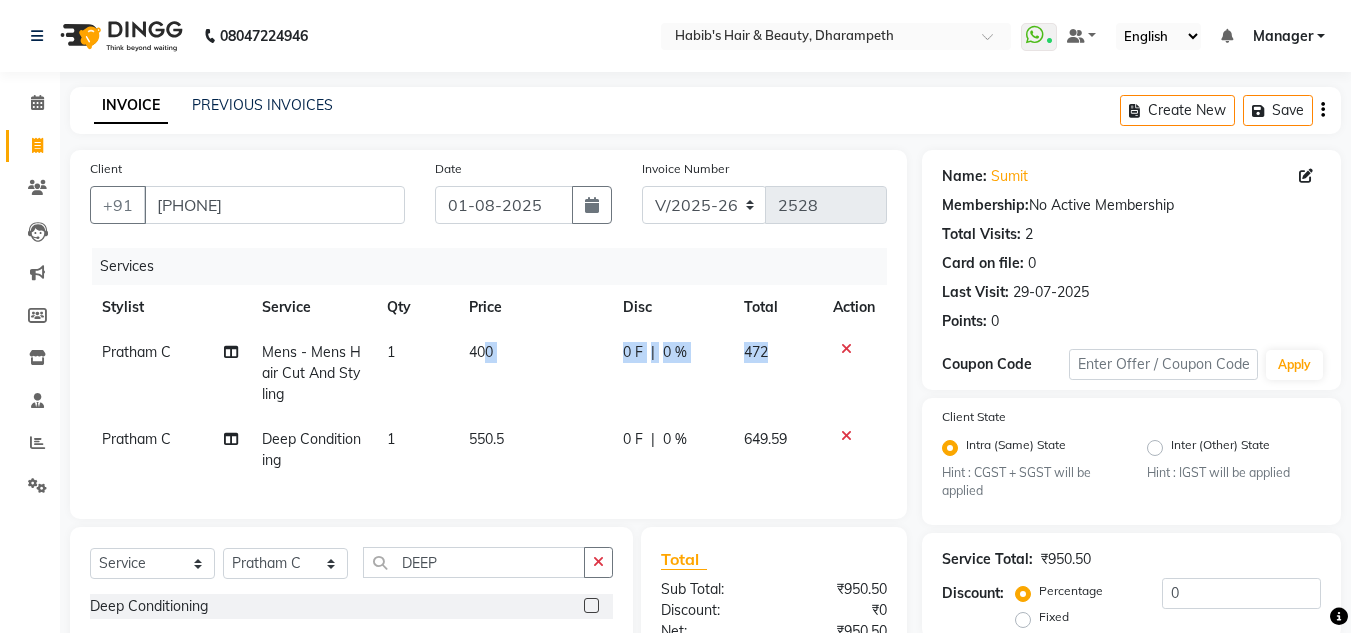 drag, startPoint x: 789, startPoint y: 414, endPoint x: 478, endPoint y: 349, distance: 317.72 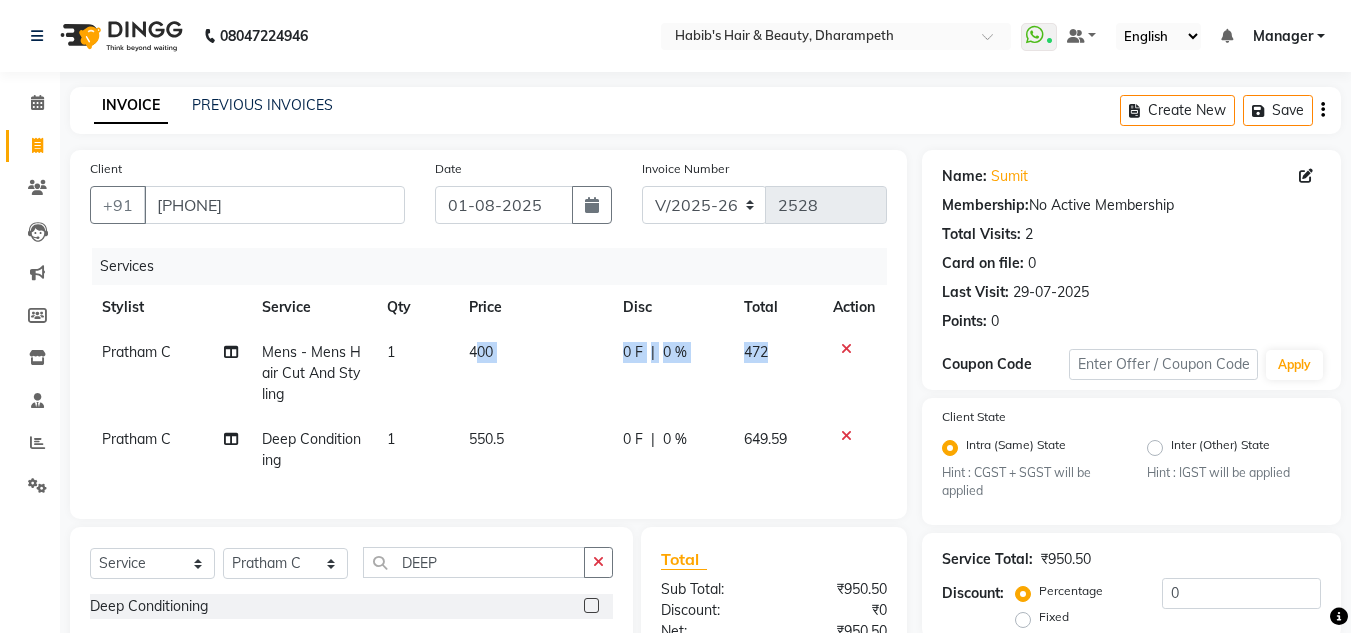 click on "400" 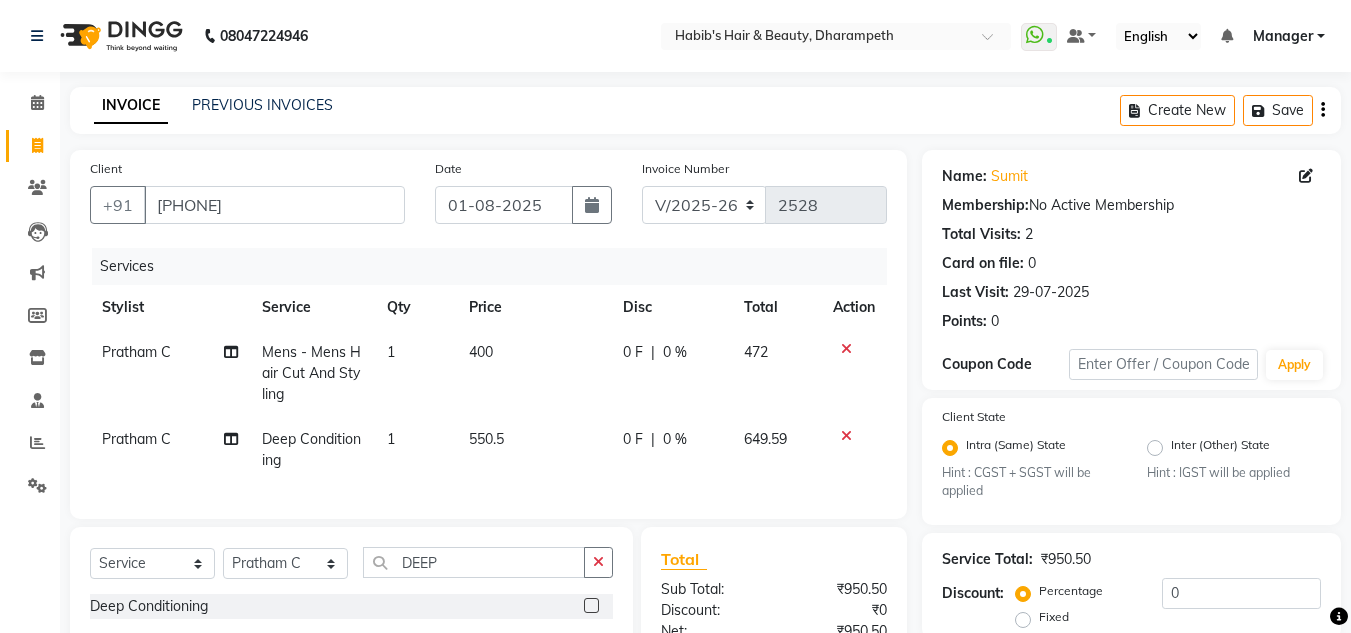 select on "63038" 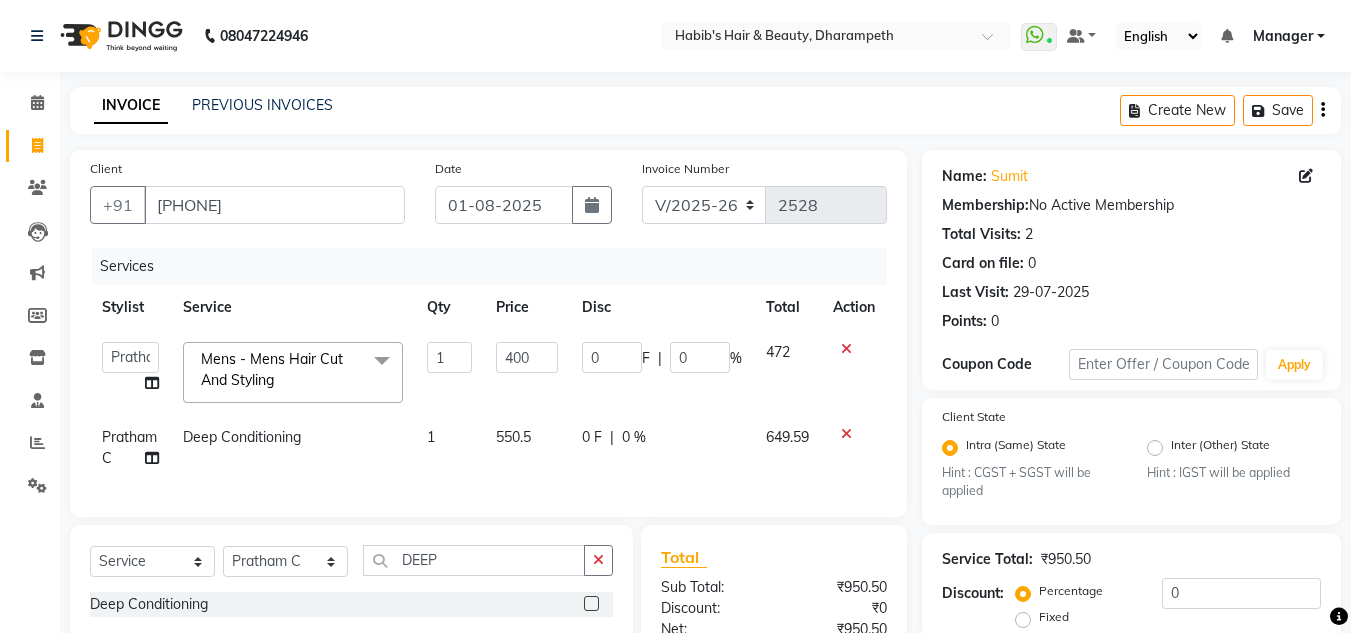 click on "1" 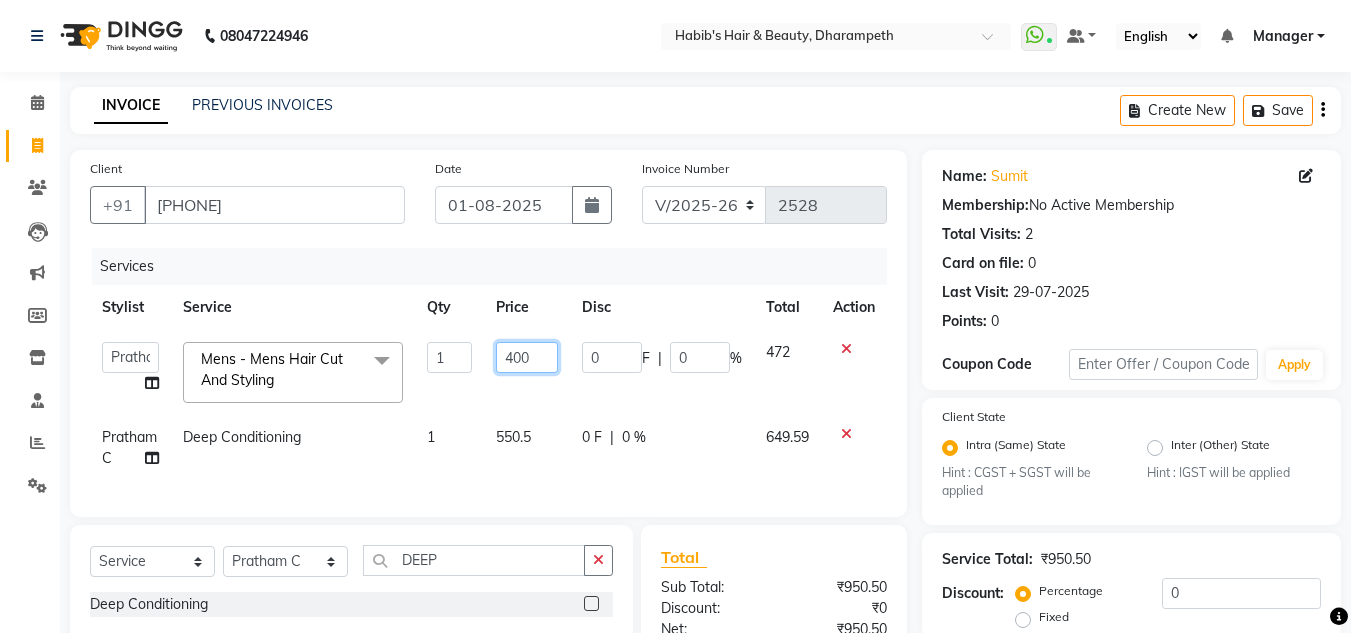 click on "400" 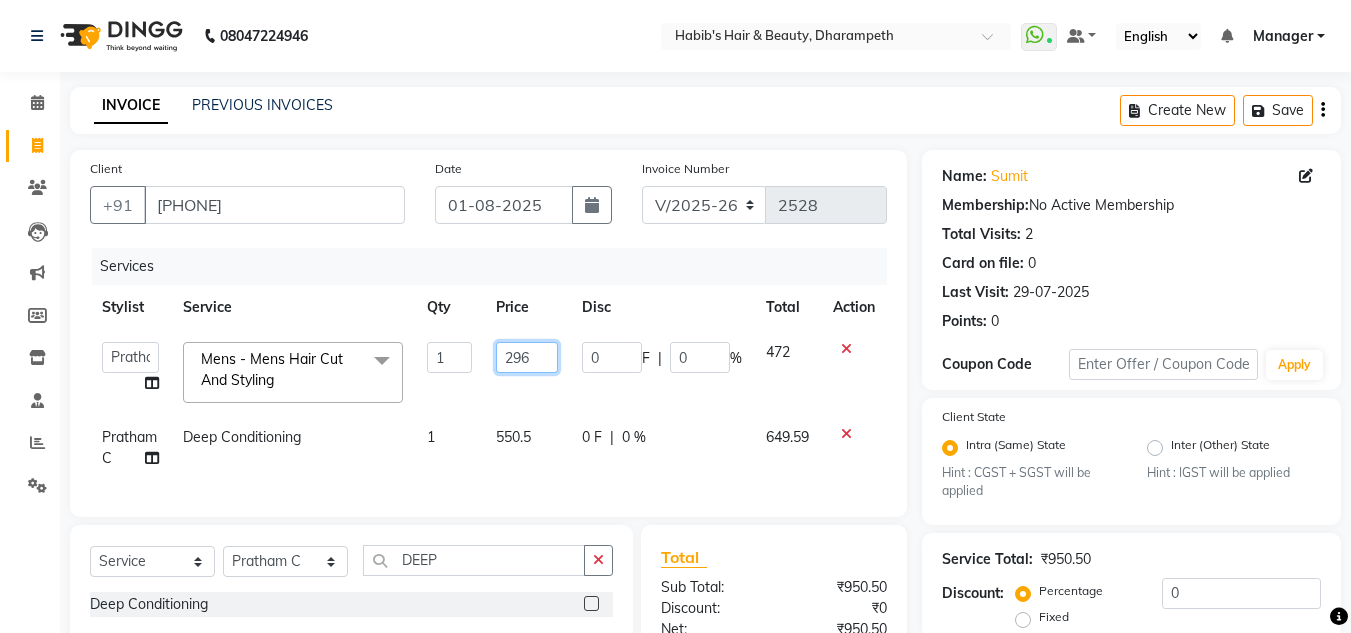 type on "296.5" 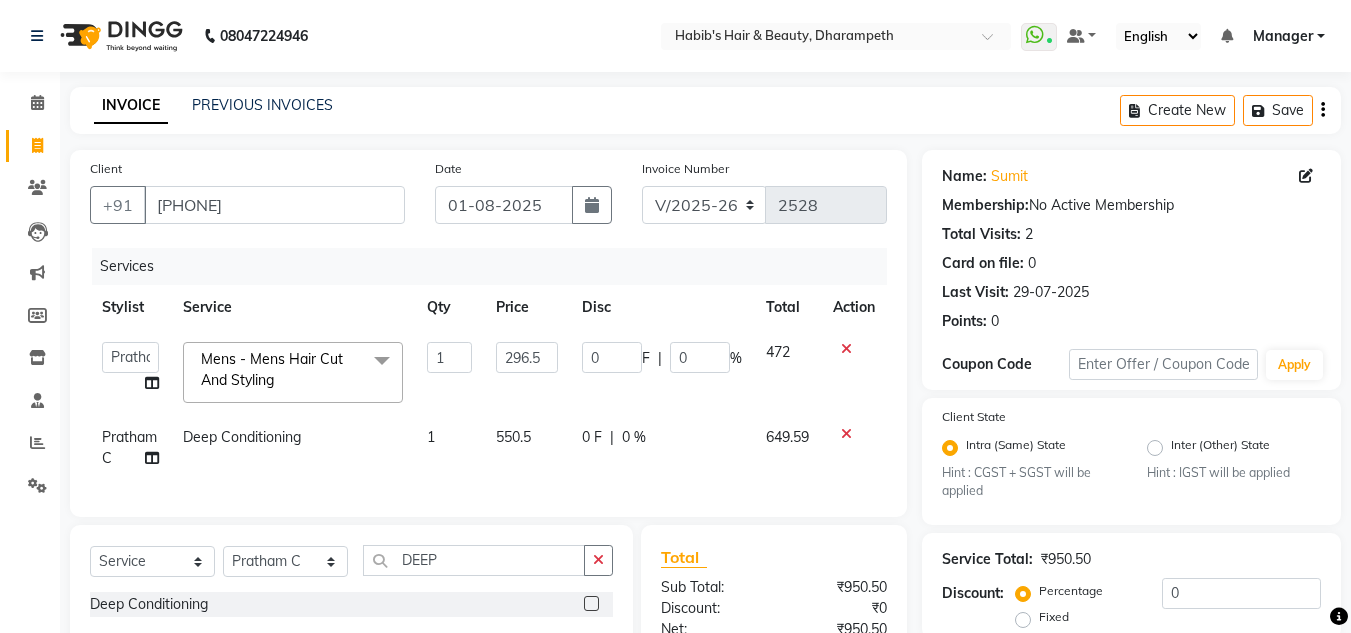 click on "472" 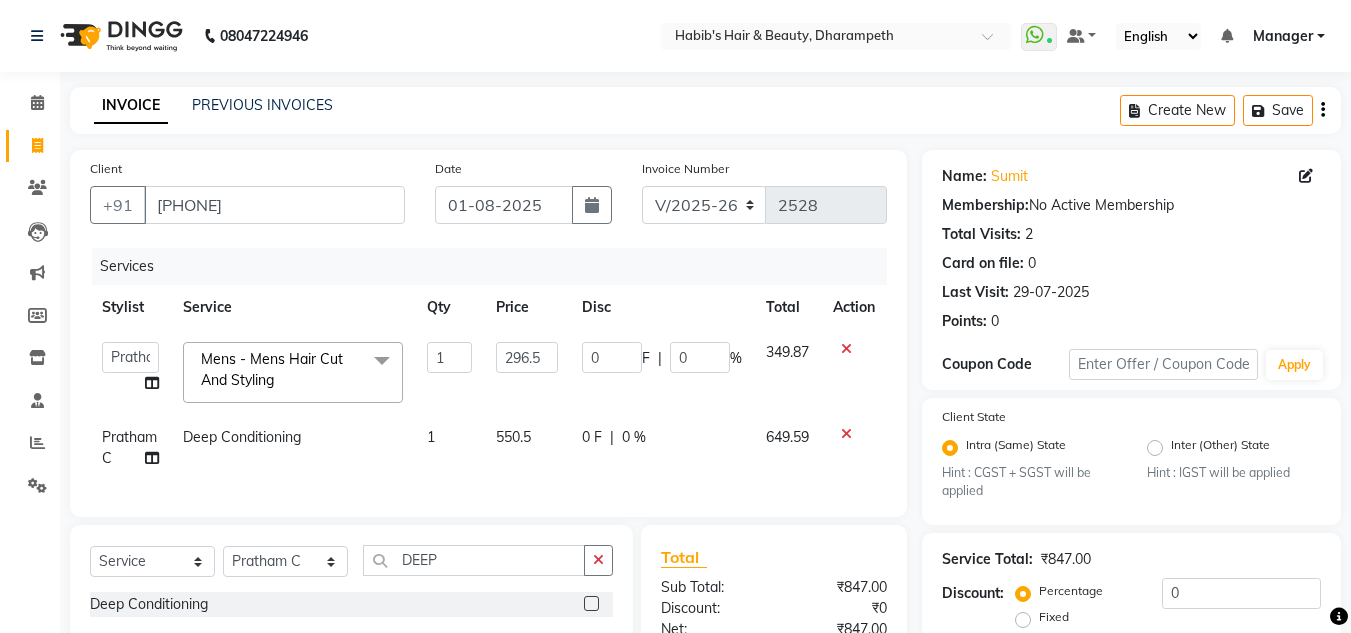 scroll, scrollTop: 252, scrollLeft: 0, axis: vertical 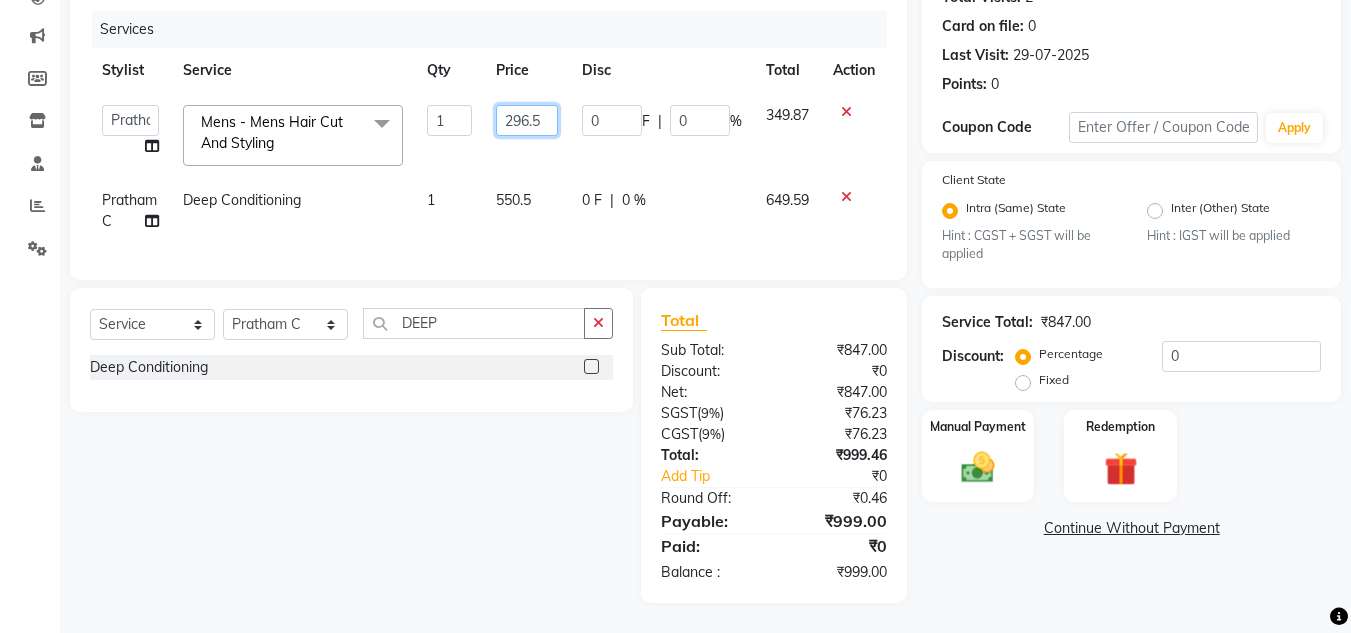 click on "296.5" 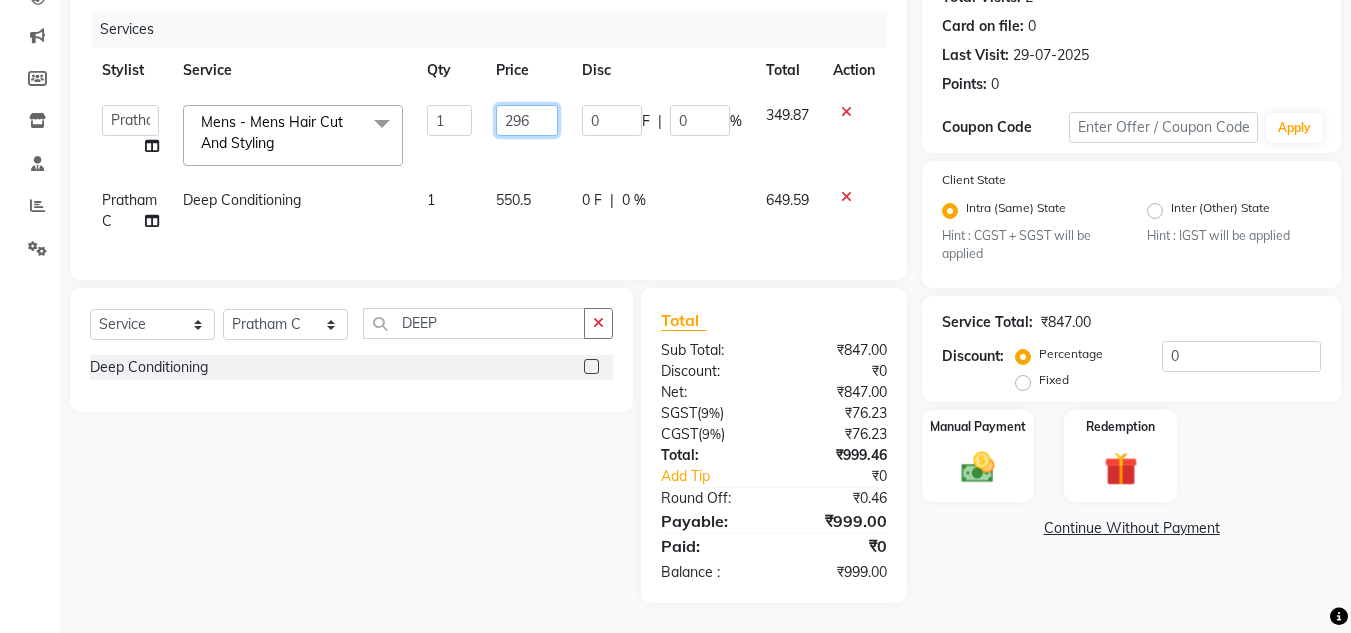 type on "296.8" 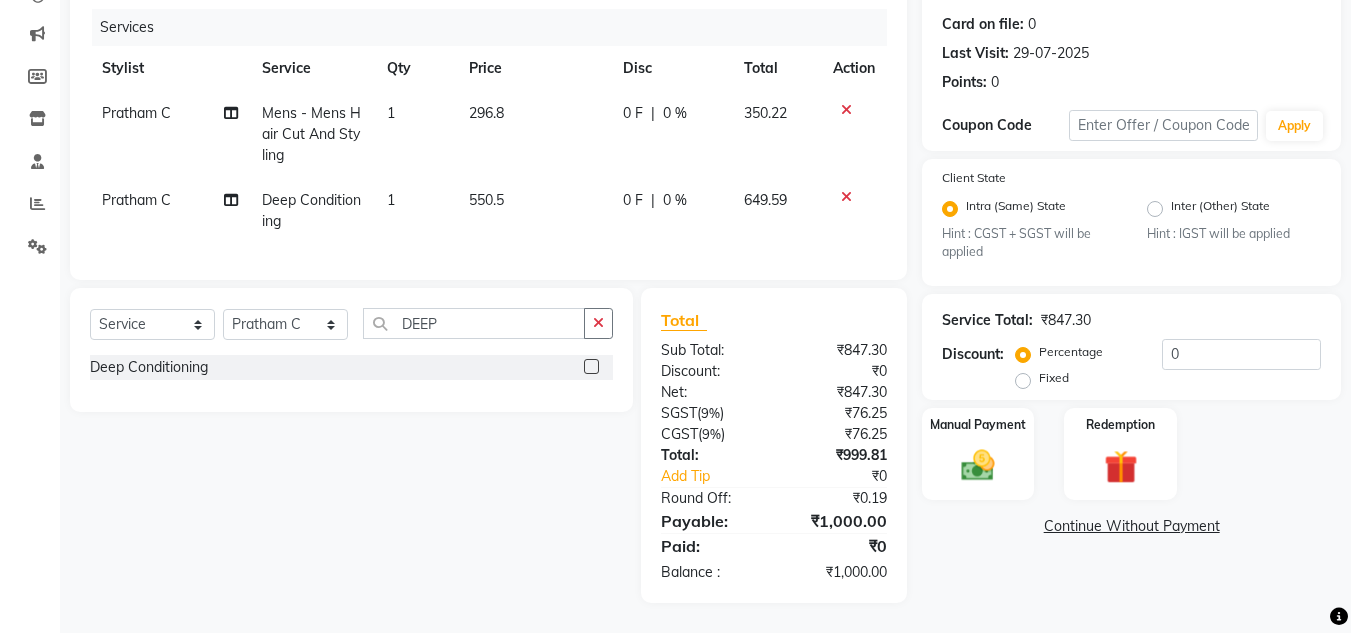 click on "350.22" 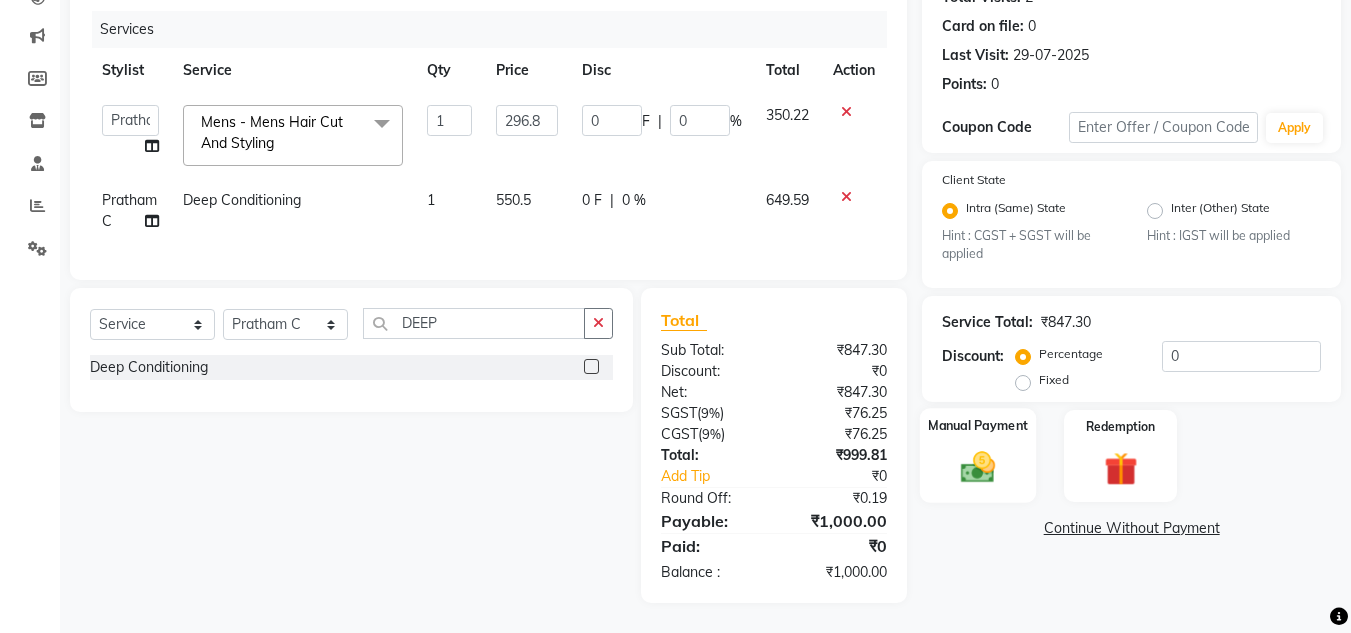 click 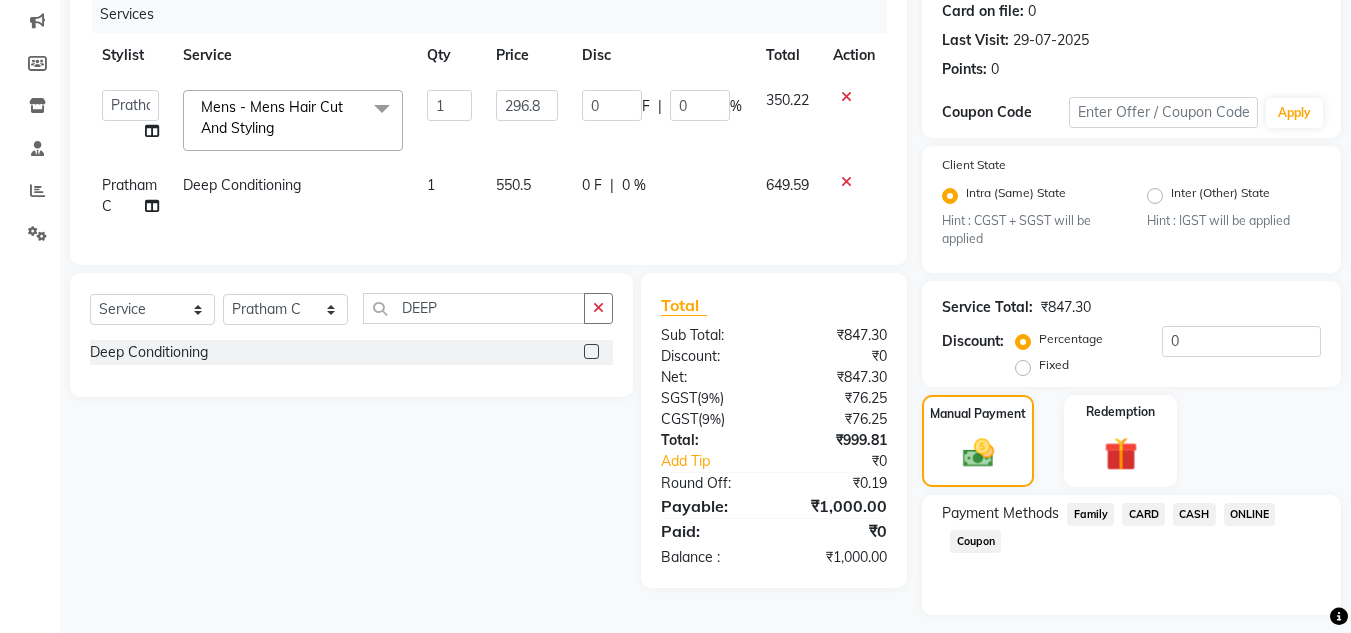 click on "ONLINE" 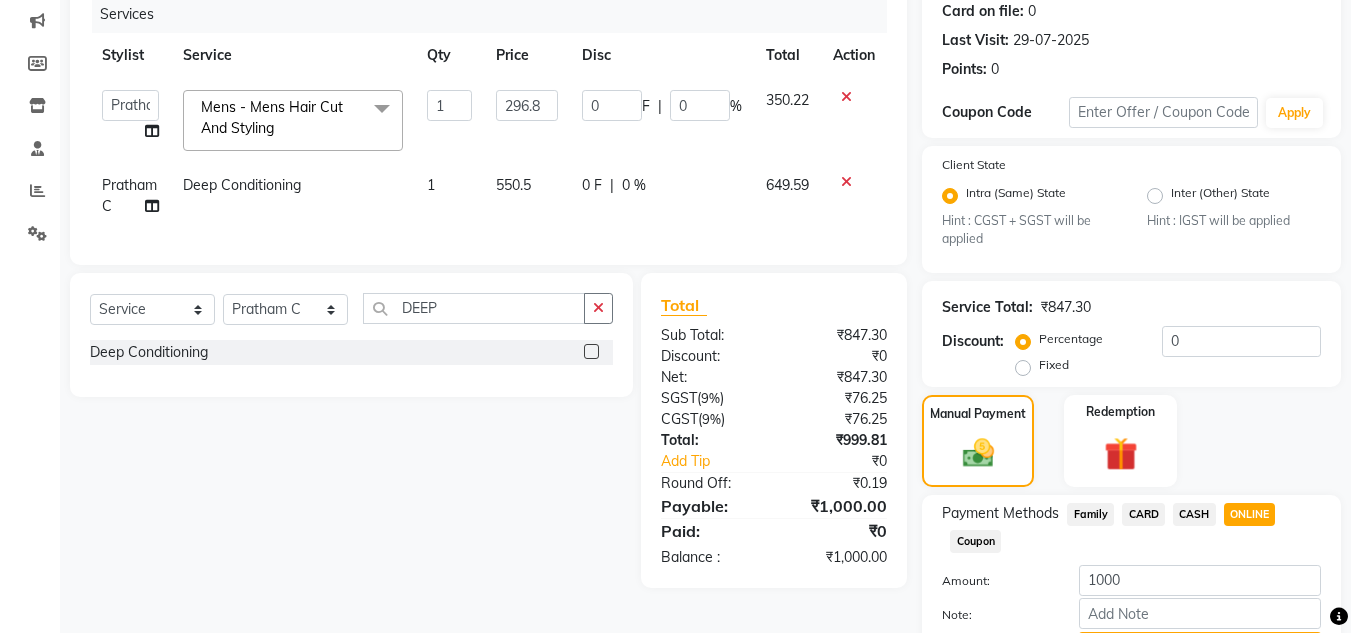scroll, scrollTop: 361, scrollLeft: 0, axis: vertical 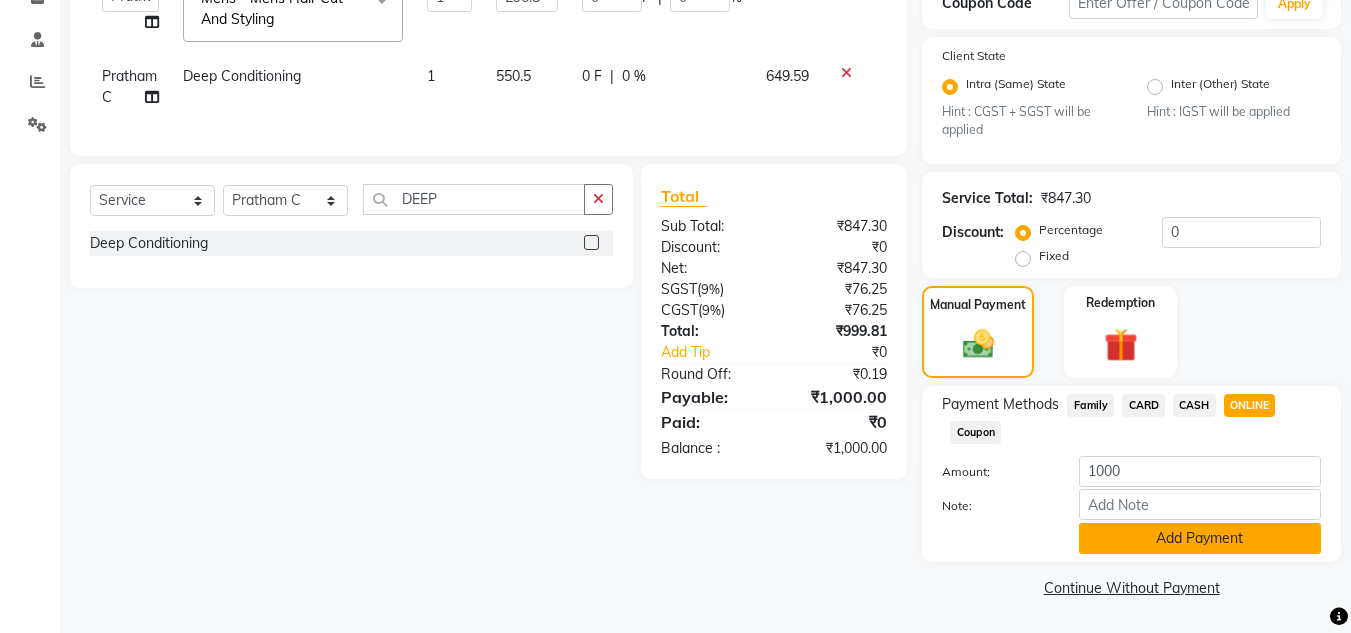 click on "Add Payment" 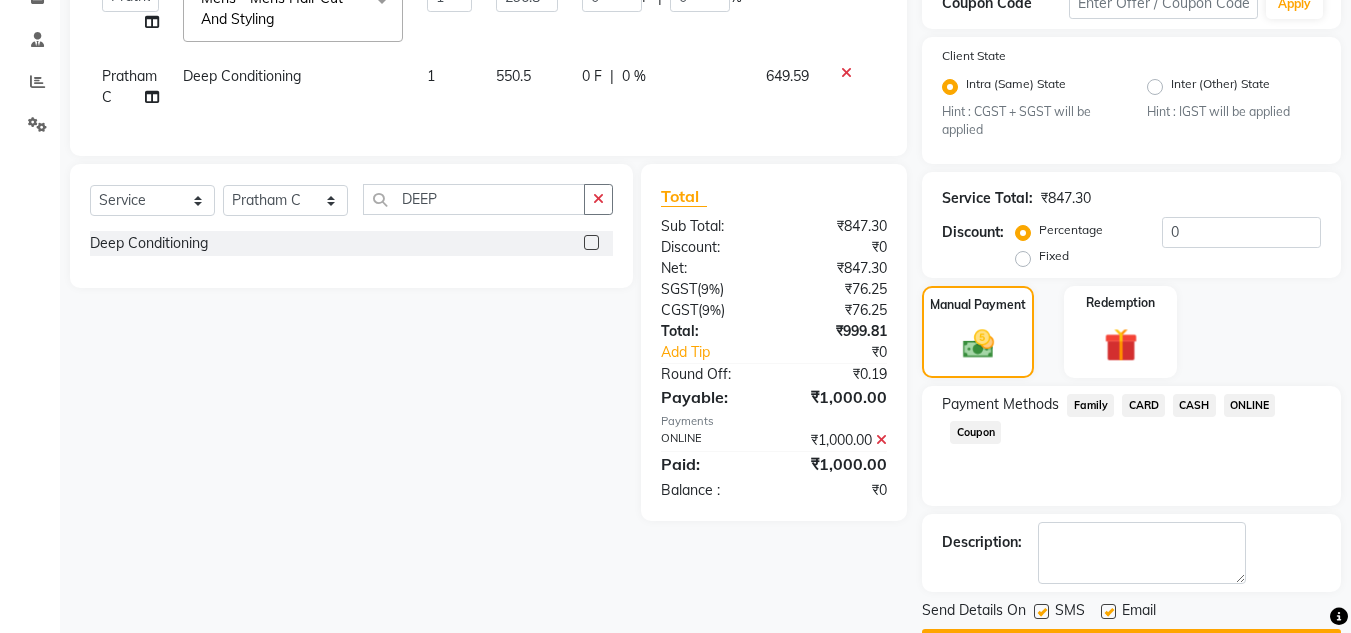 scroll, scrollTop: 418, scrollLeft: 0, axis: vertical 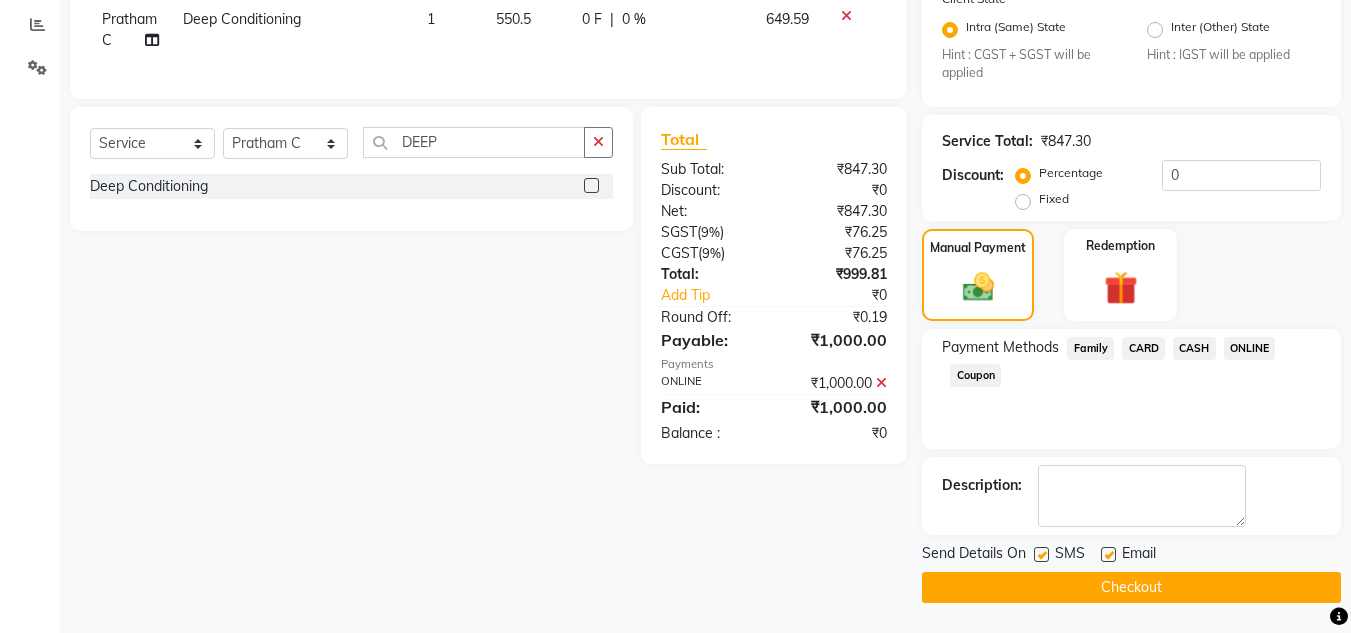 click on "Checkout" 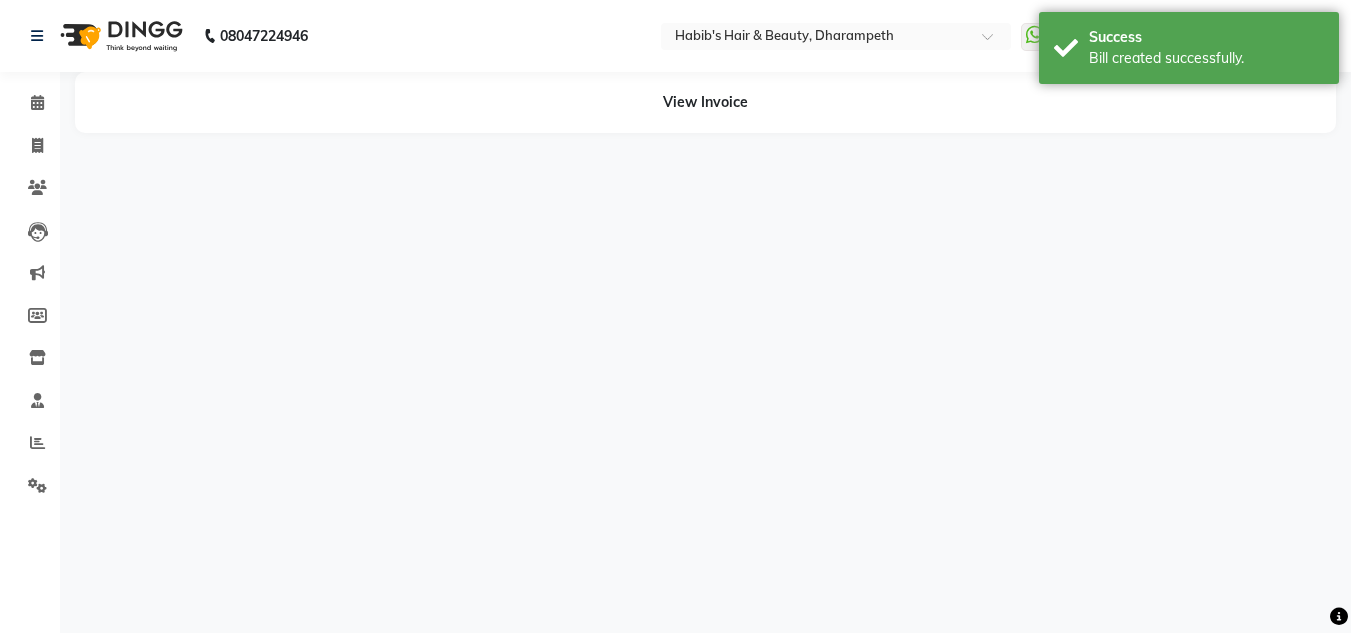 scroll, scrollTop: 0, scrollLeft: 0, axis: both 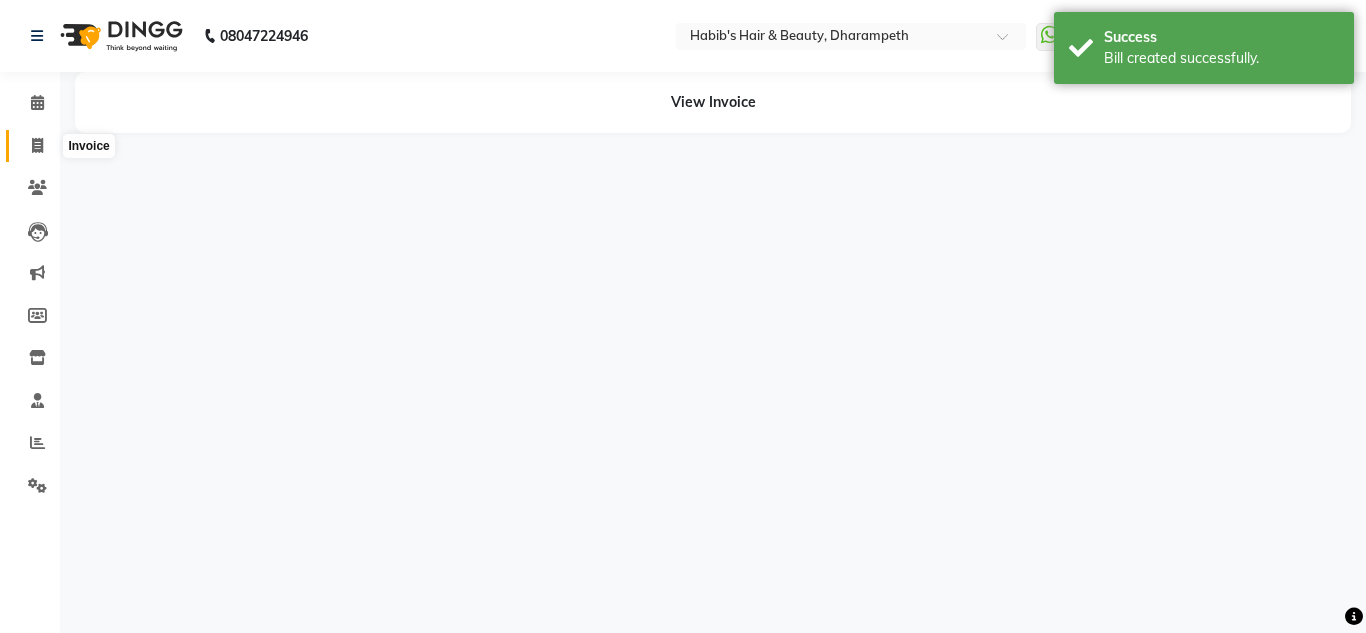 click 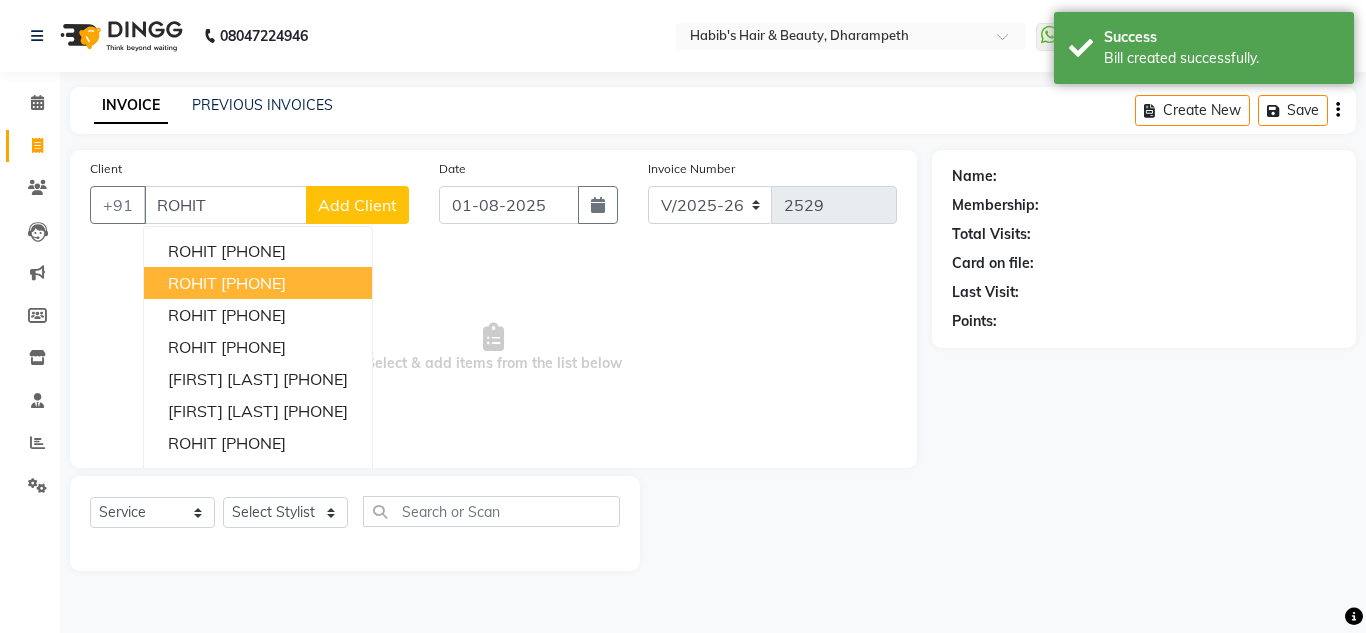 click on "[PHONE]" at bounding box center (253, 283) 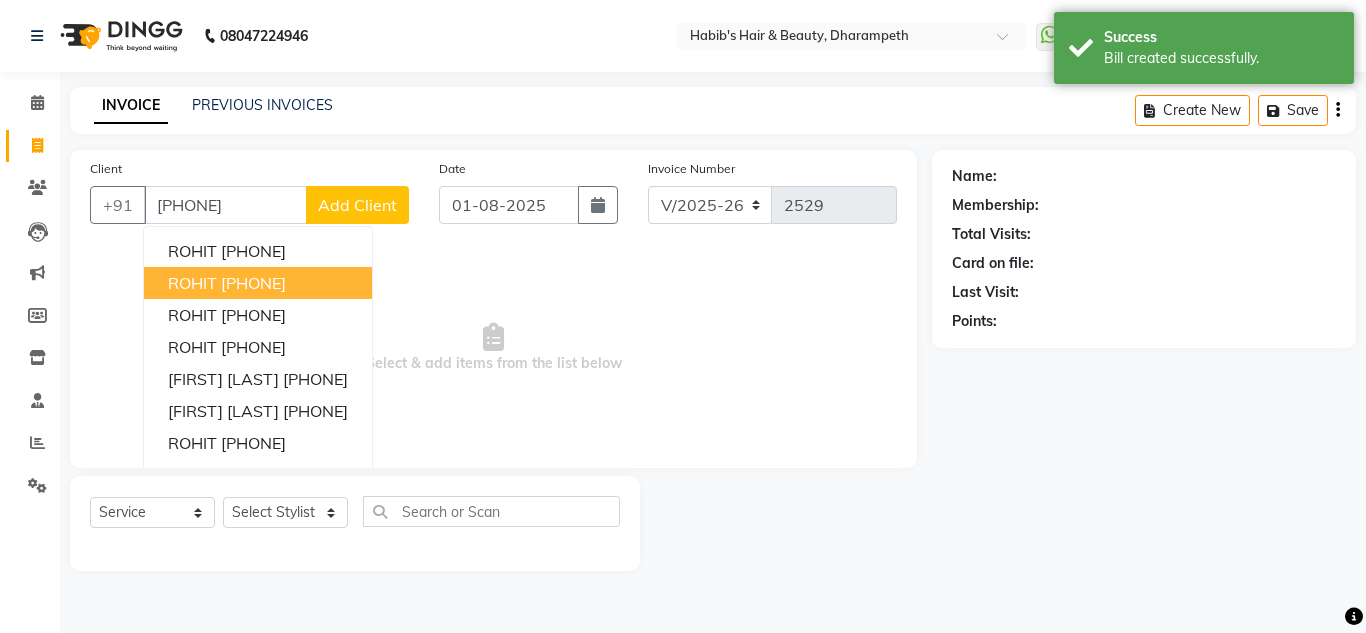 type on "[PHONE]" 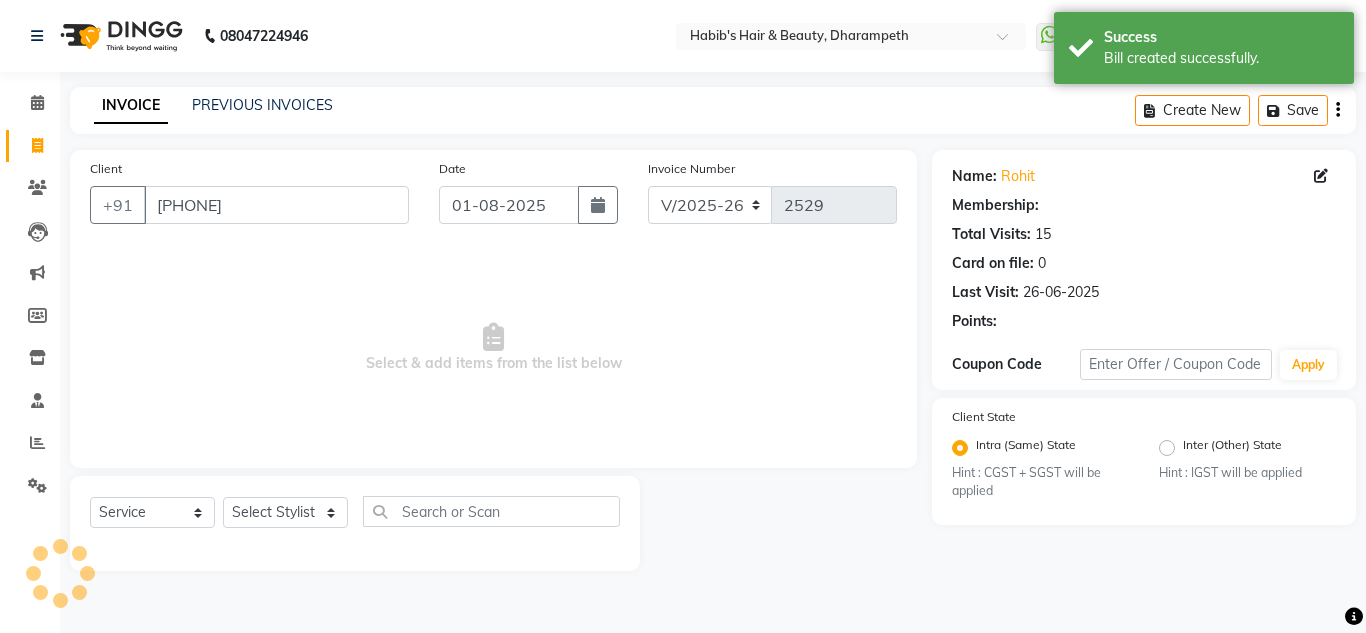 select on "1: Object" 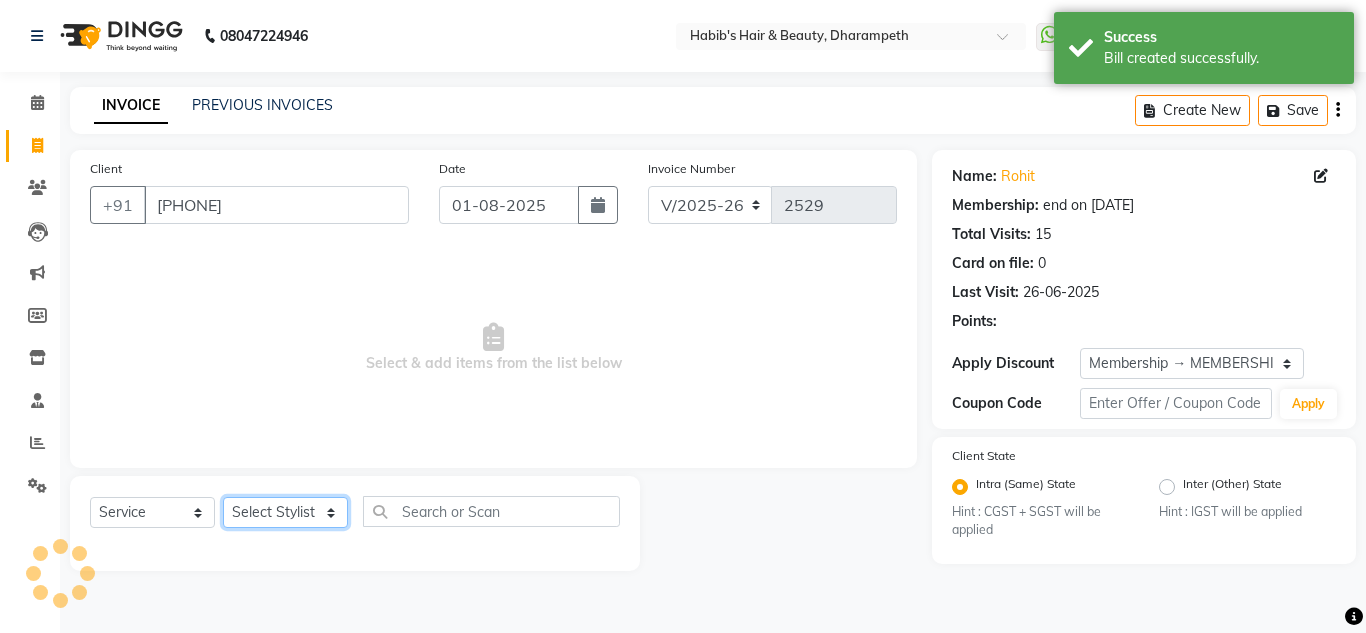 click on "Select Stylist [FIRST] [FIRST] [FIRST] [FIRST]  Manager [FIRST] [FIRST] [LAST] [LAST] [FIRST] [LAST]" 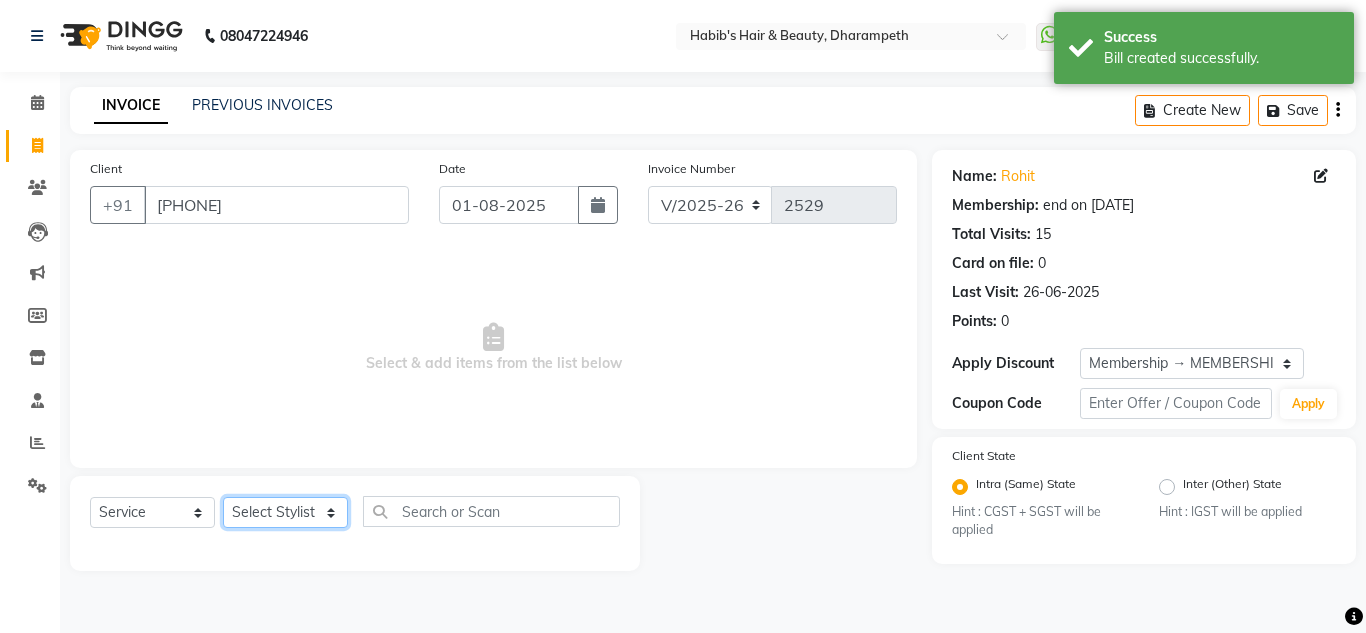 select on "65623" 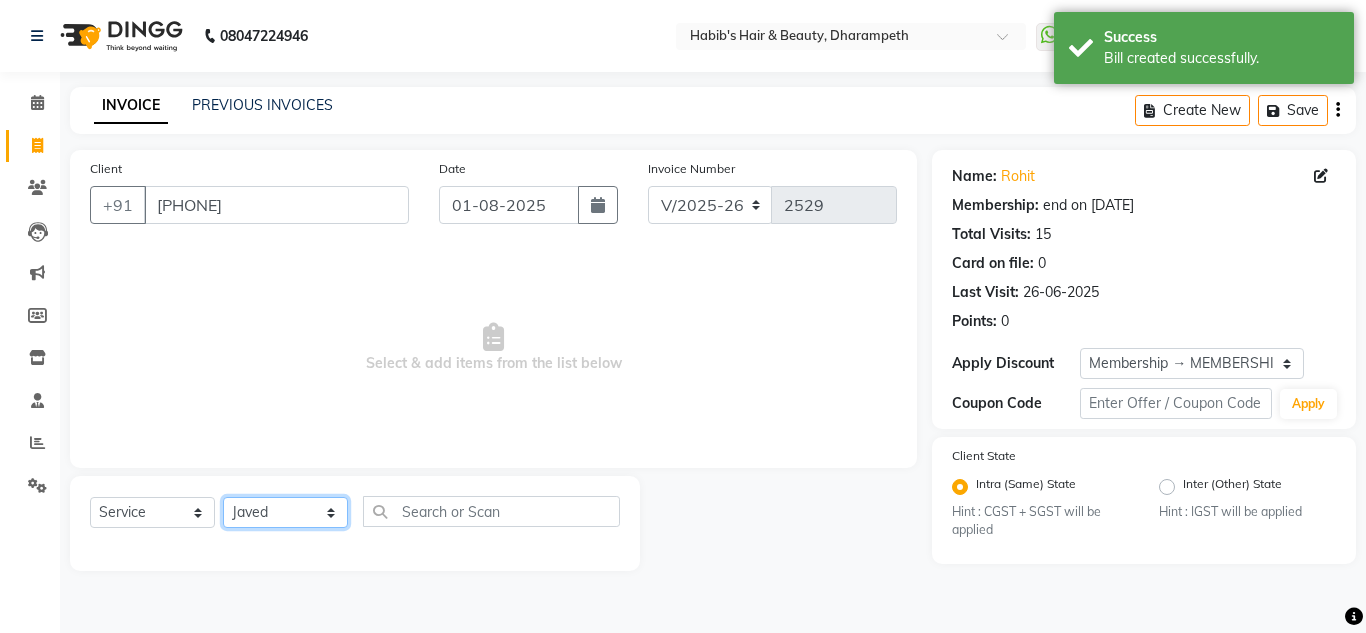 click on "Select Stylist [FIRST] [FIRST] [FIRST] [FIRST]  Manager [FIRST] [FIRST] [LAST] [LAST] [FIRST] [LAST]" 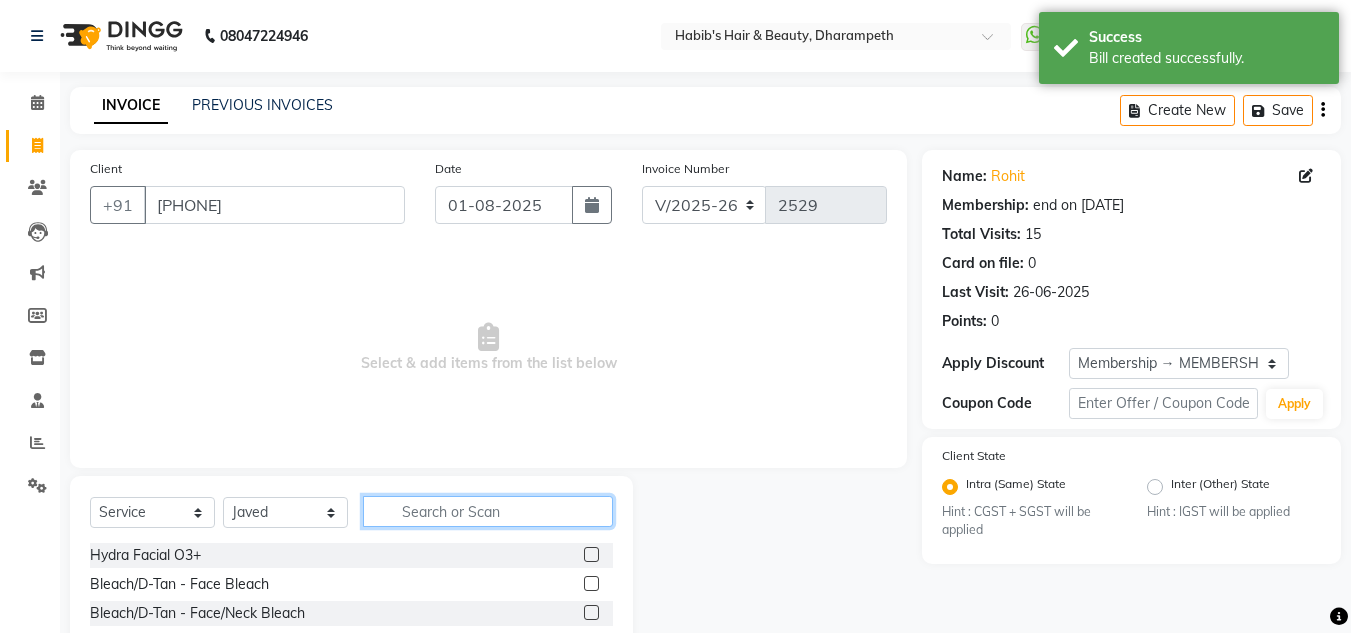 click 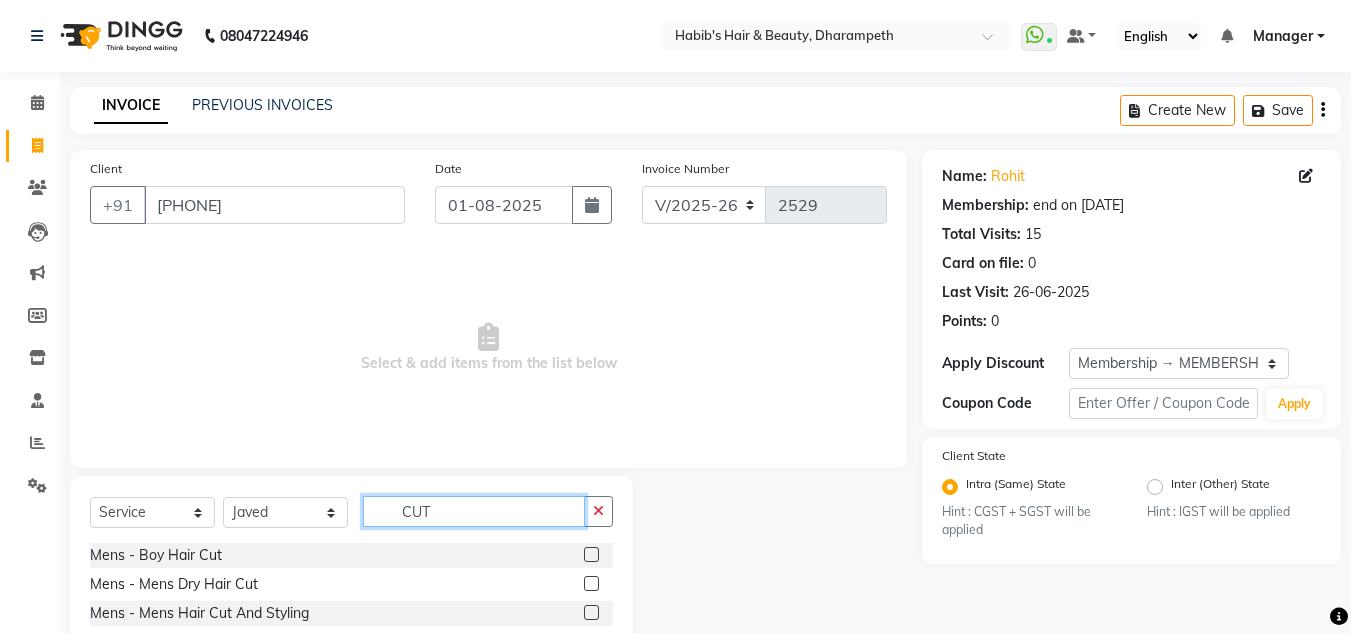 type on "CUT" 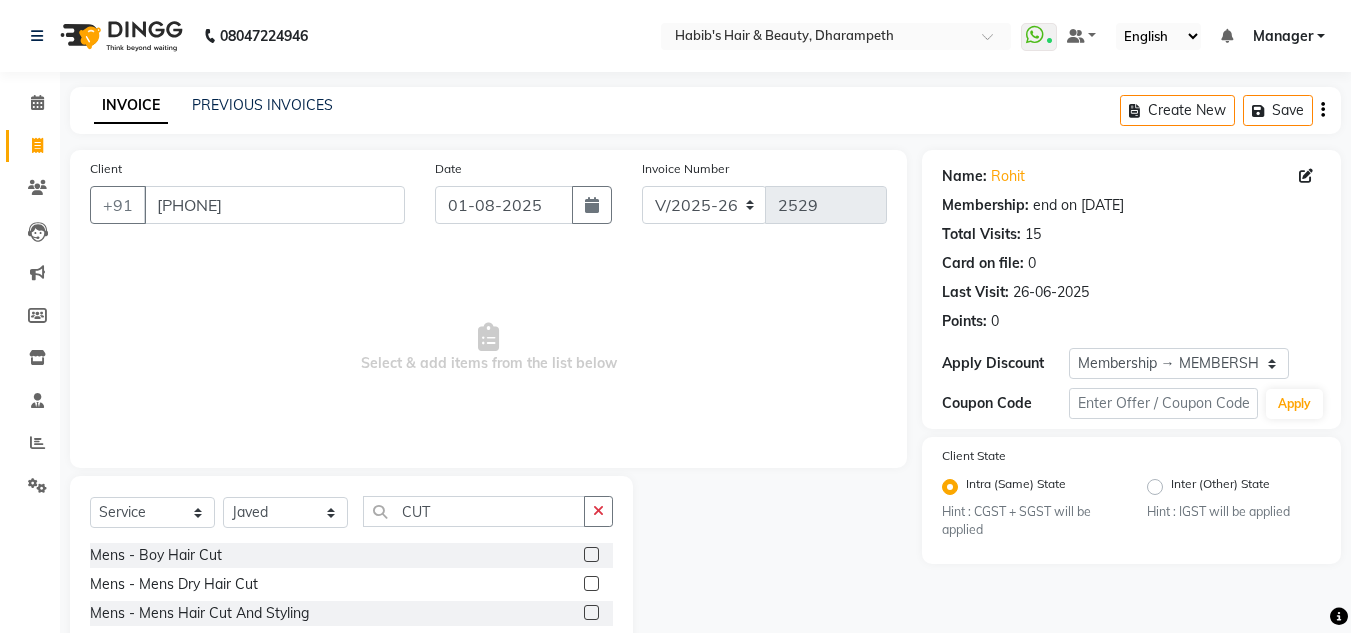 click 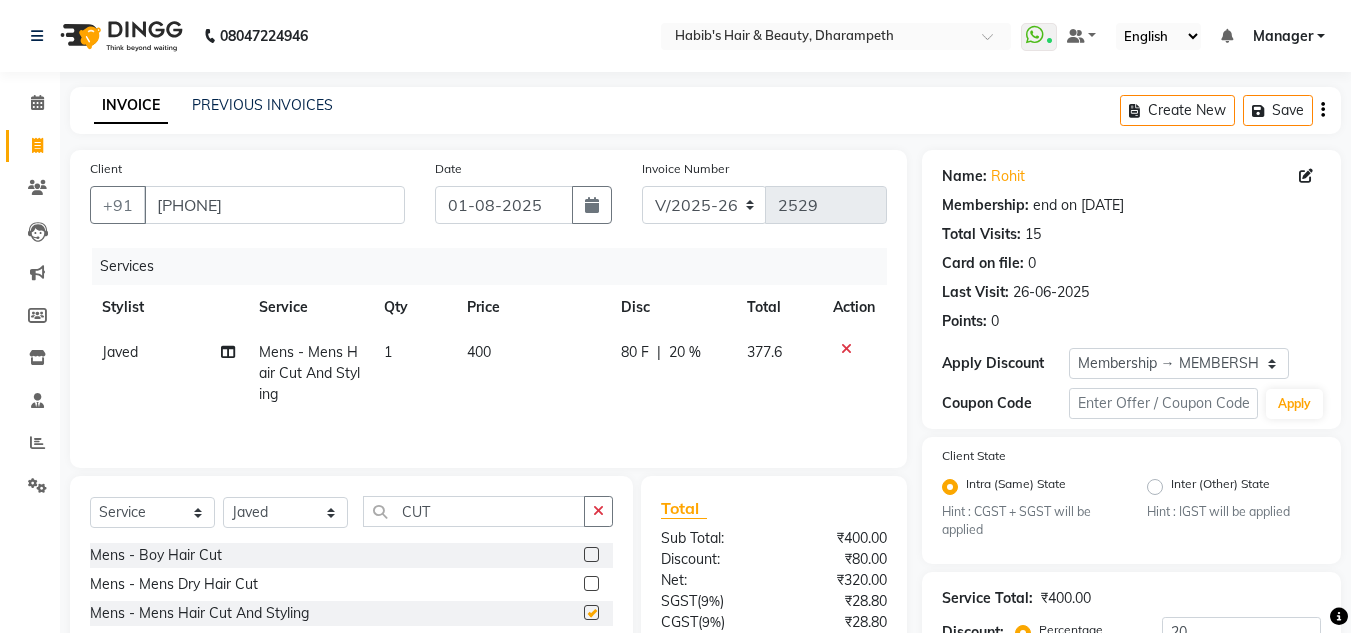 checkbox on "false" 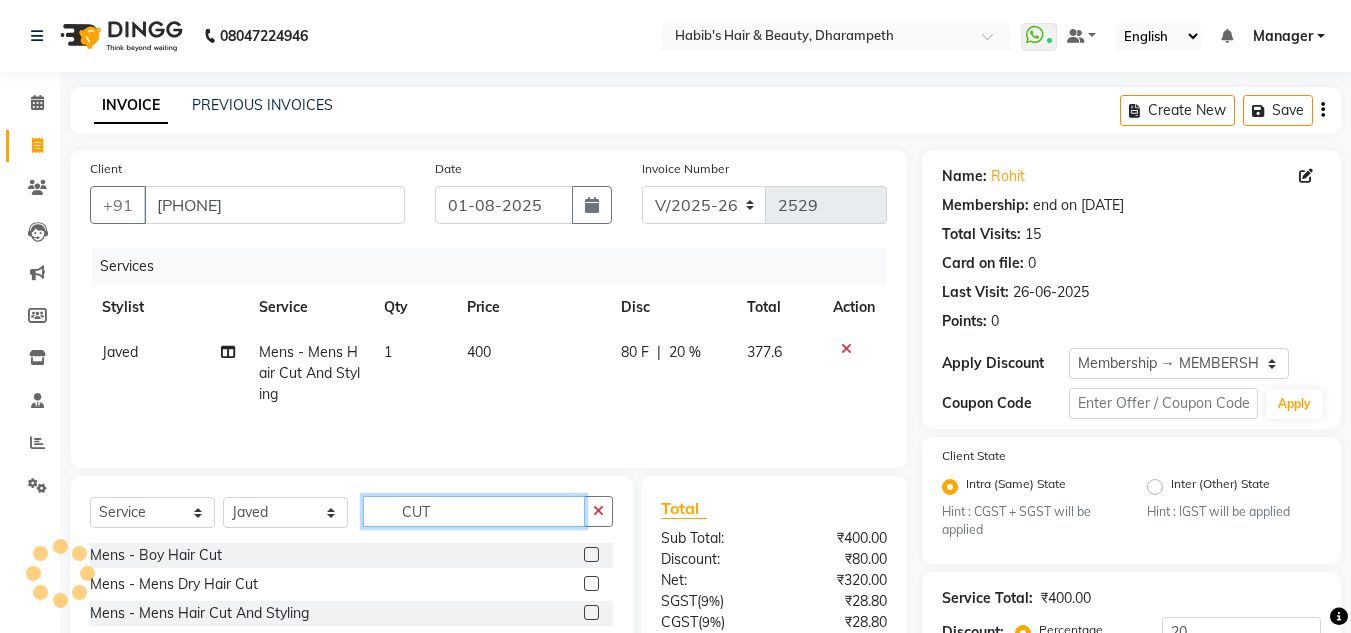 click on "CUT" 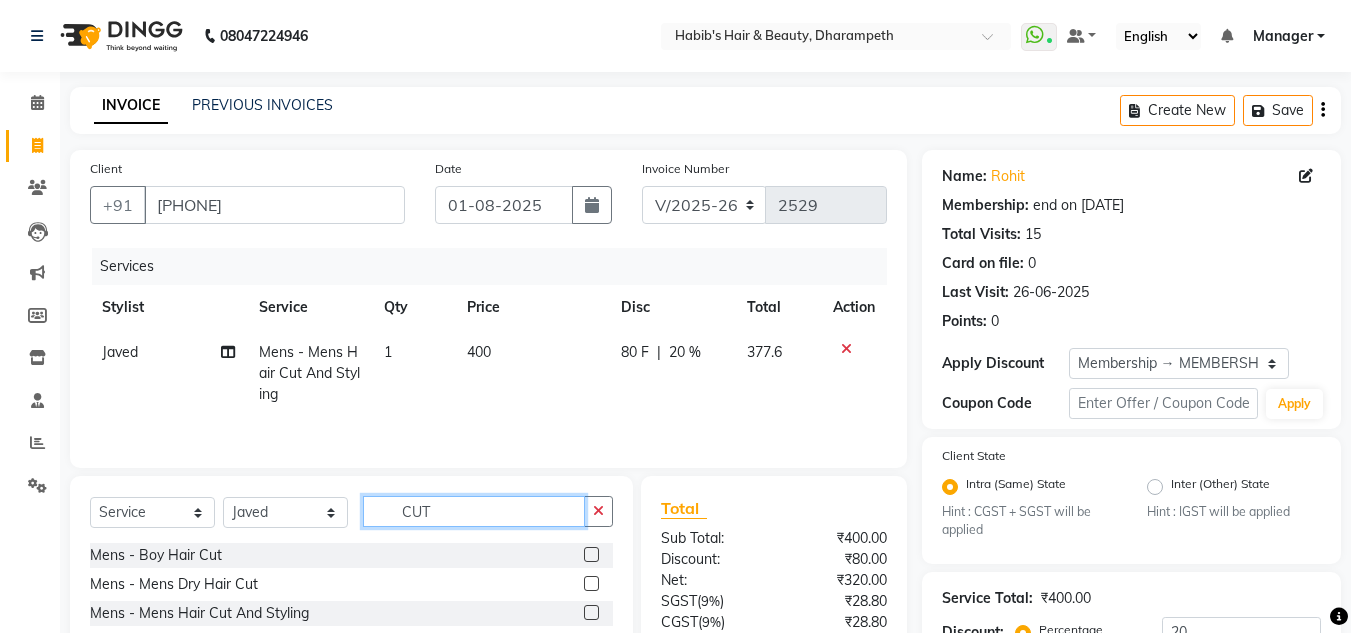 click on "CUT" 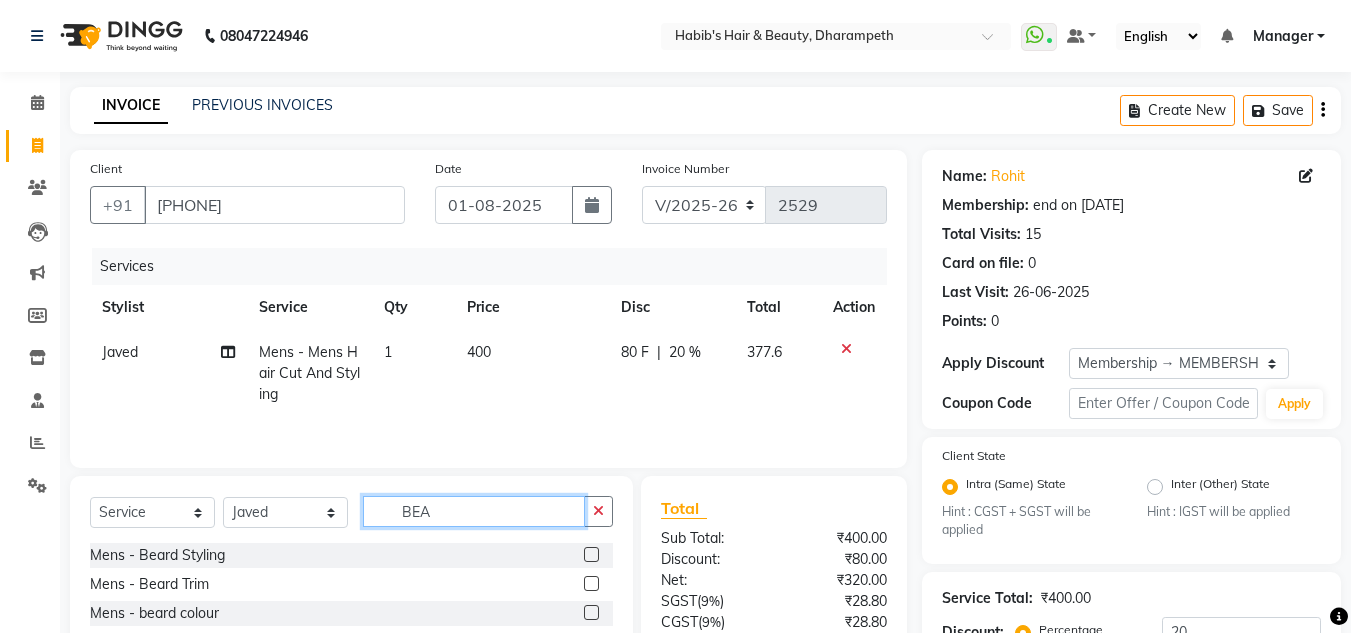 type on "BEA" 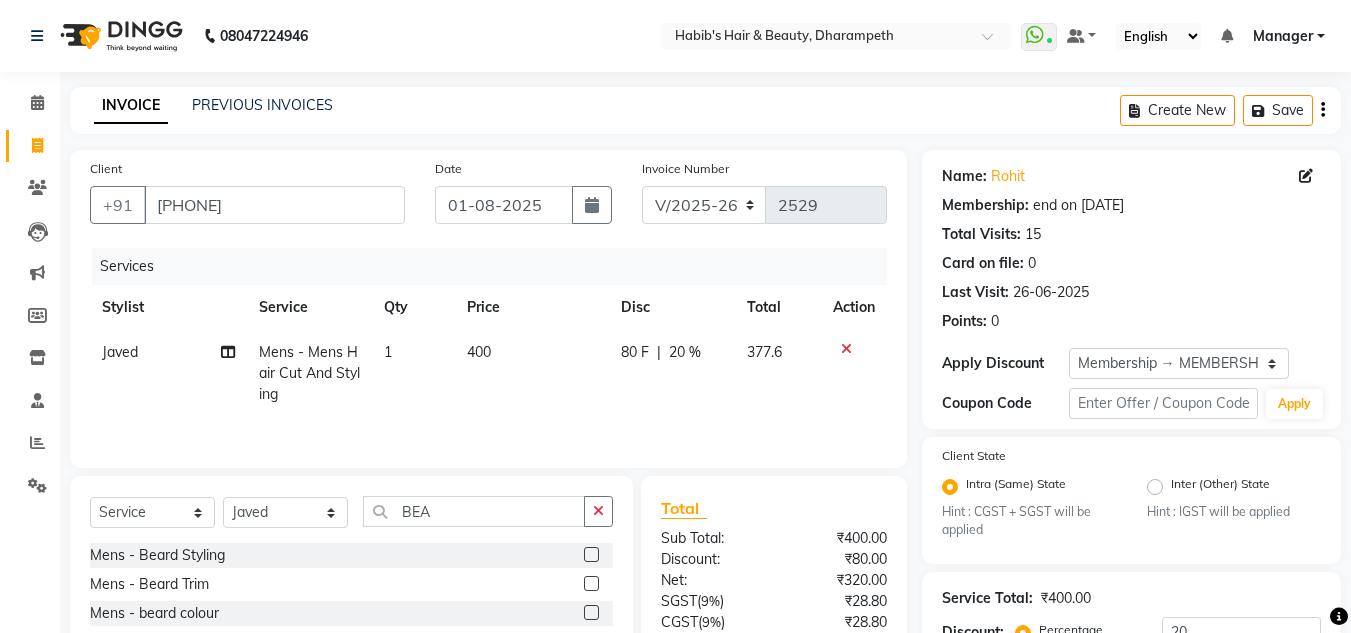 click 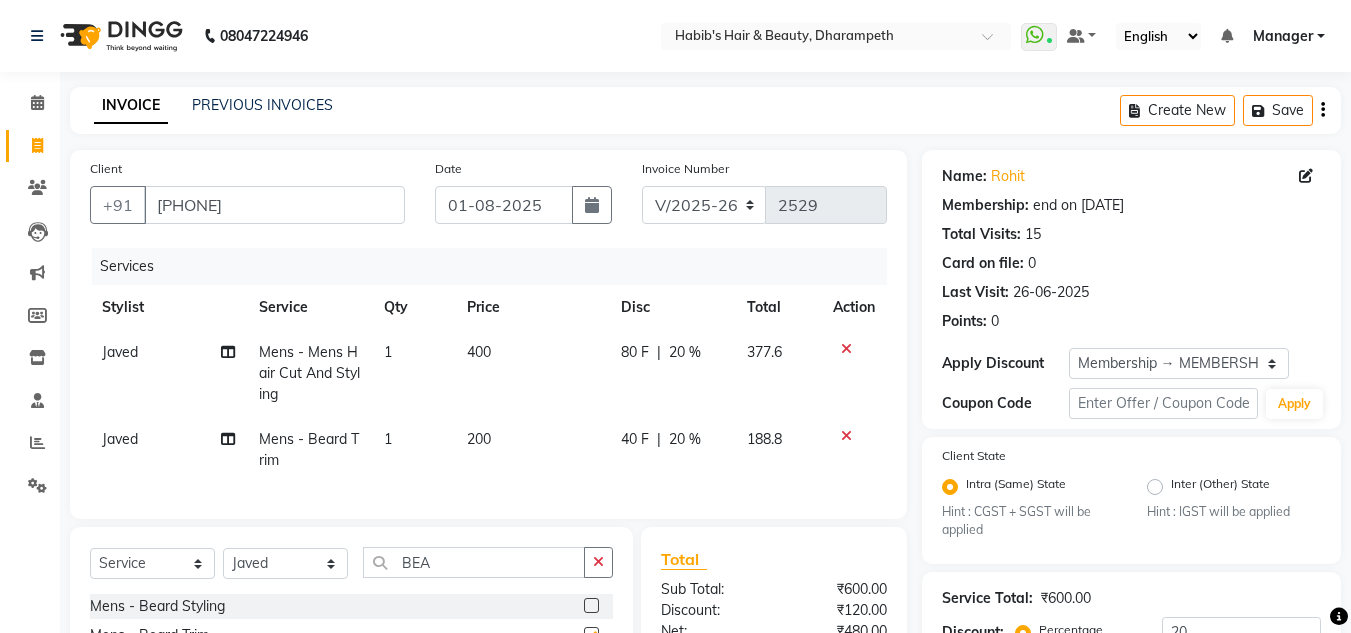 checkbox on "false" 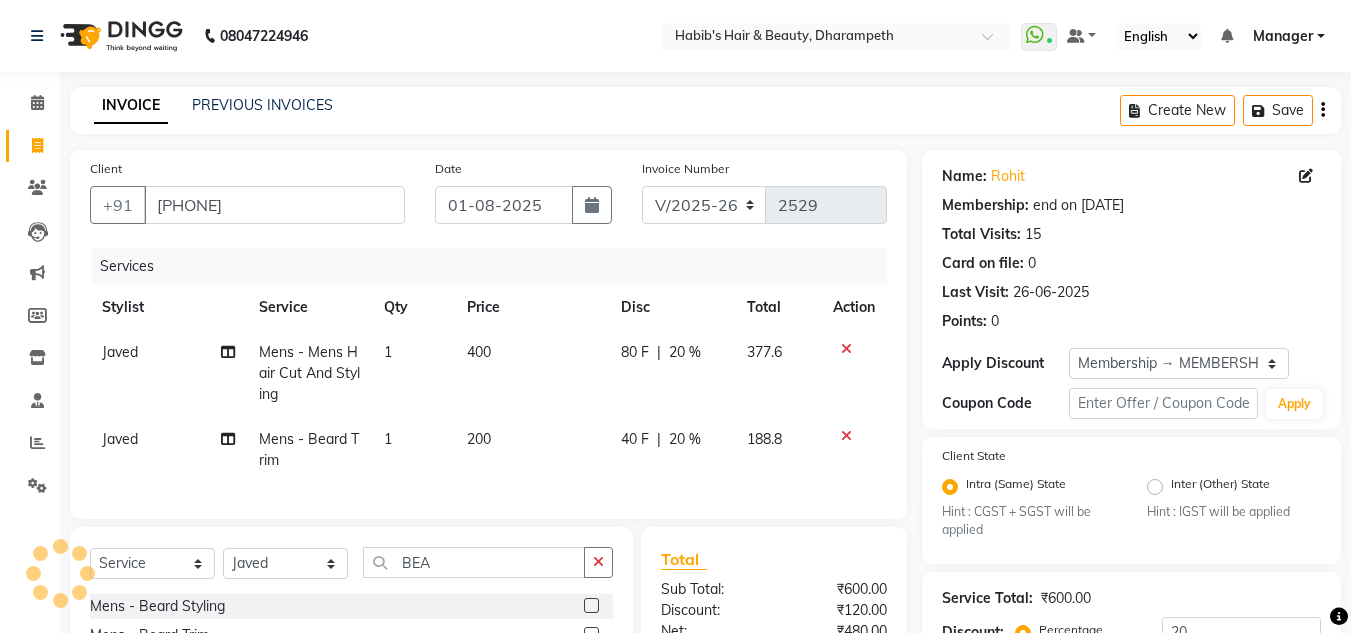 click on "400" 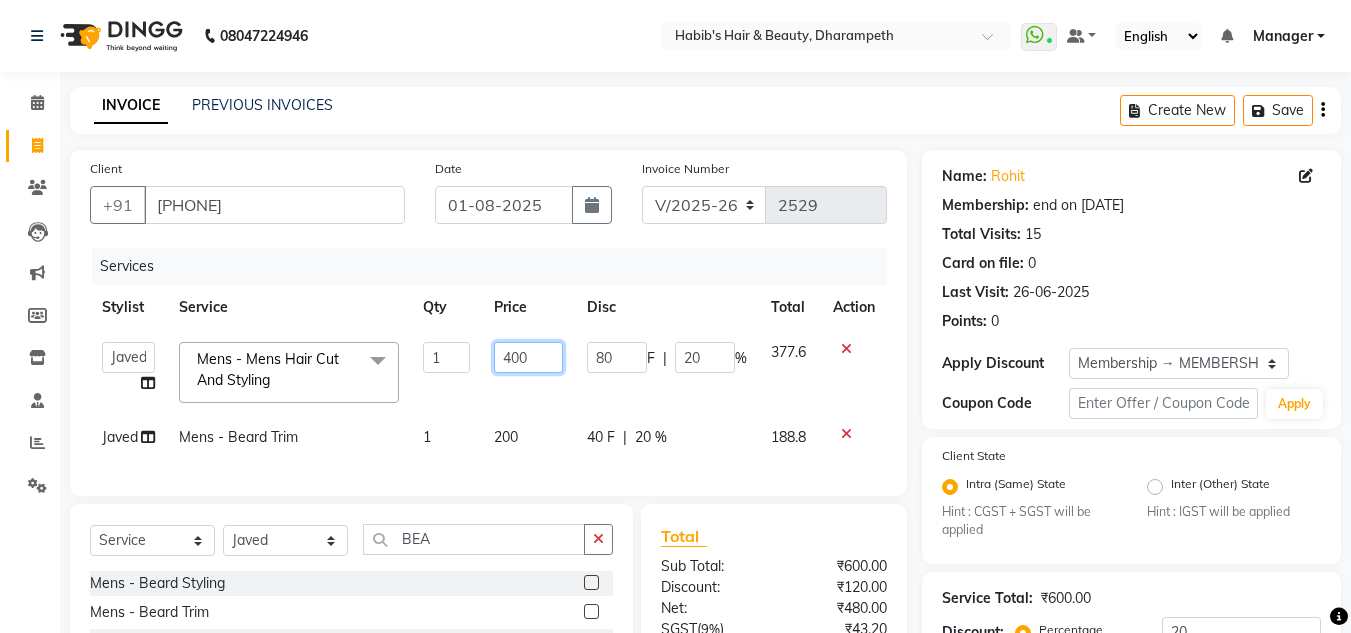 click on "400" 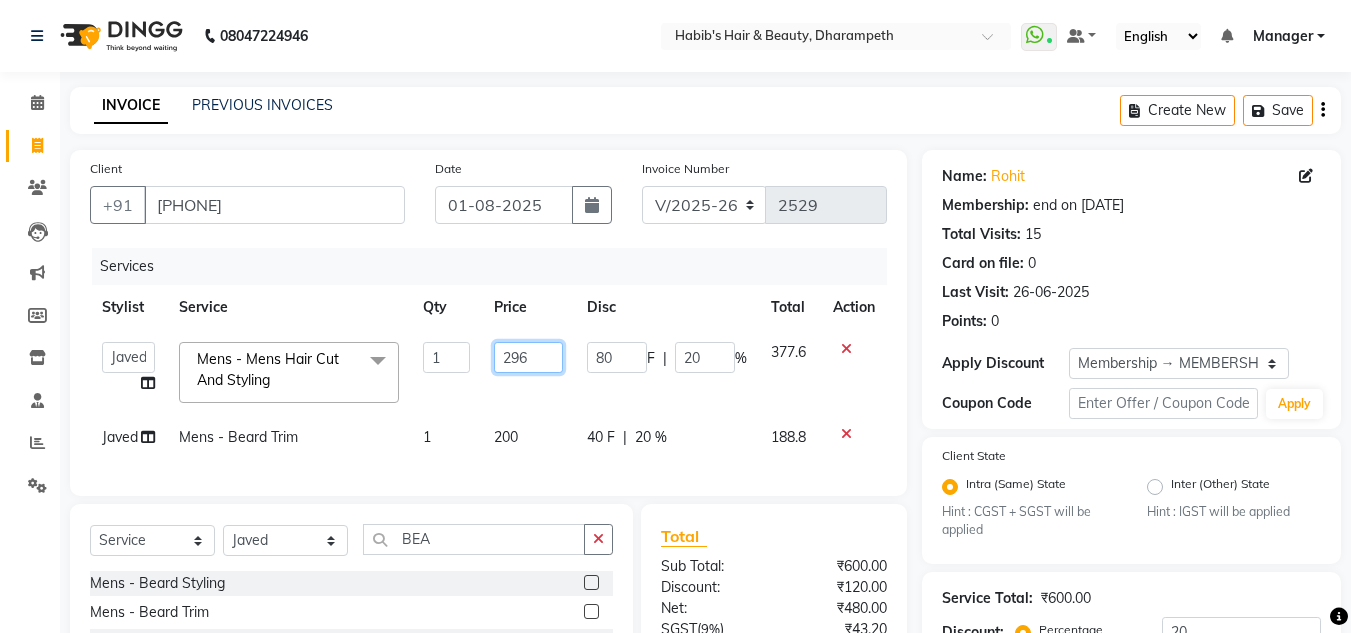 type on "296.5" 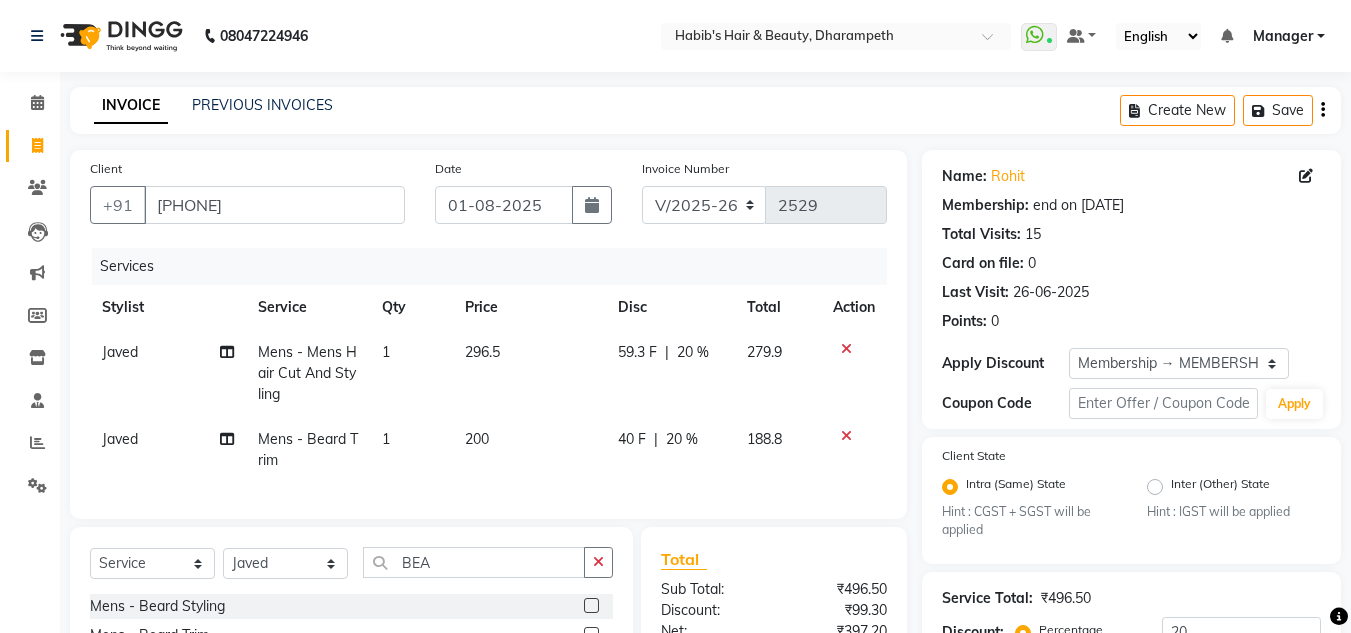 click on "279.9" 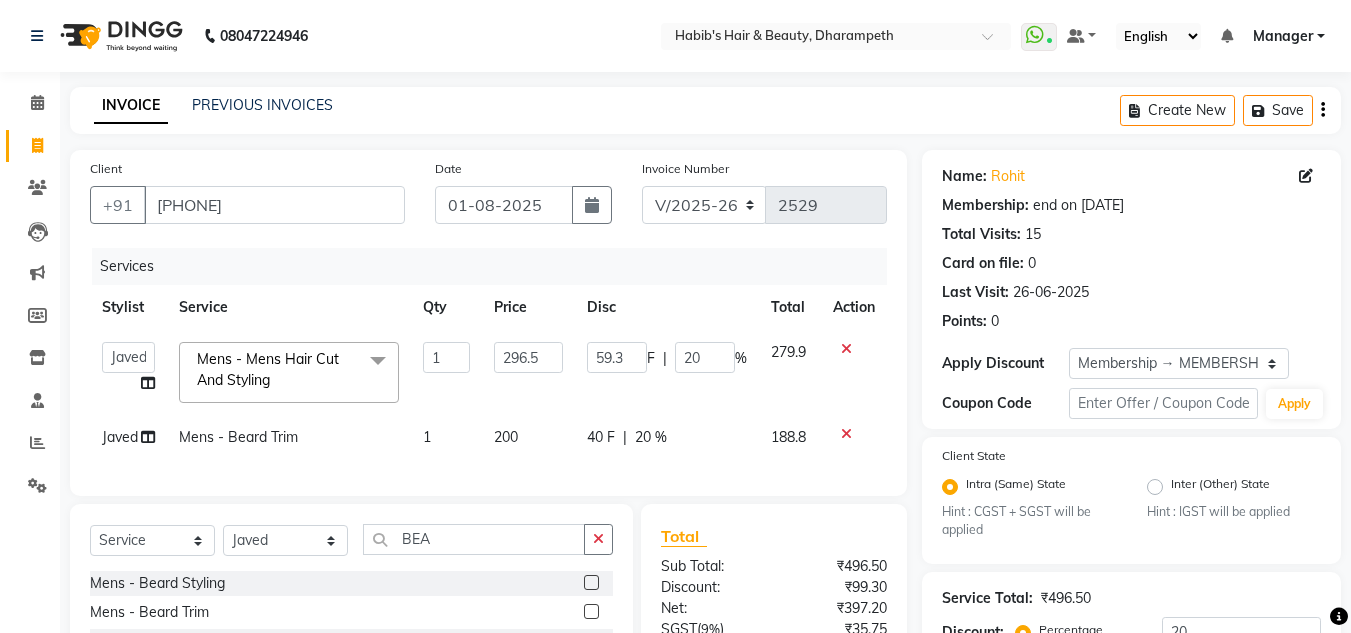 click on "200" 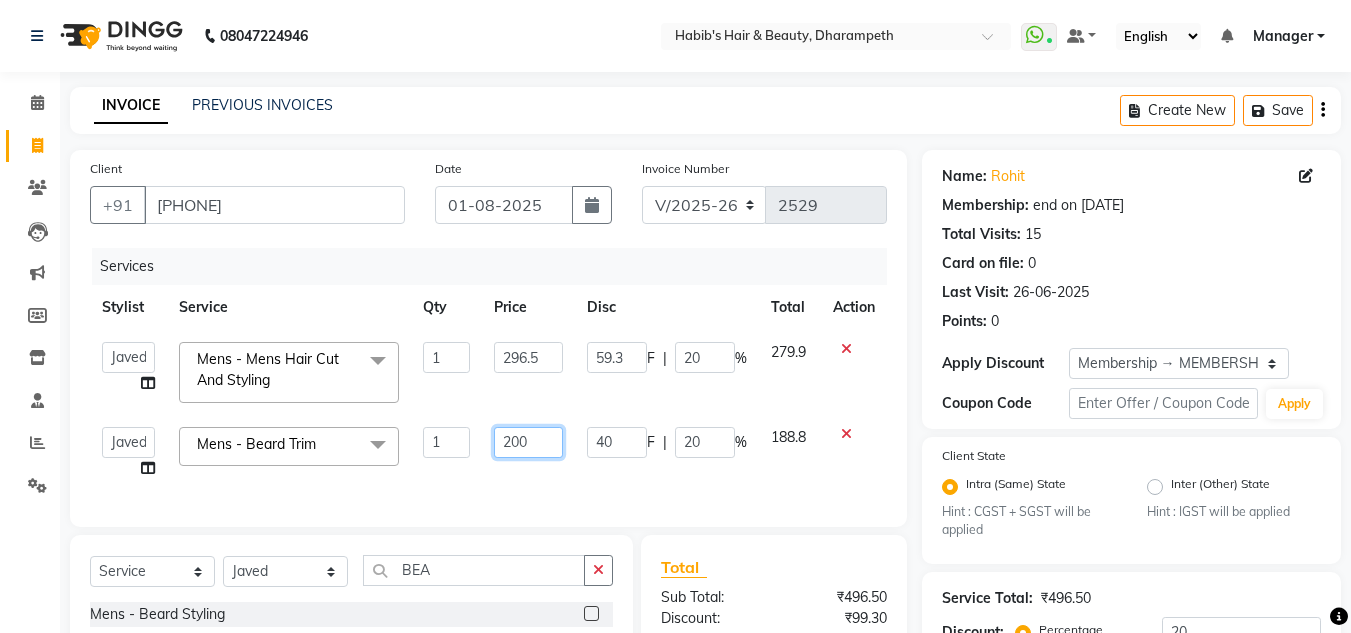 click on "200" 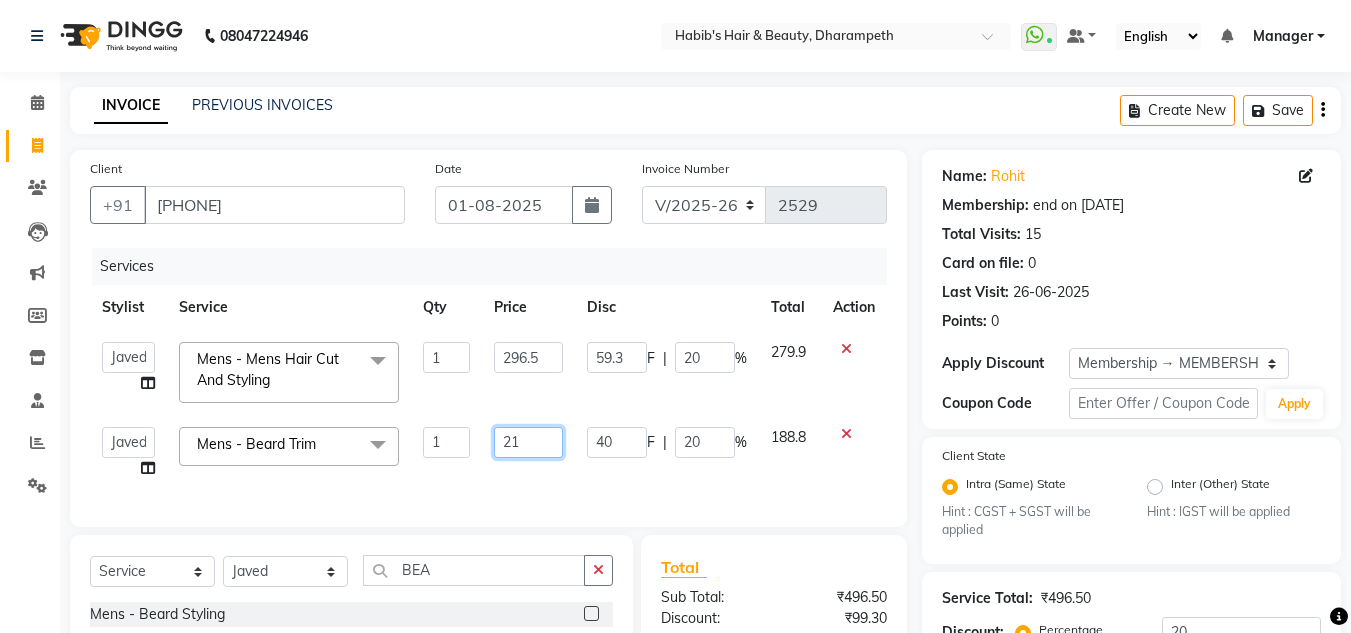 type on "212" 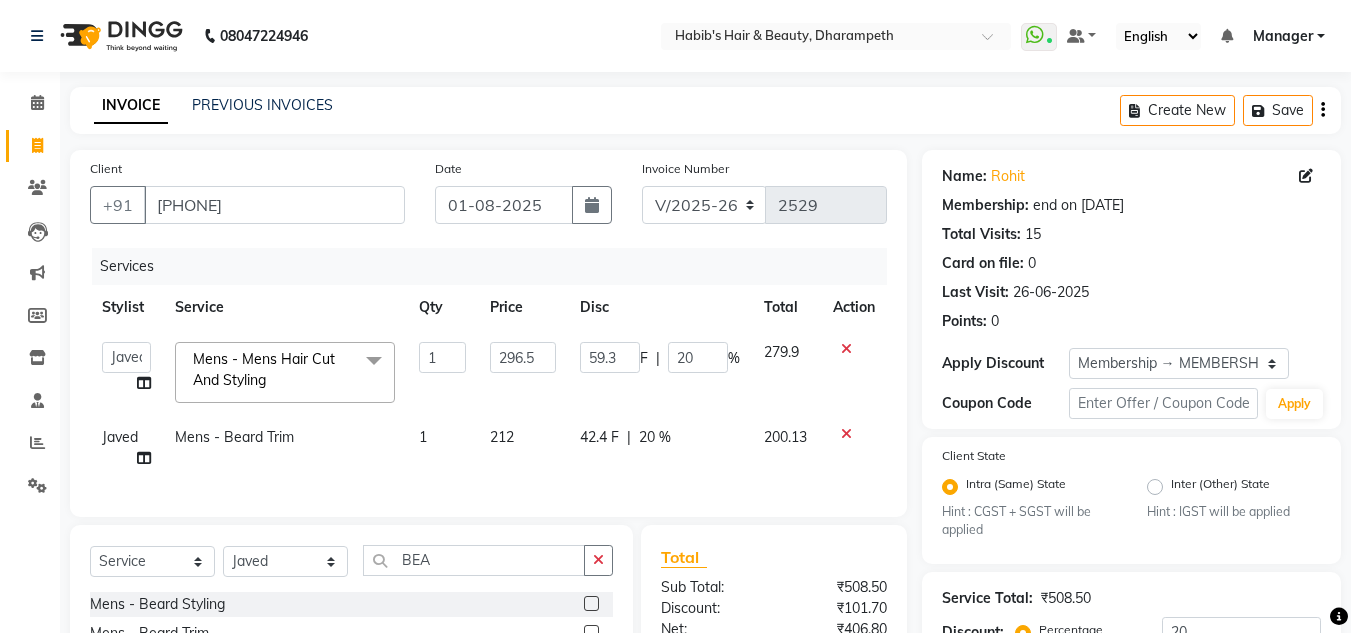 click on "200.13" 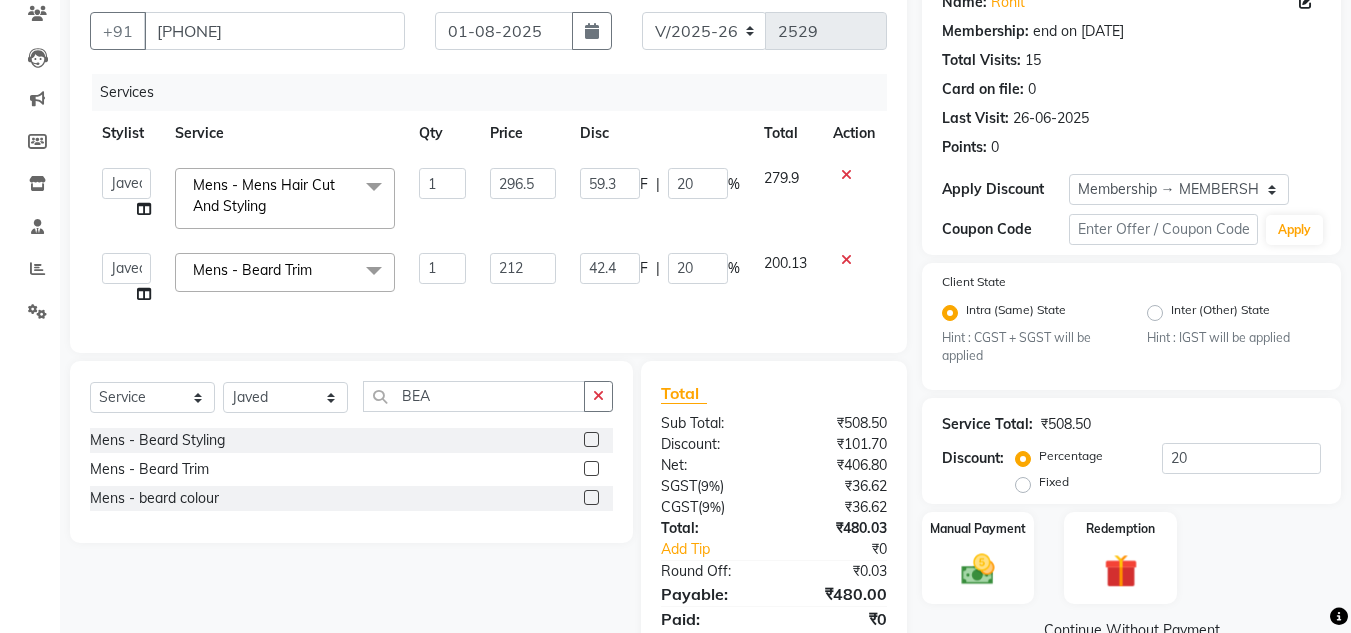 scroll, scrollTop: 193, scrollLeft: 0, axis: vertical 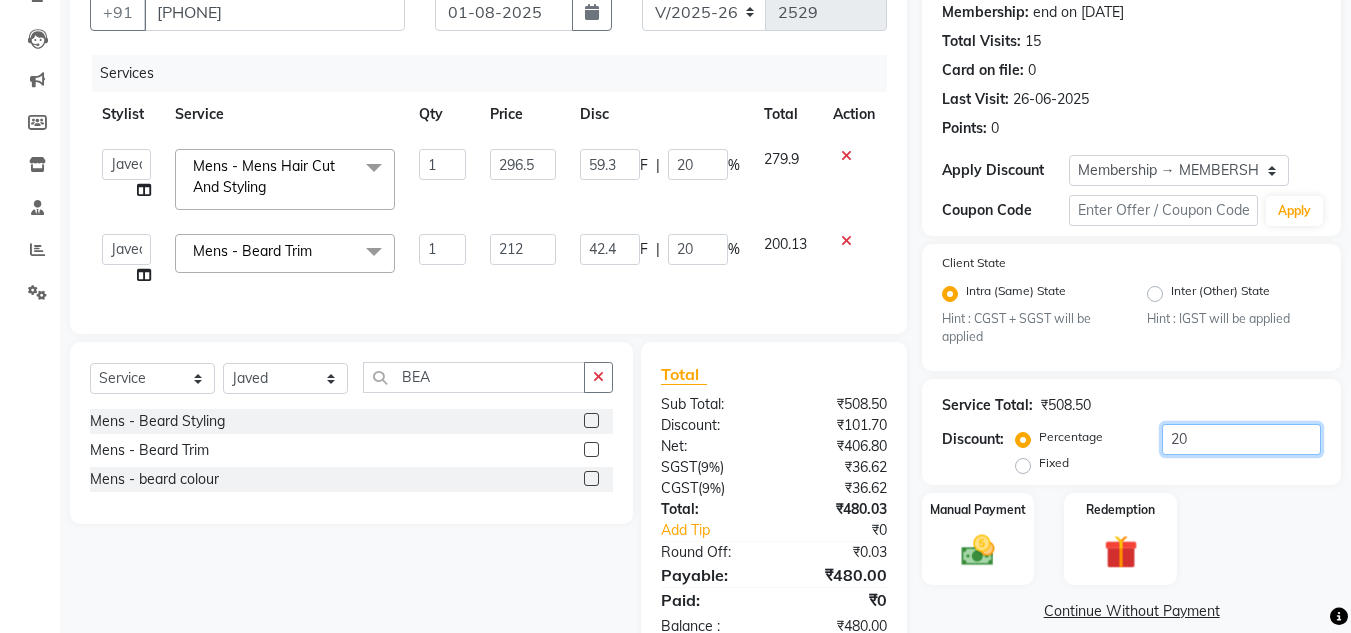 click on "20" 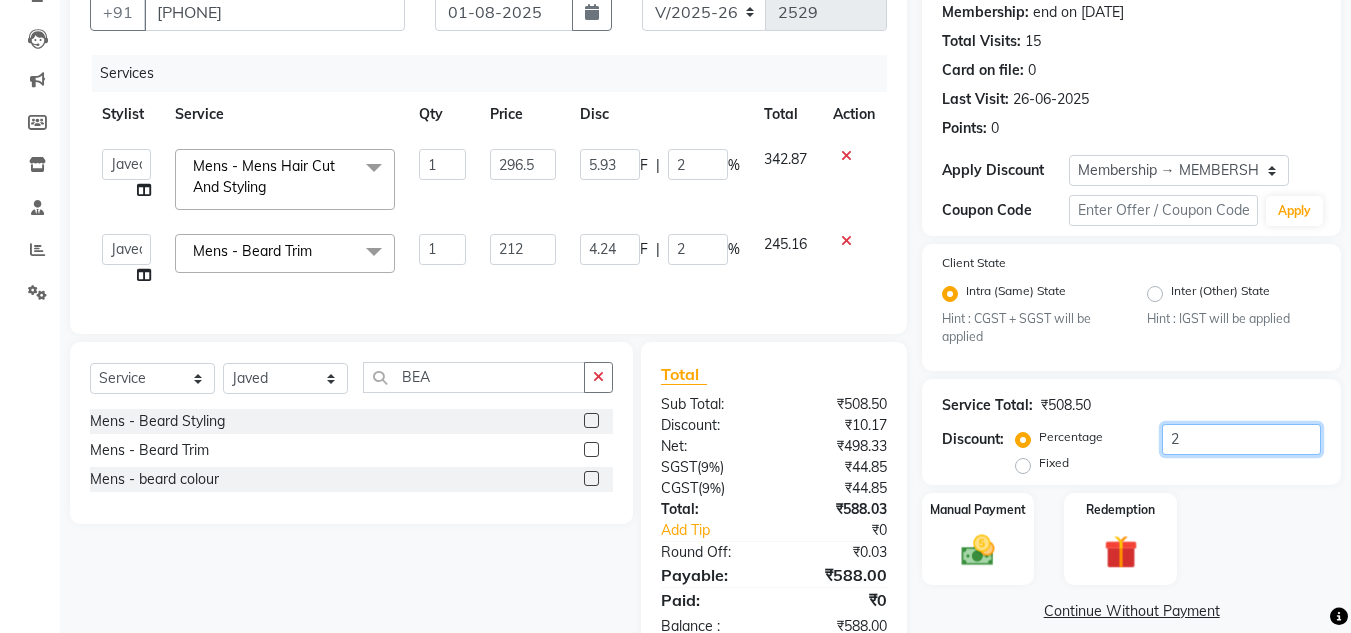 type 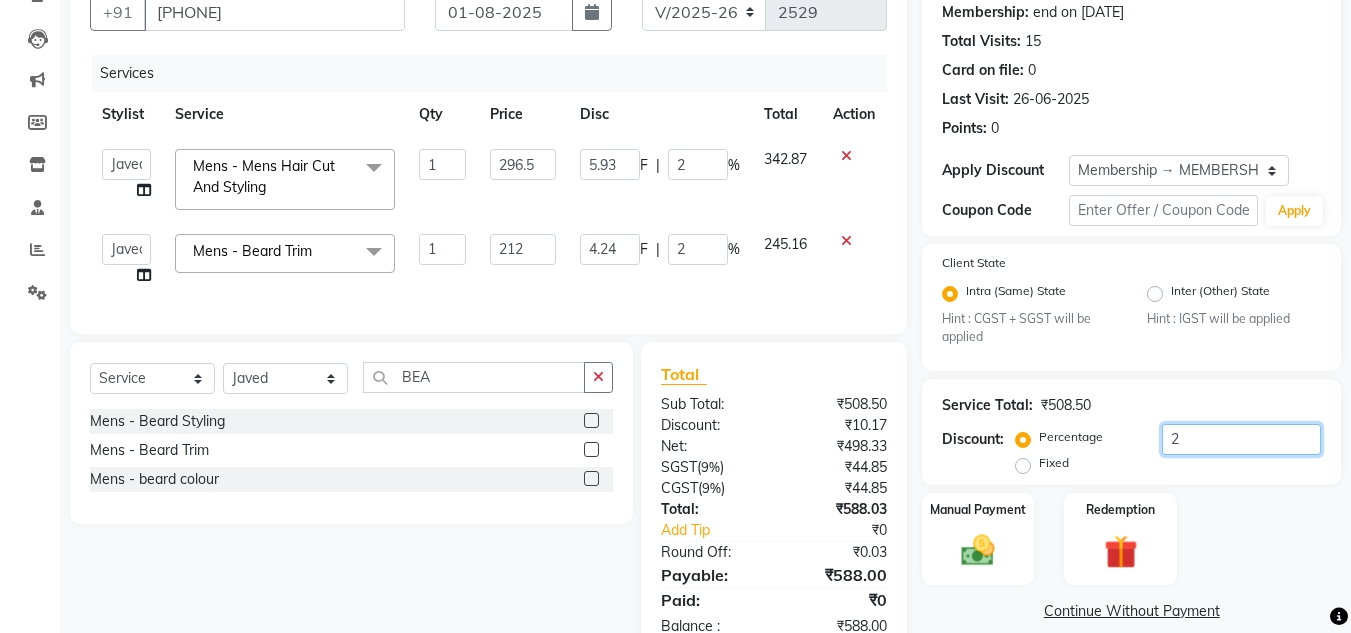 type on "0" 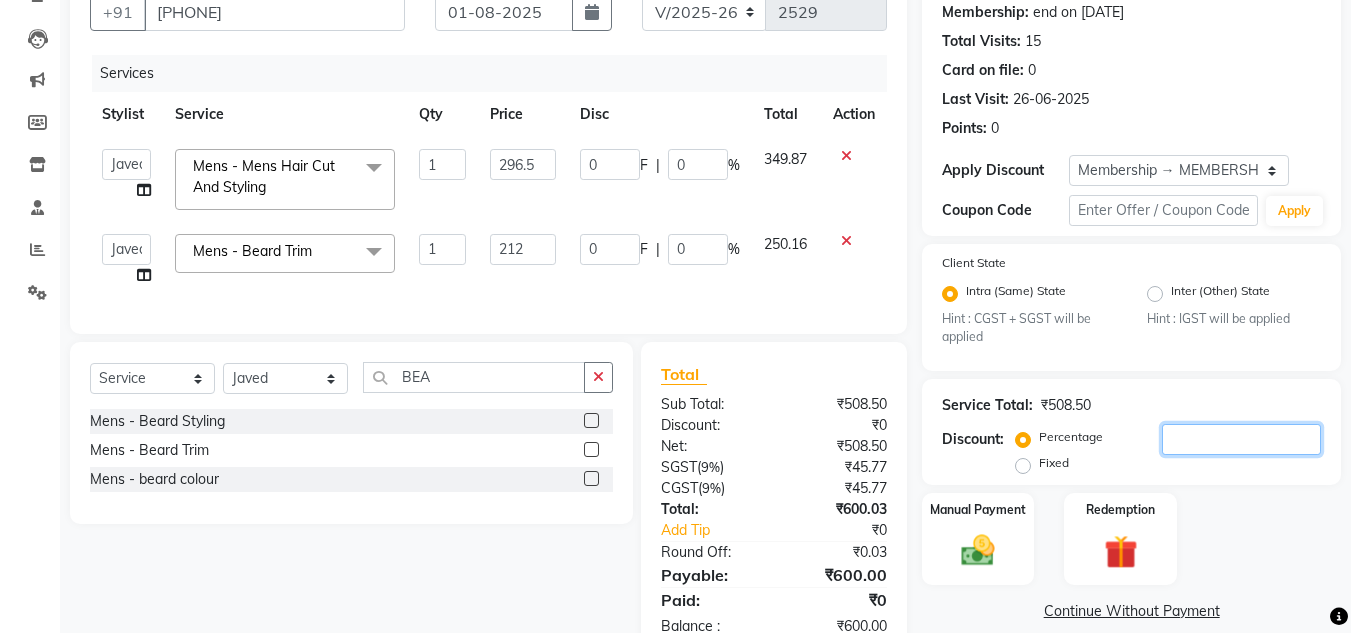 scroll, scrollTop: 262, scrollLeft: 0, axis: vertical 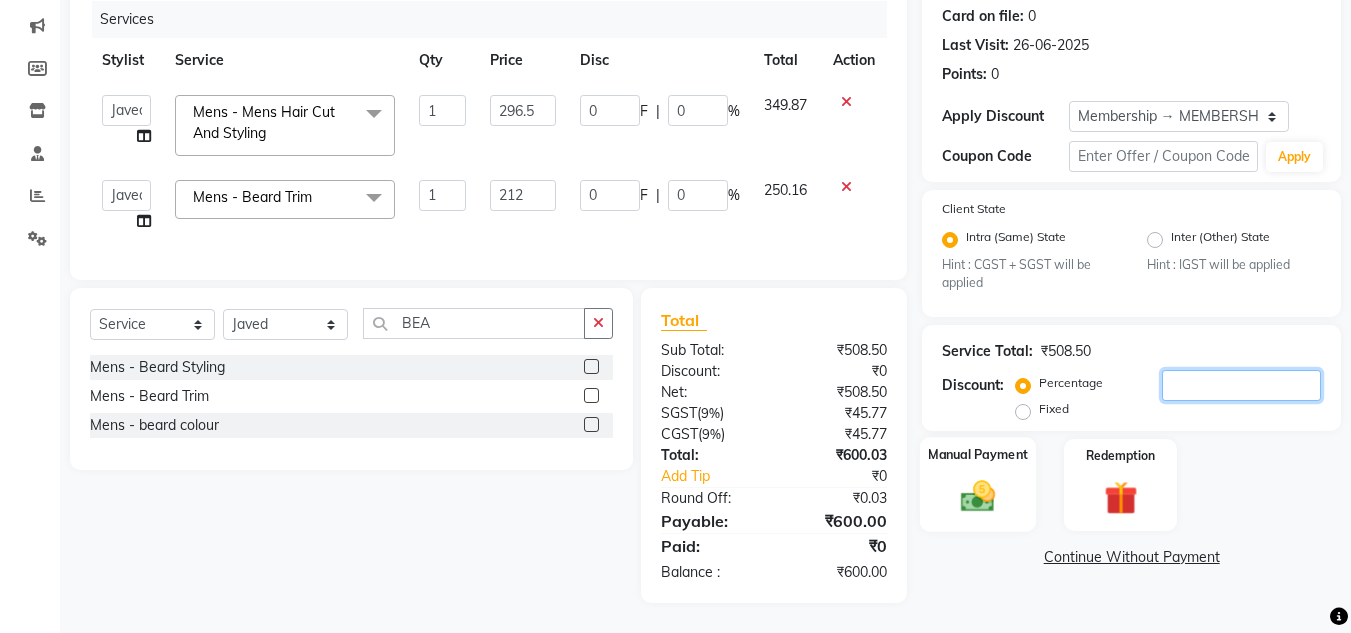 type 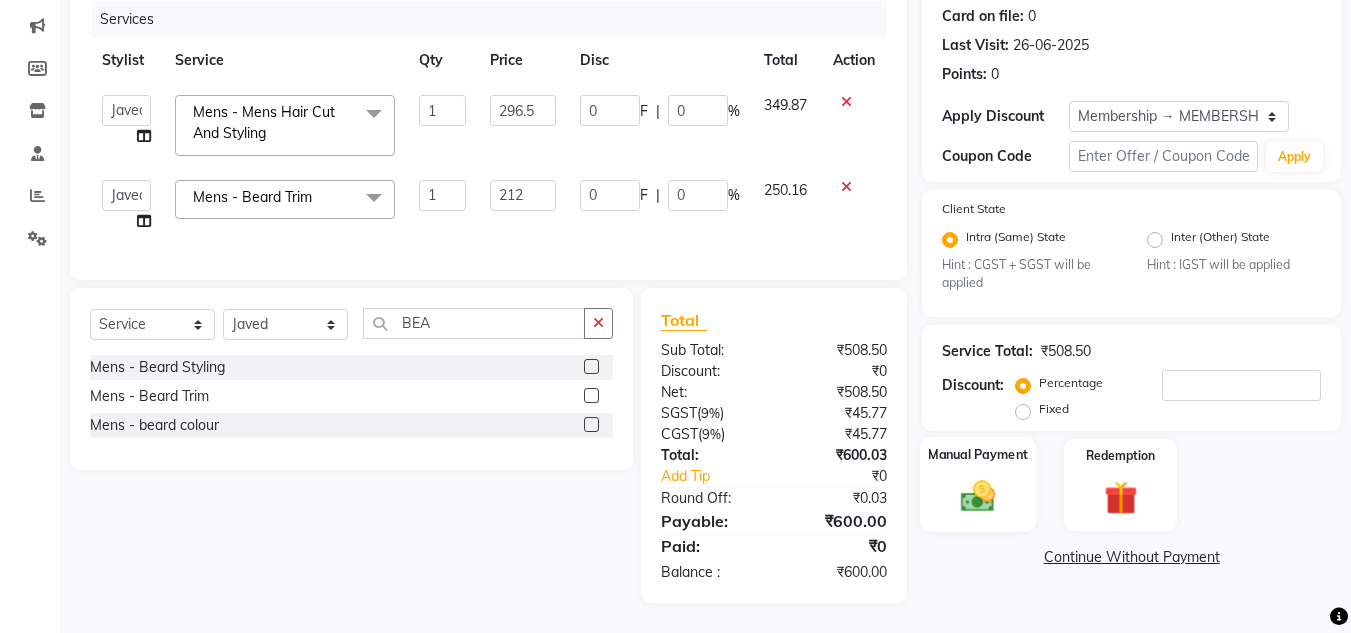 click 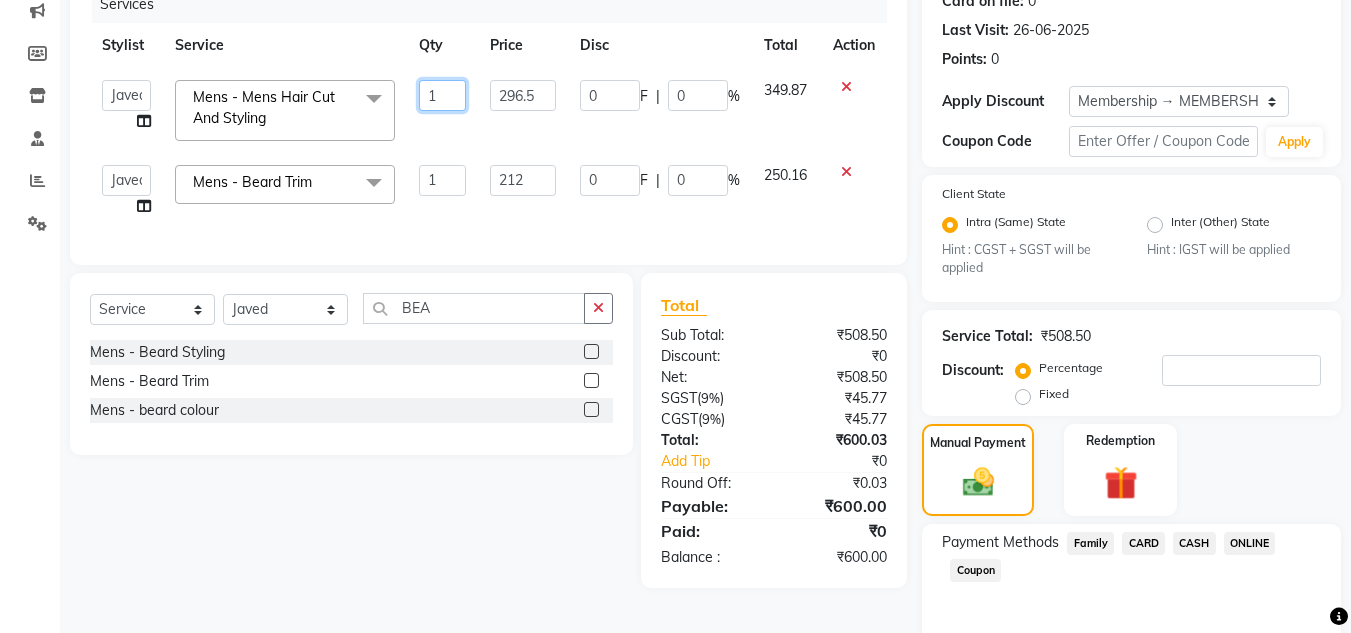 click on "1" 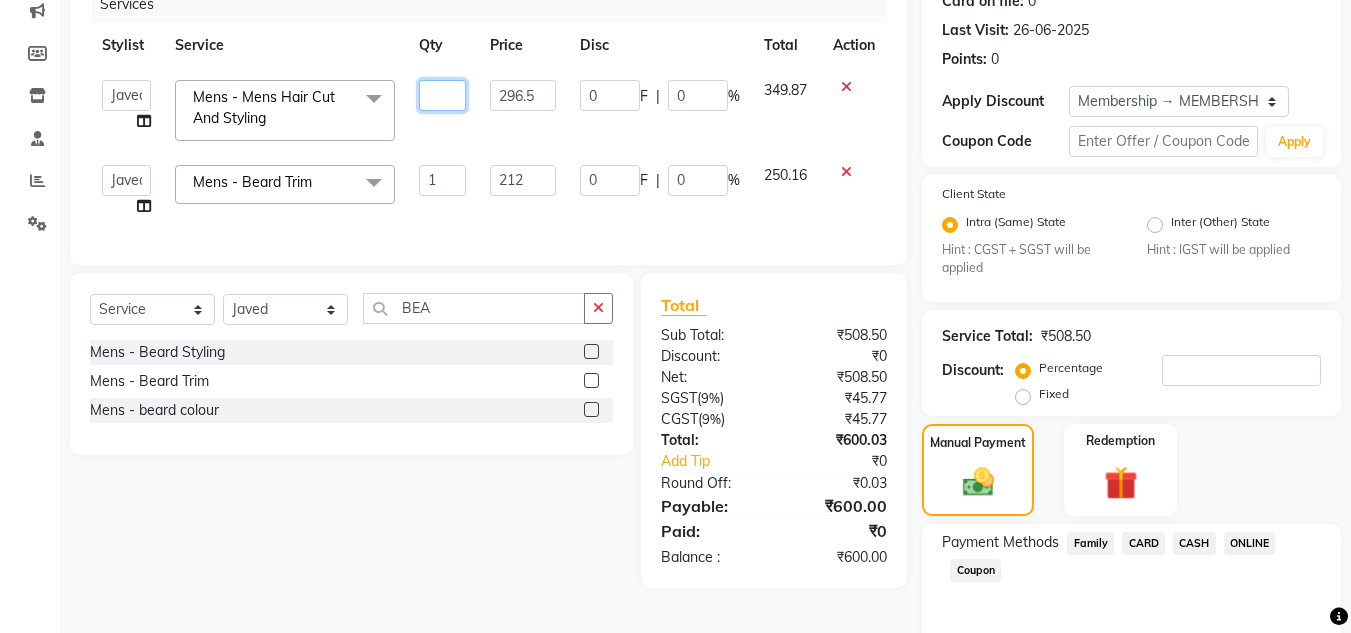 type on "2" 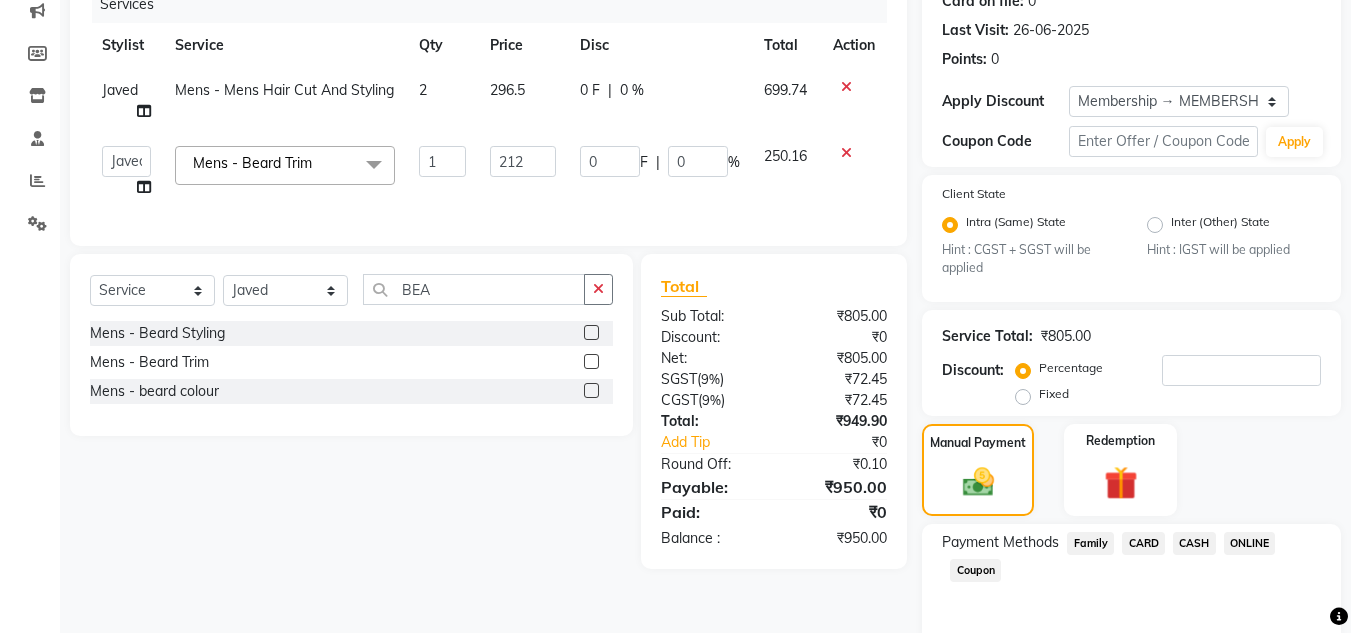 click on "699.74" 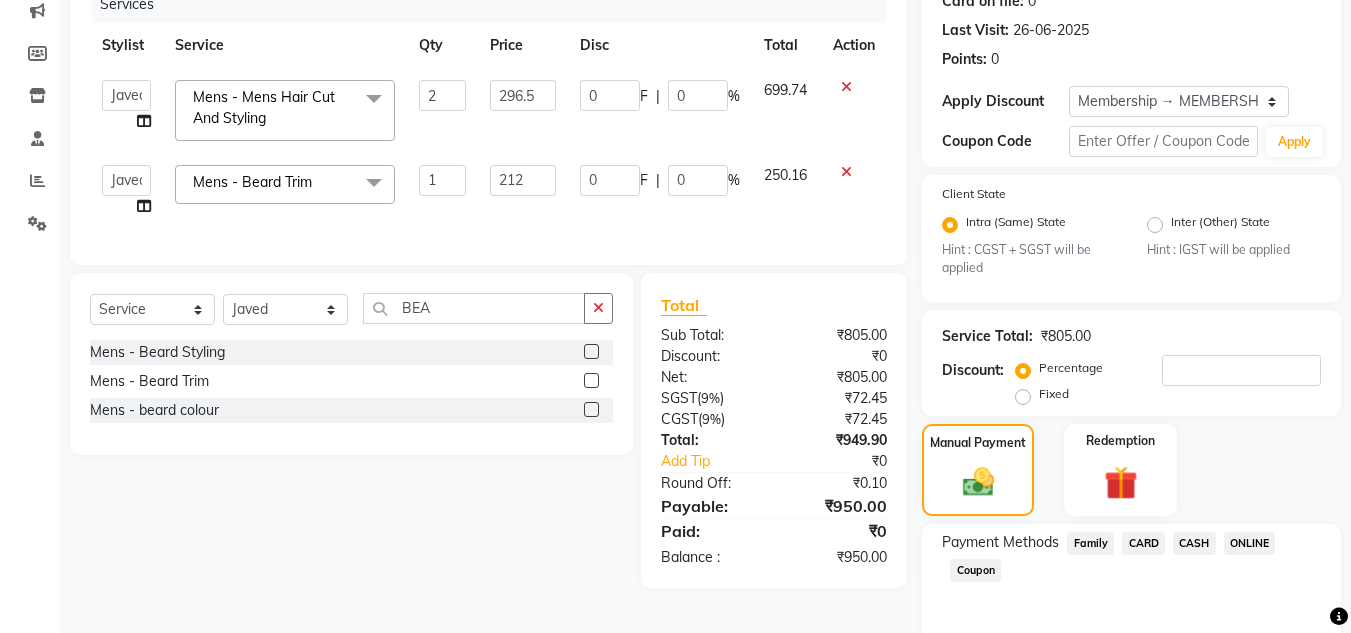 click on "ONLINE" 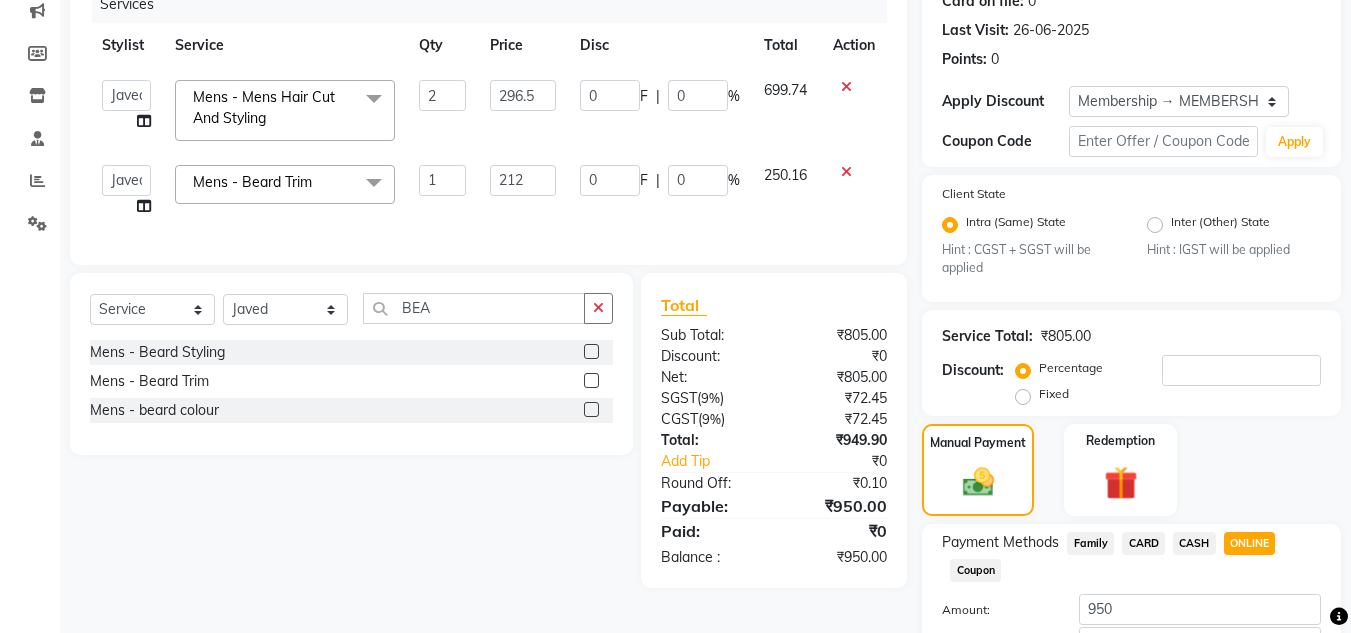 scroll, scrollTop: 400, scrollLeft: 0, axis: vertical 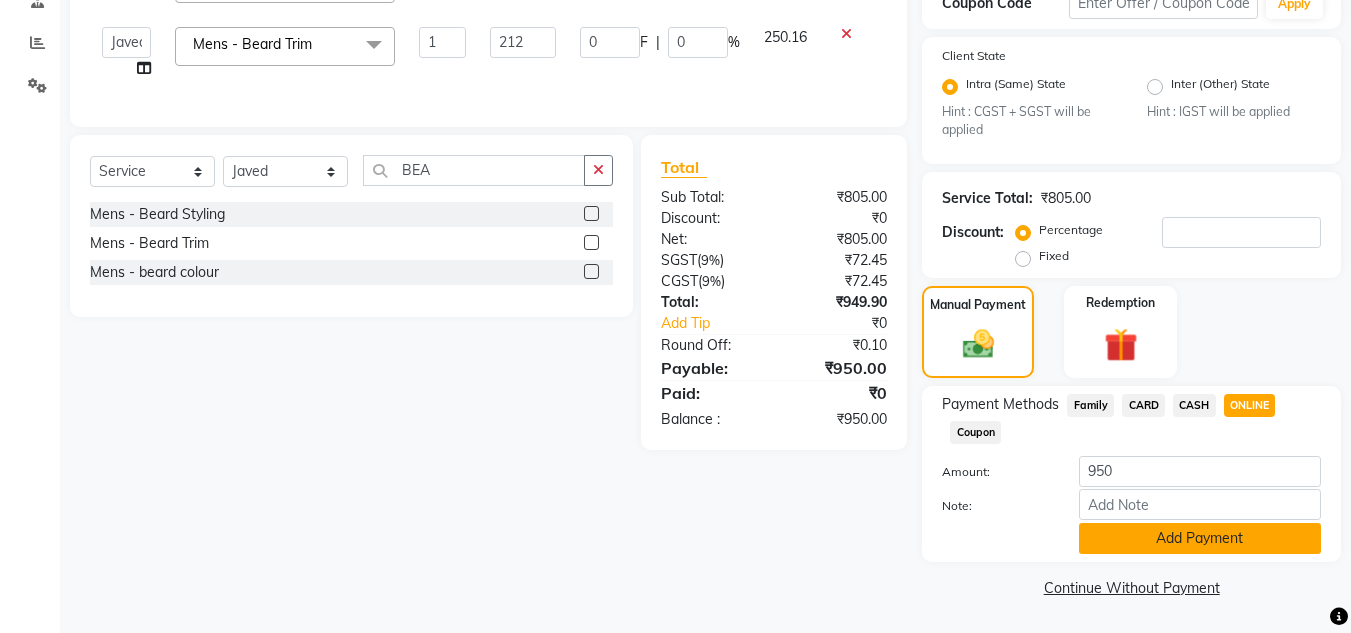 click on "Add Payment" 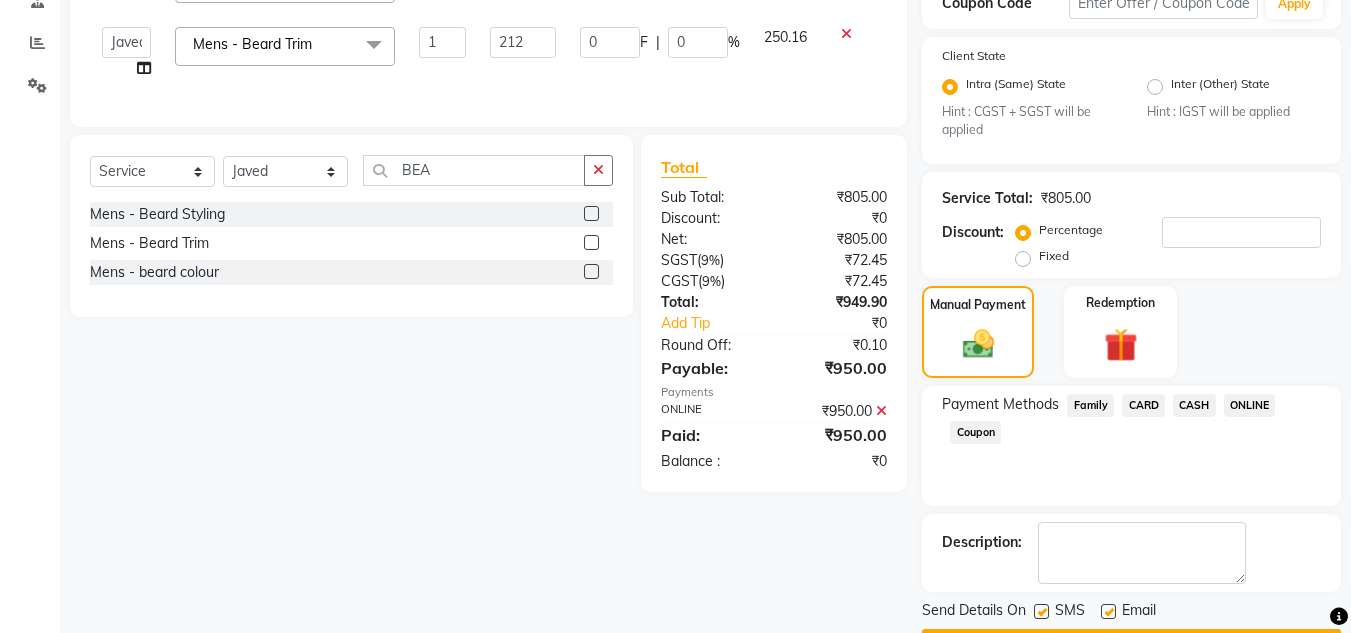 scroll, scrollTop: 457, scrollLeft: 0, axis: vertical 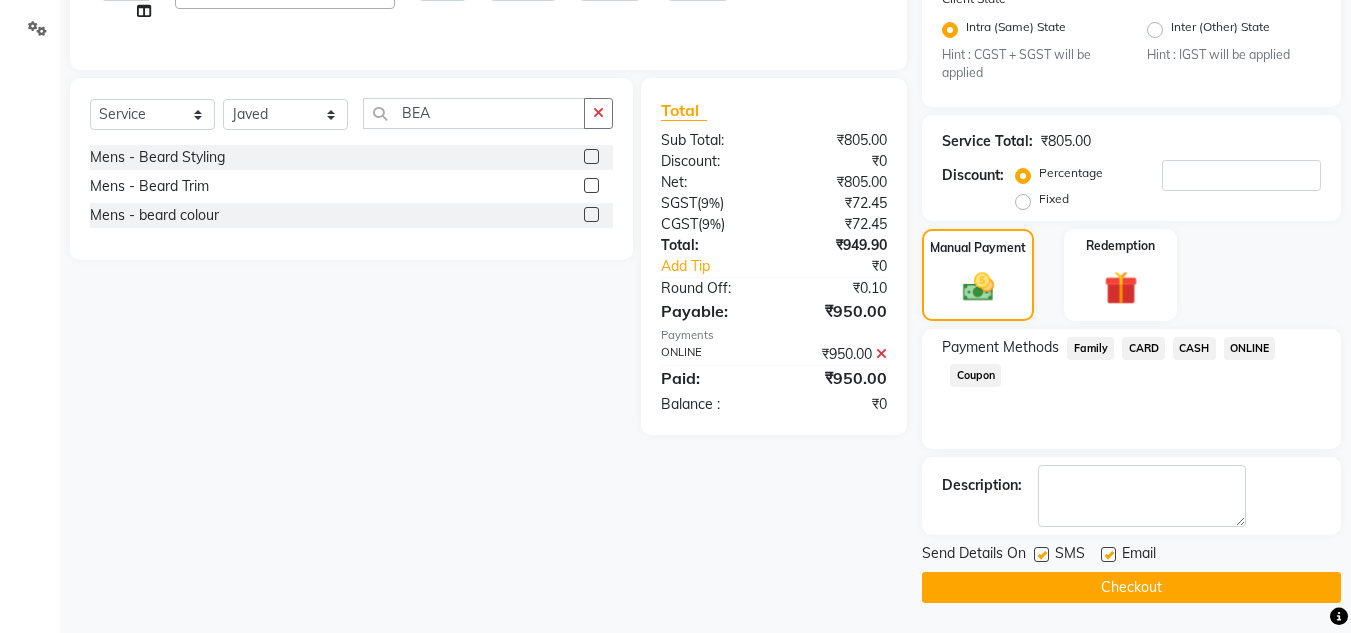 click on "Checkout" 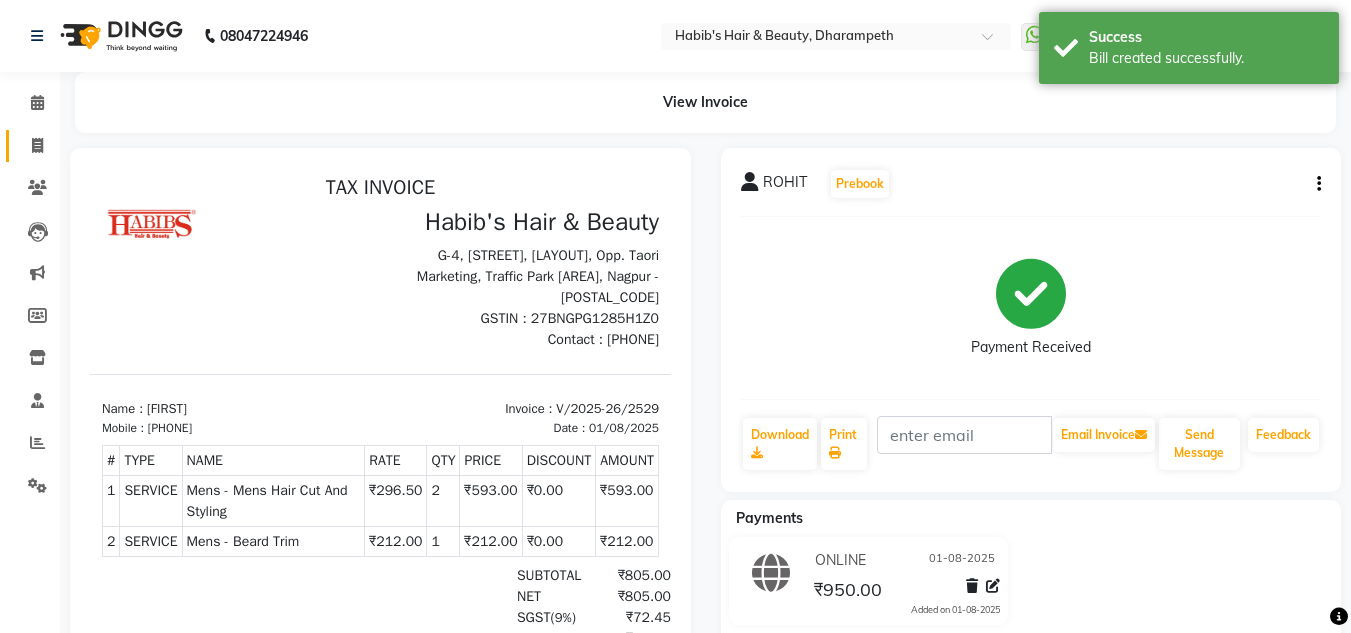 scroll, scrollTop: 0, scrollLeft: 0, axis: both 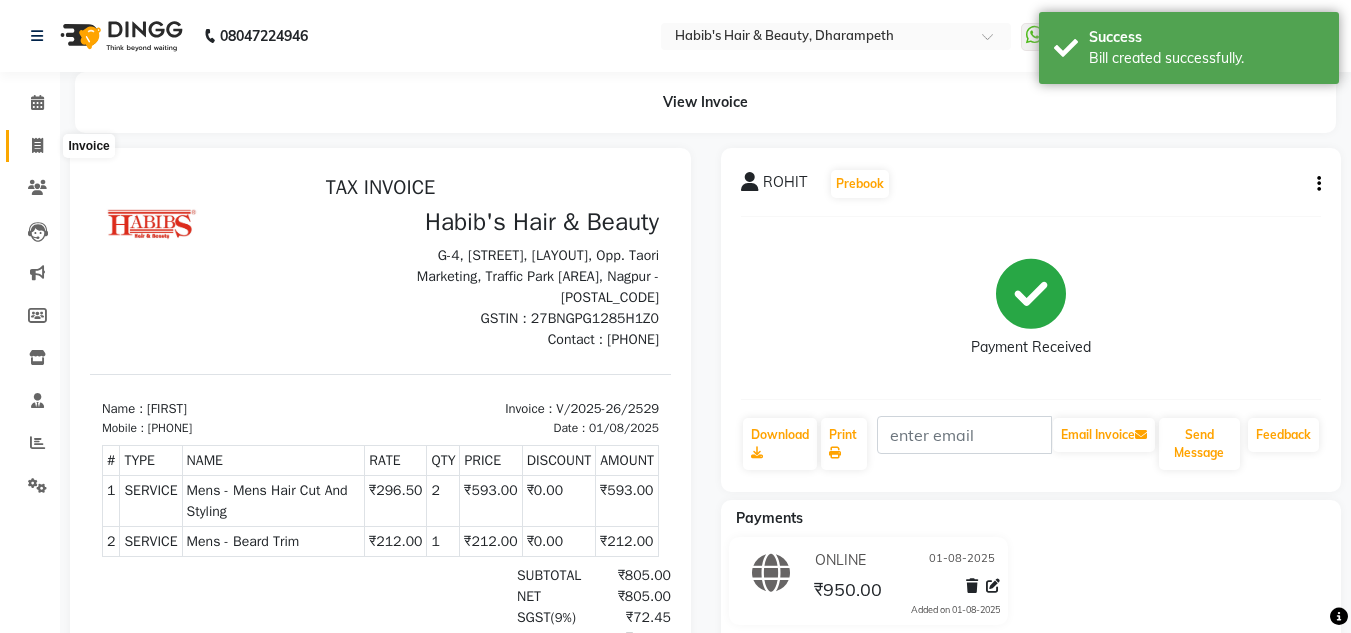 click 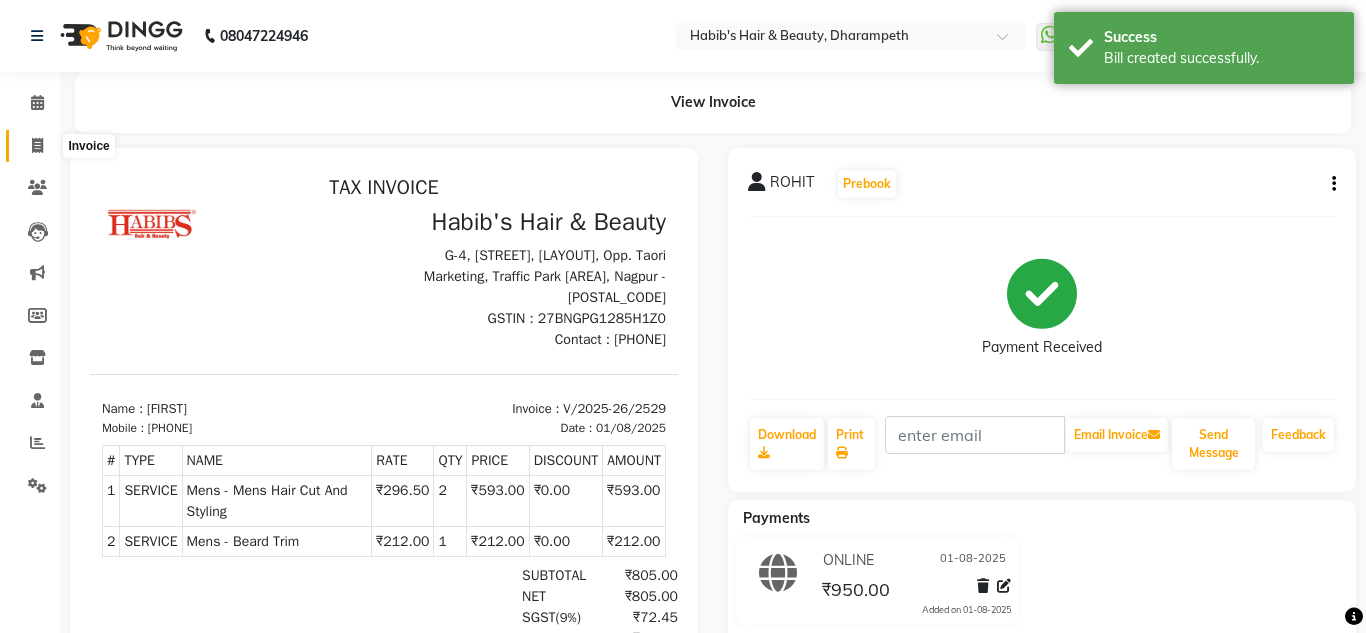 select on "4860" 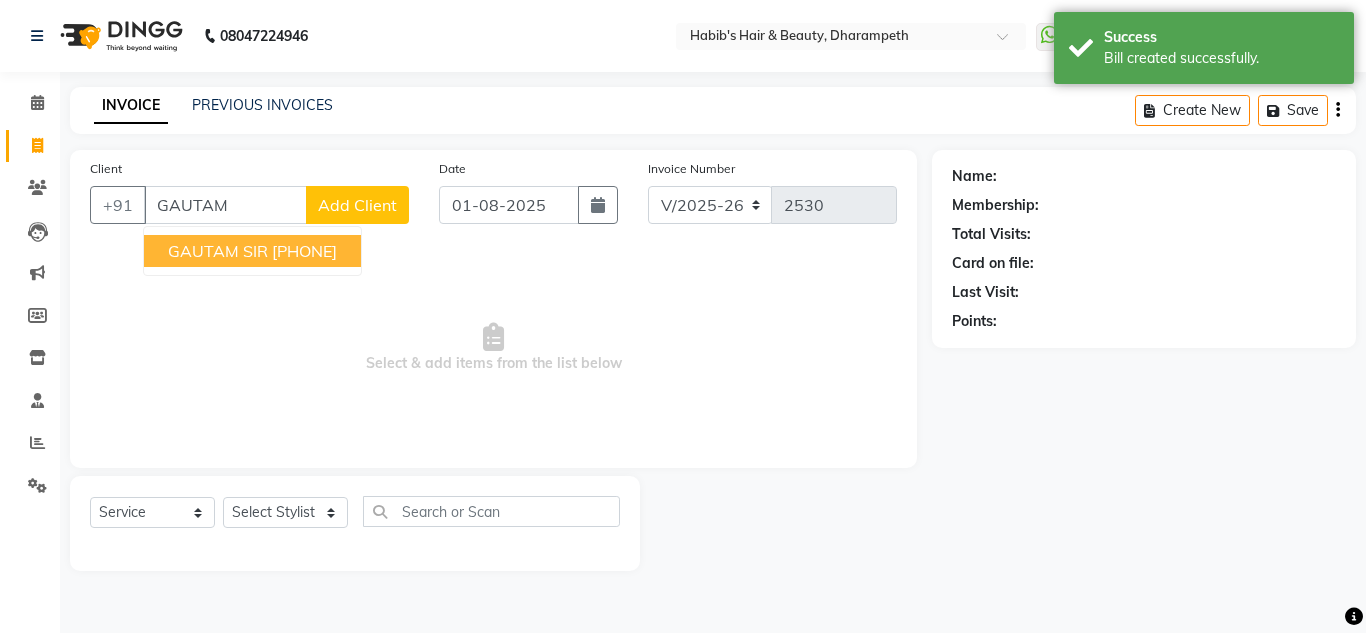 click on "GAUTAM SIR" at bounding box center (218, 251) 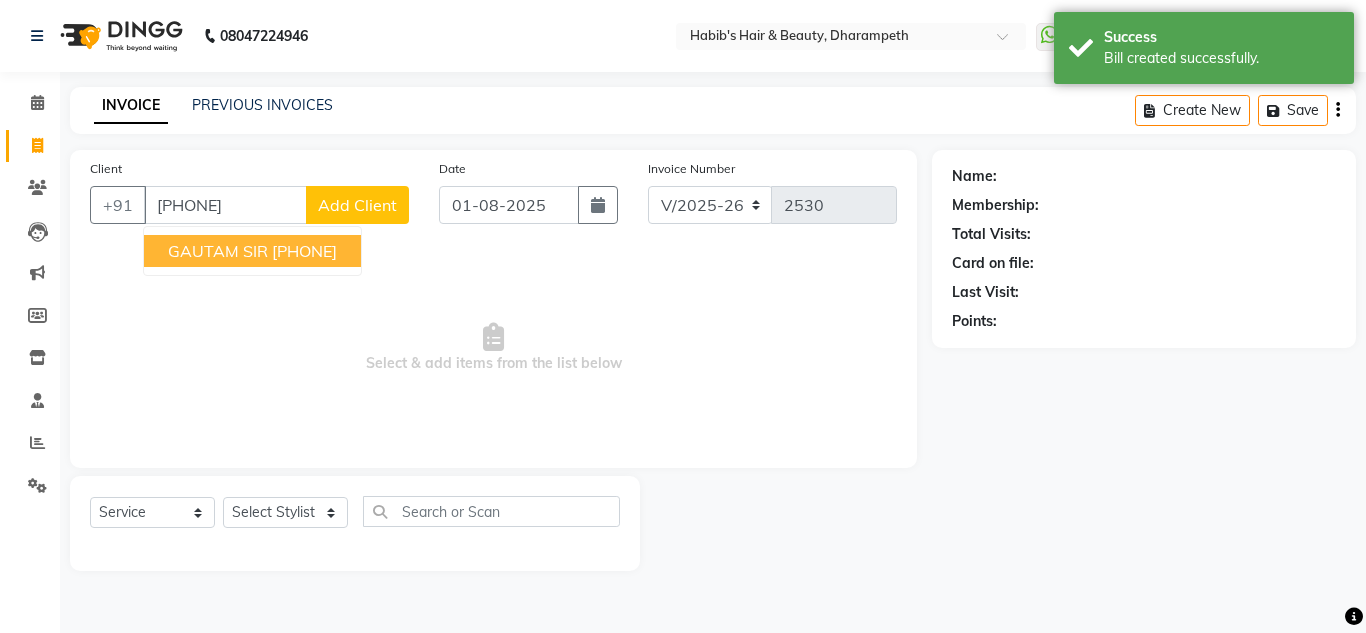 type on "[PHONE]" 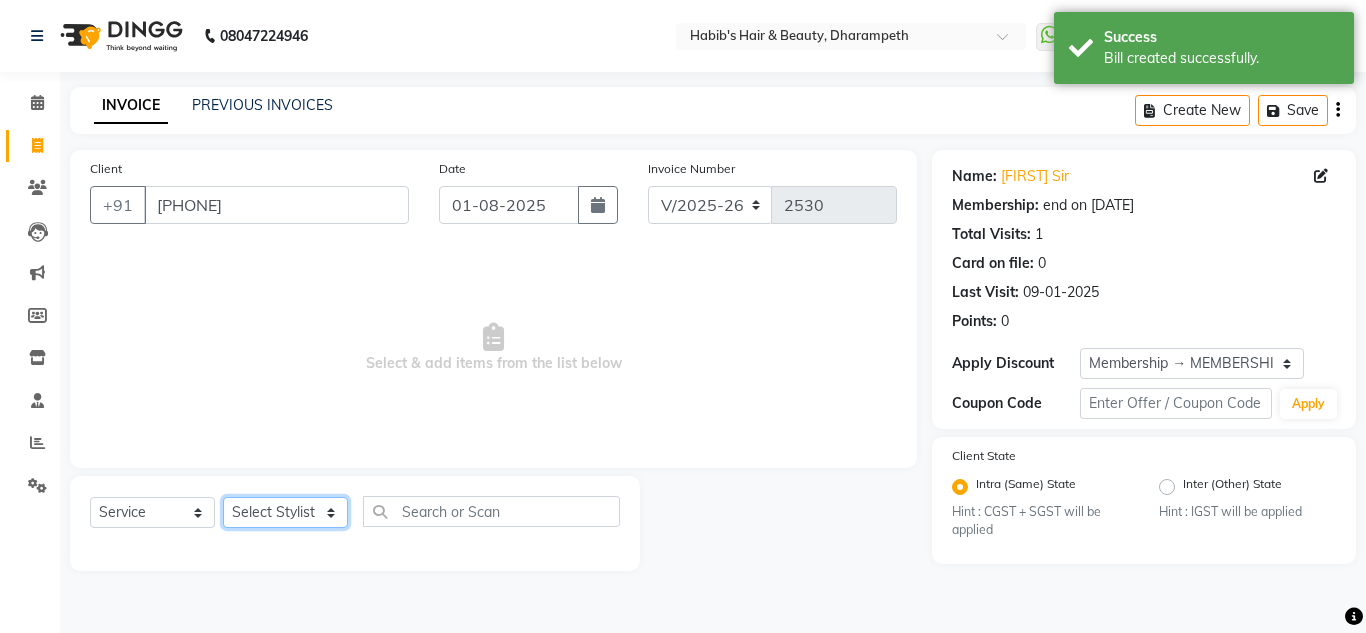click on "Select Stylist [FIRST] [FIRST] [FIRST] [FIRST]  Manager [FIRST] [FIRST] [LAST] [LAST] [FIRST] [LAST]" 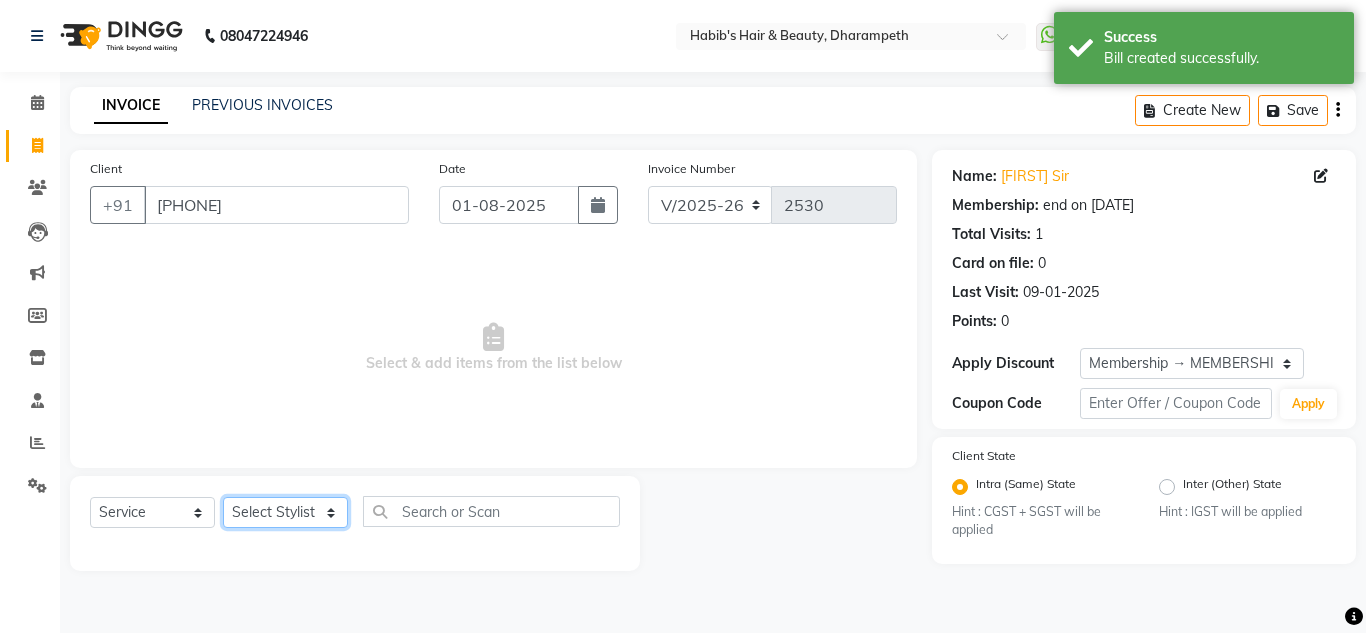 select on "[POSTAL_CODE]" 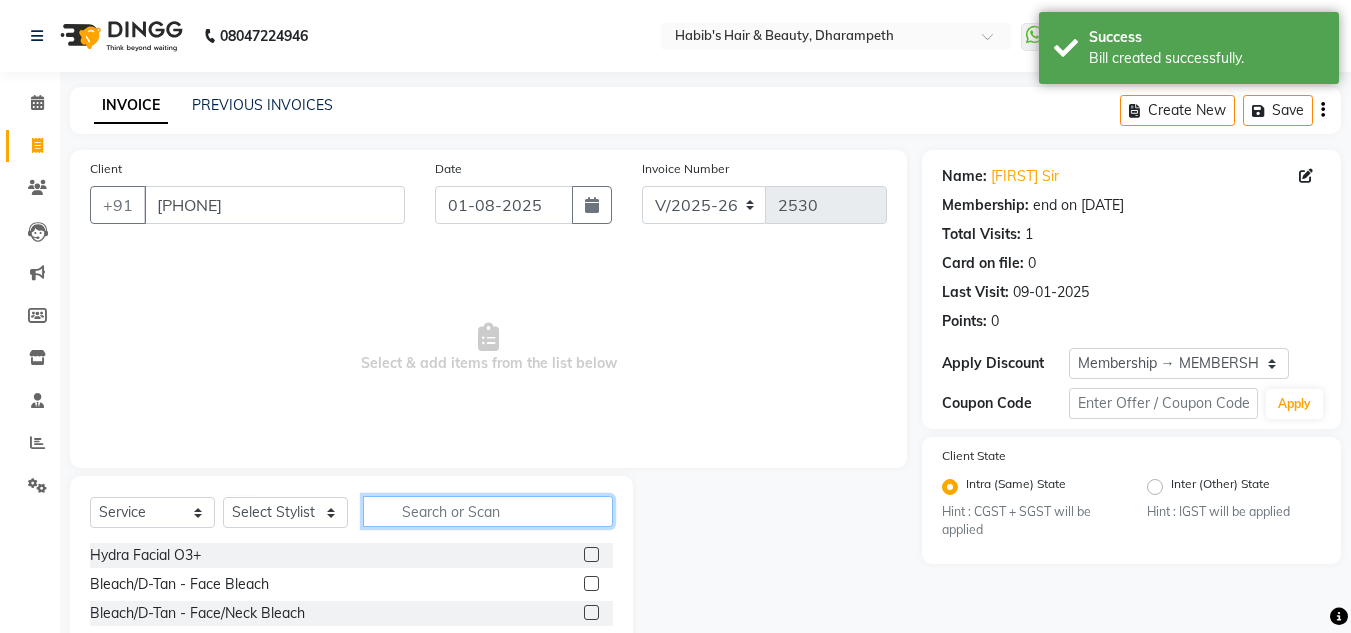 click 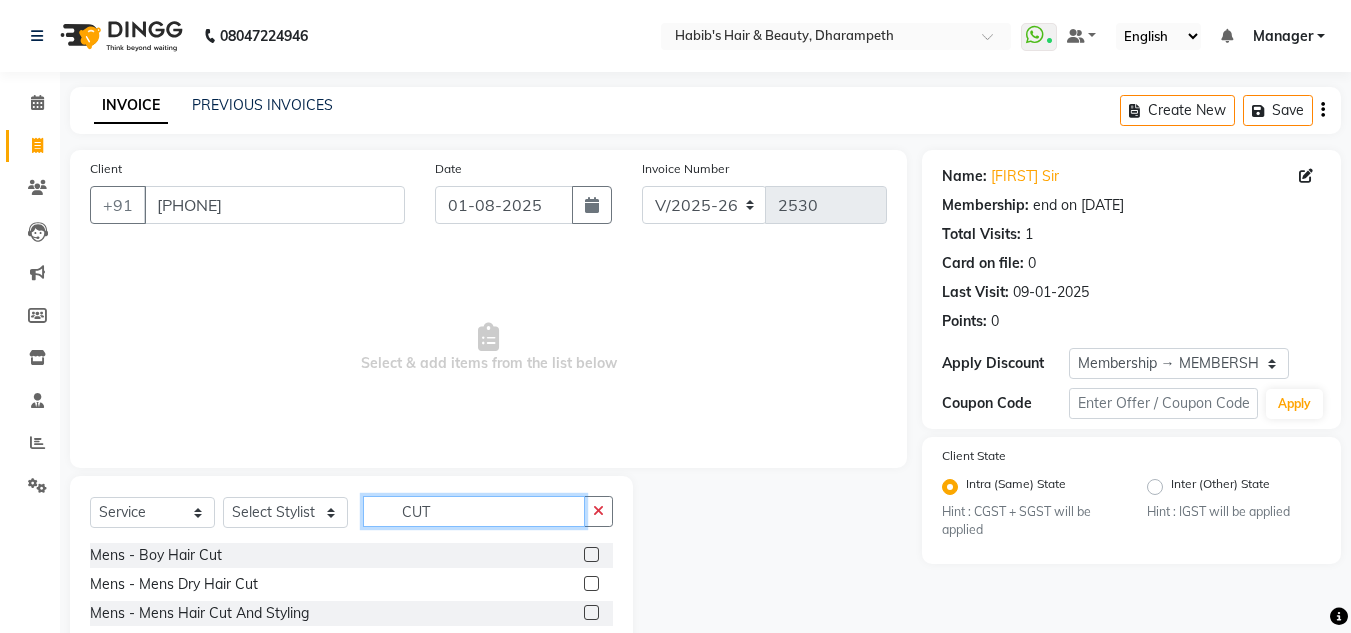 type on "CUT" 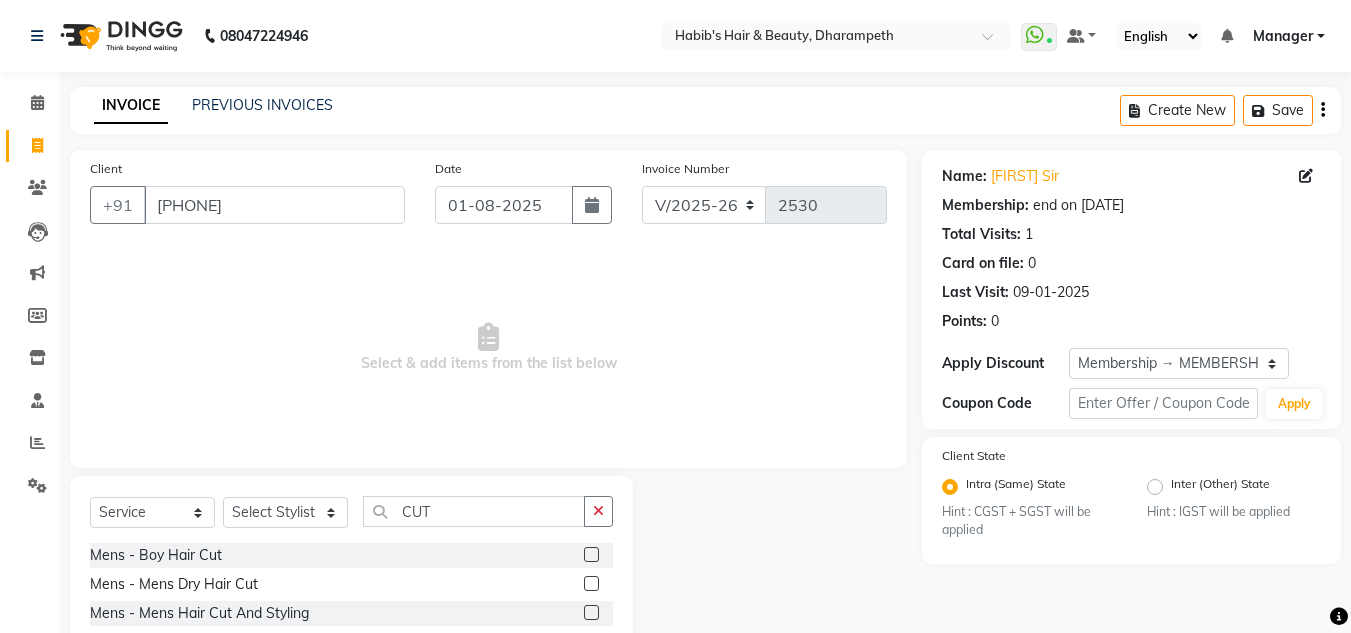 click 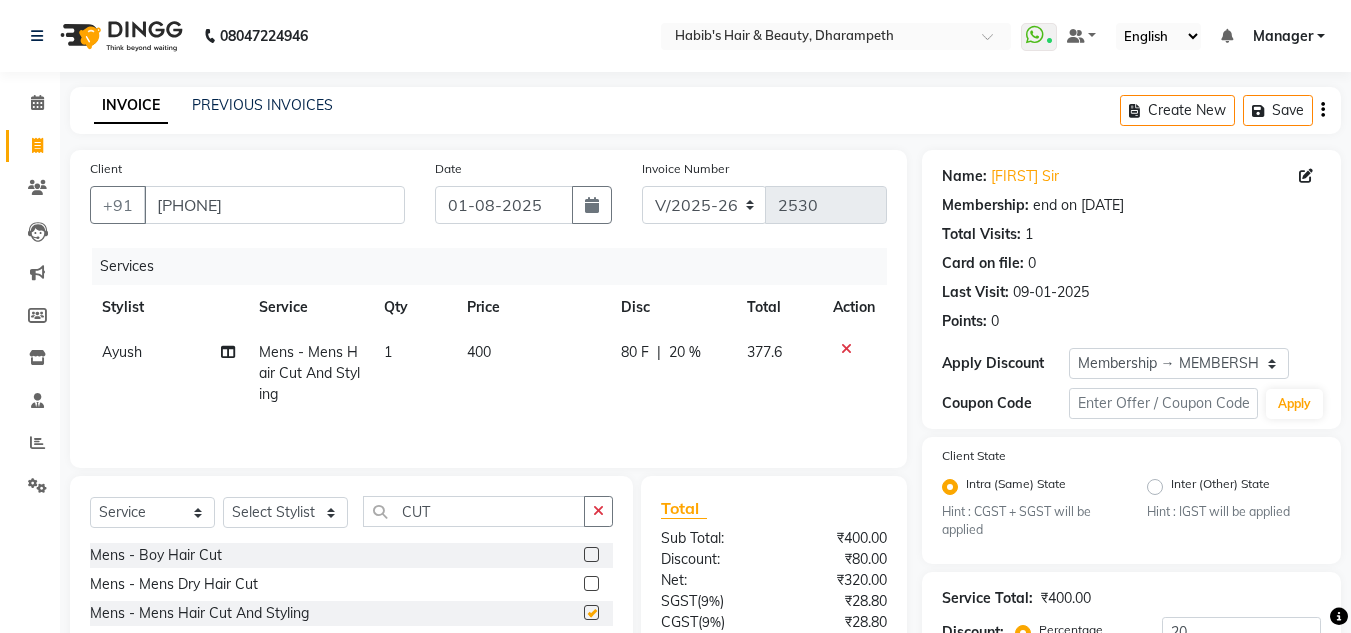 checkbox on "false" 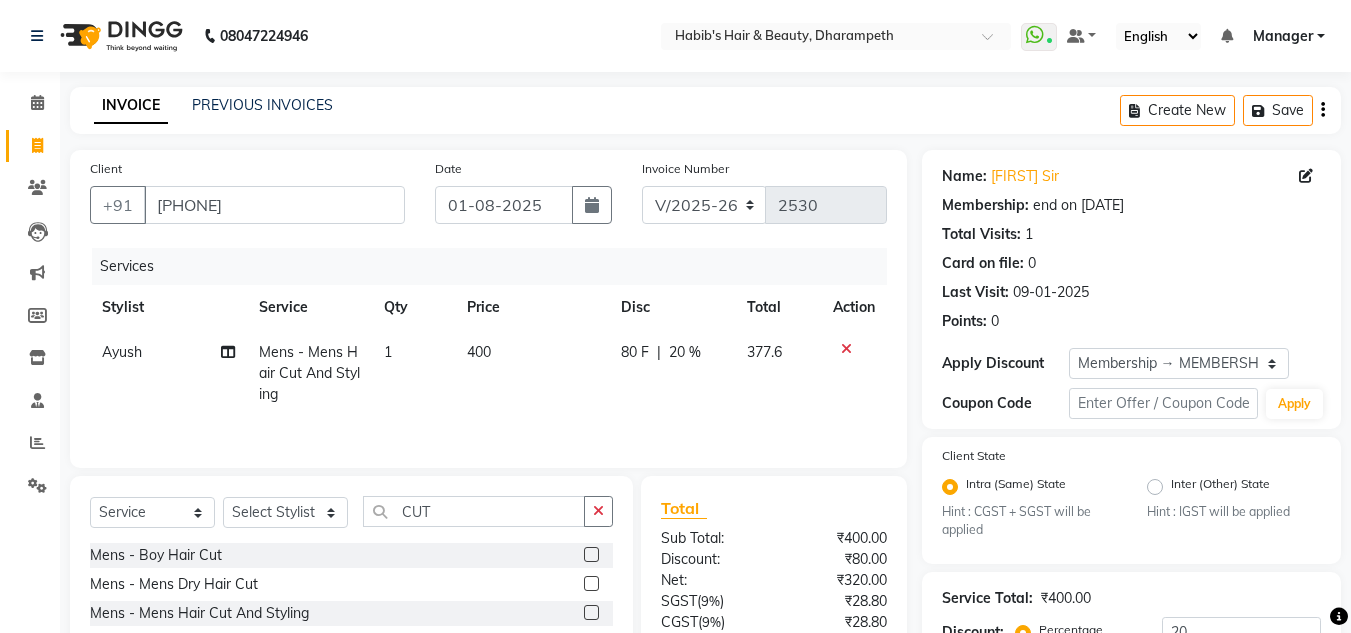 click on "400" 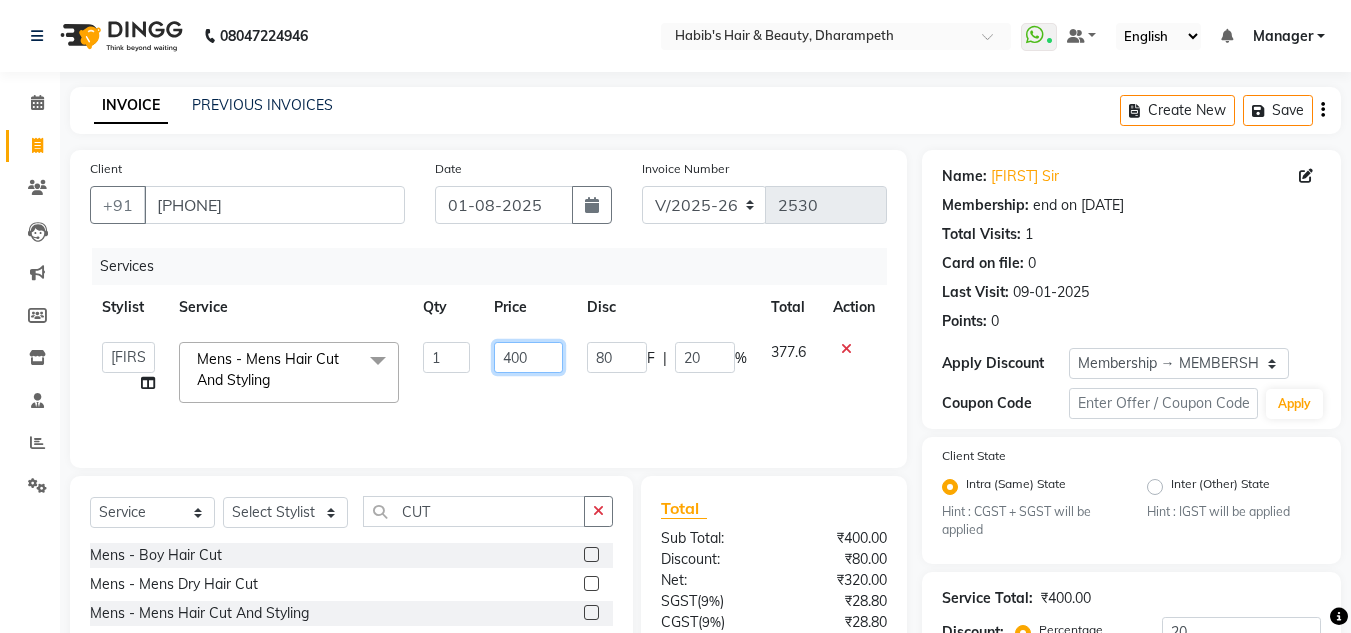 click on "400" 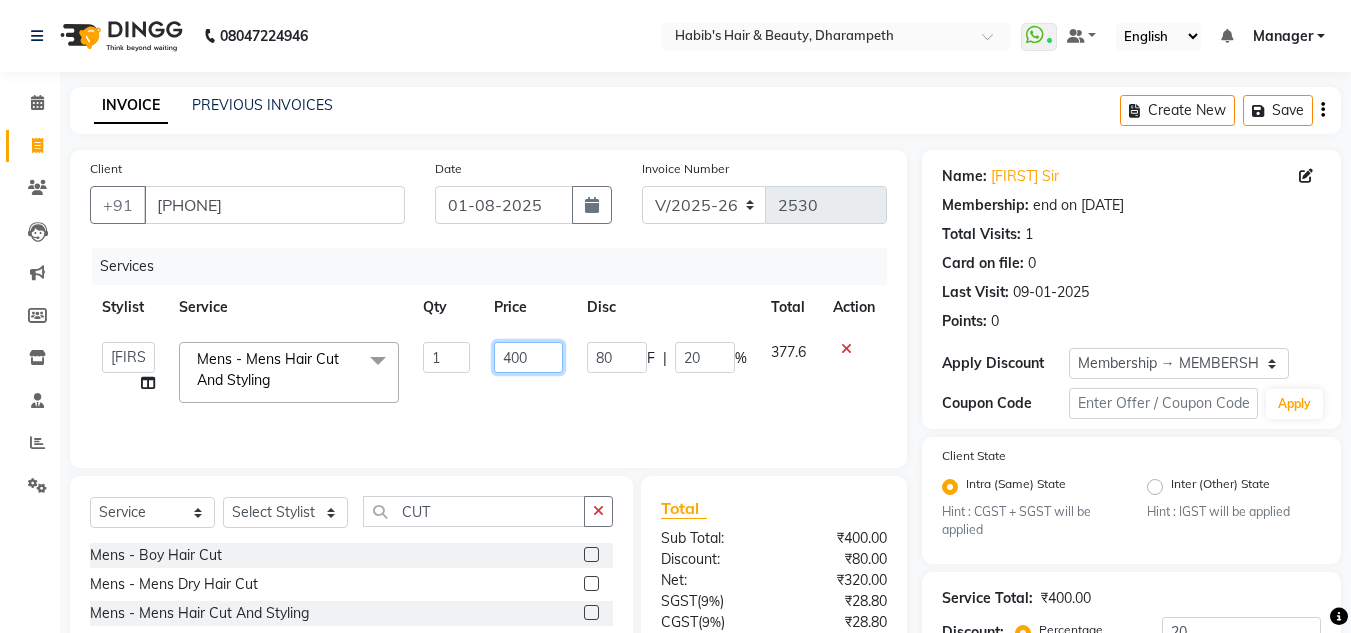click on "400" 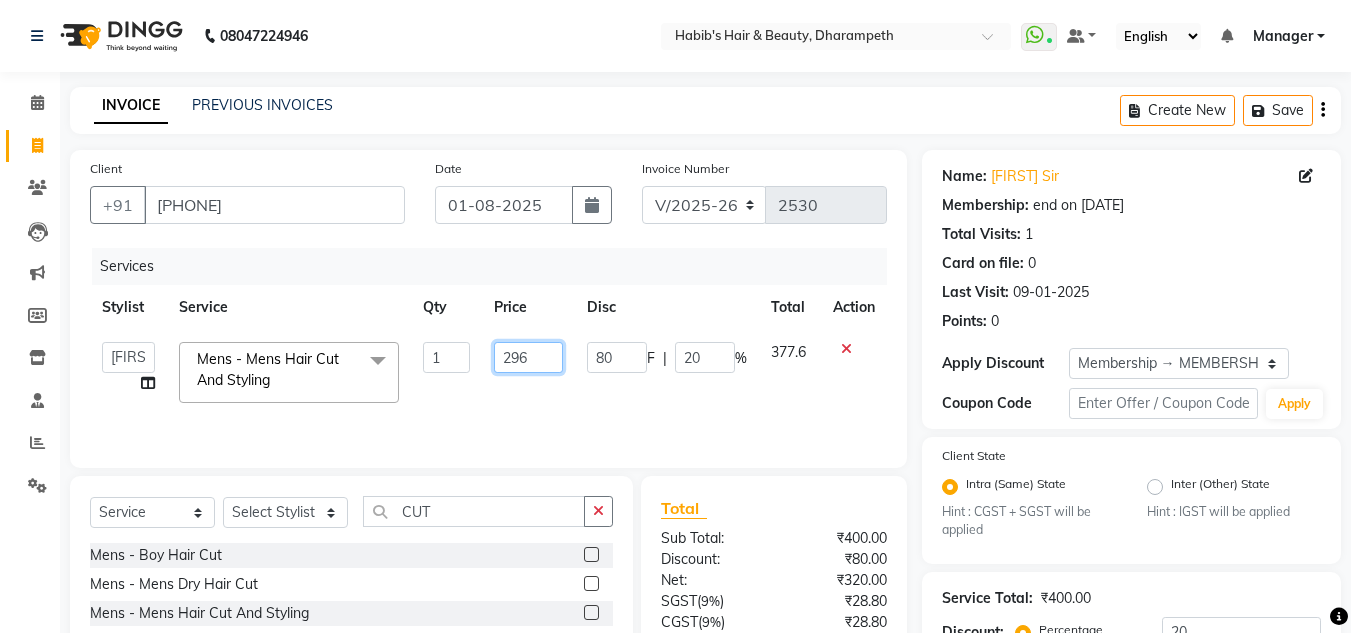 type on "296.5" 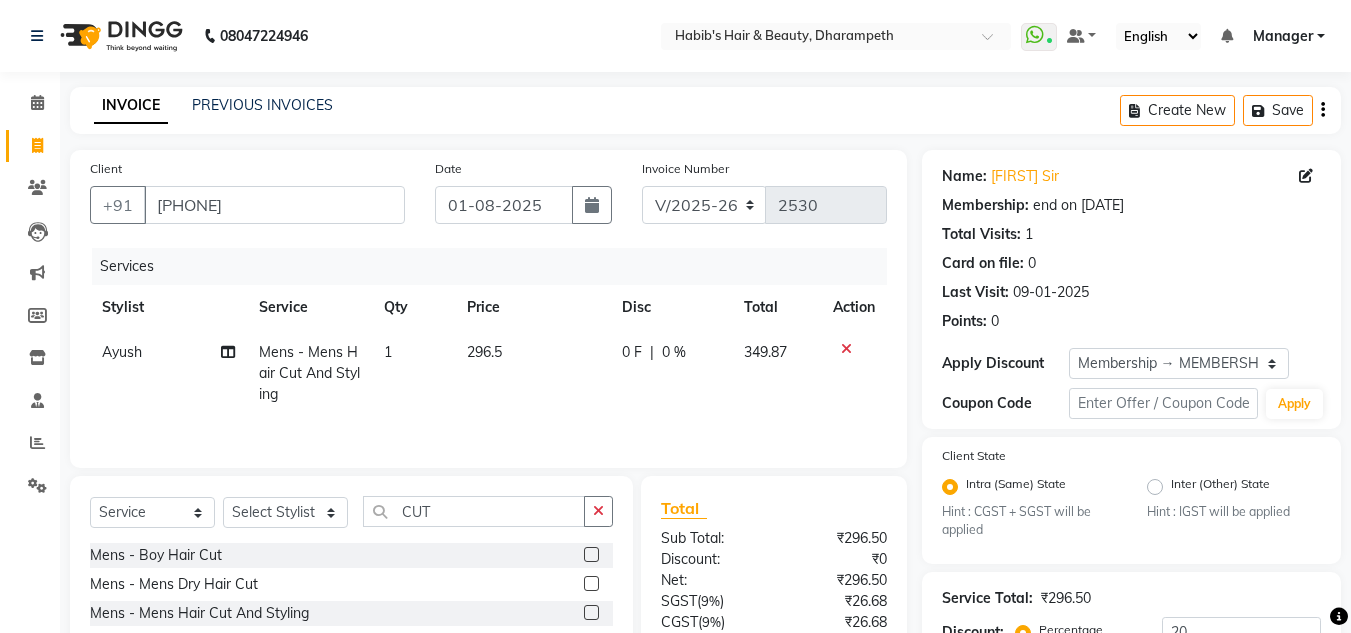 click on "349.87" 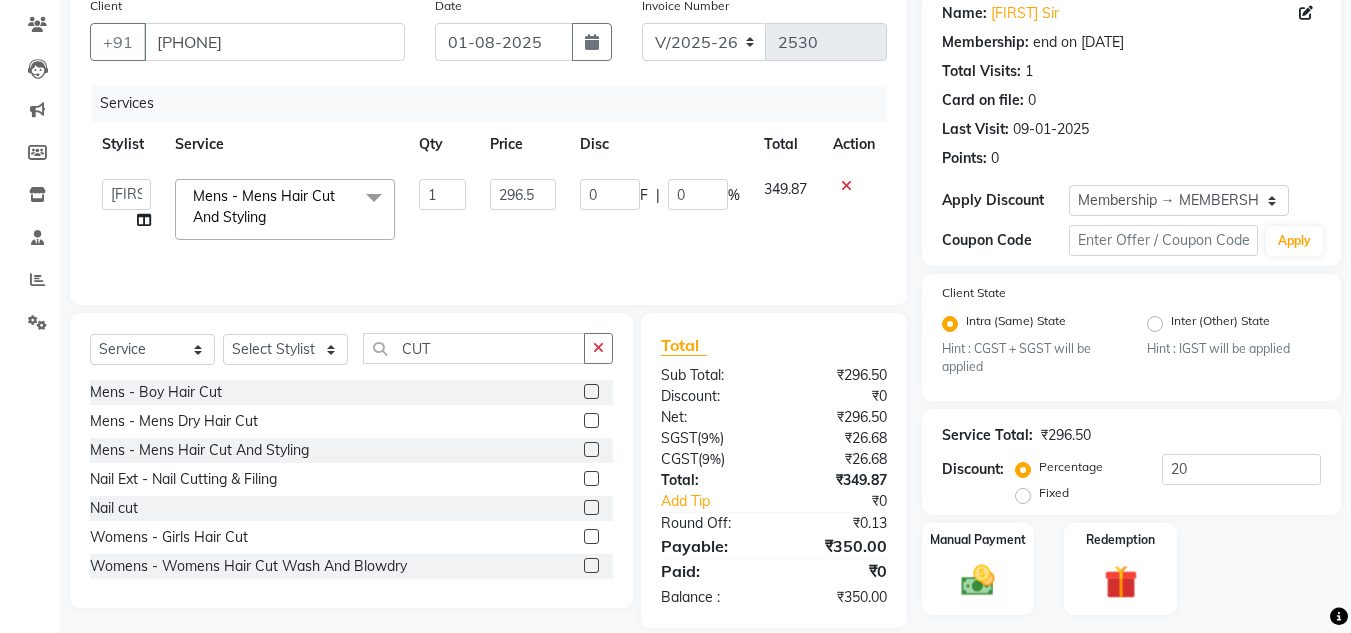 scroll, scrollTop: 213, scrollLeft: 0, axis: vertical 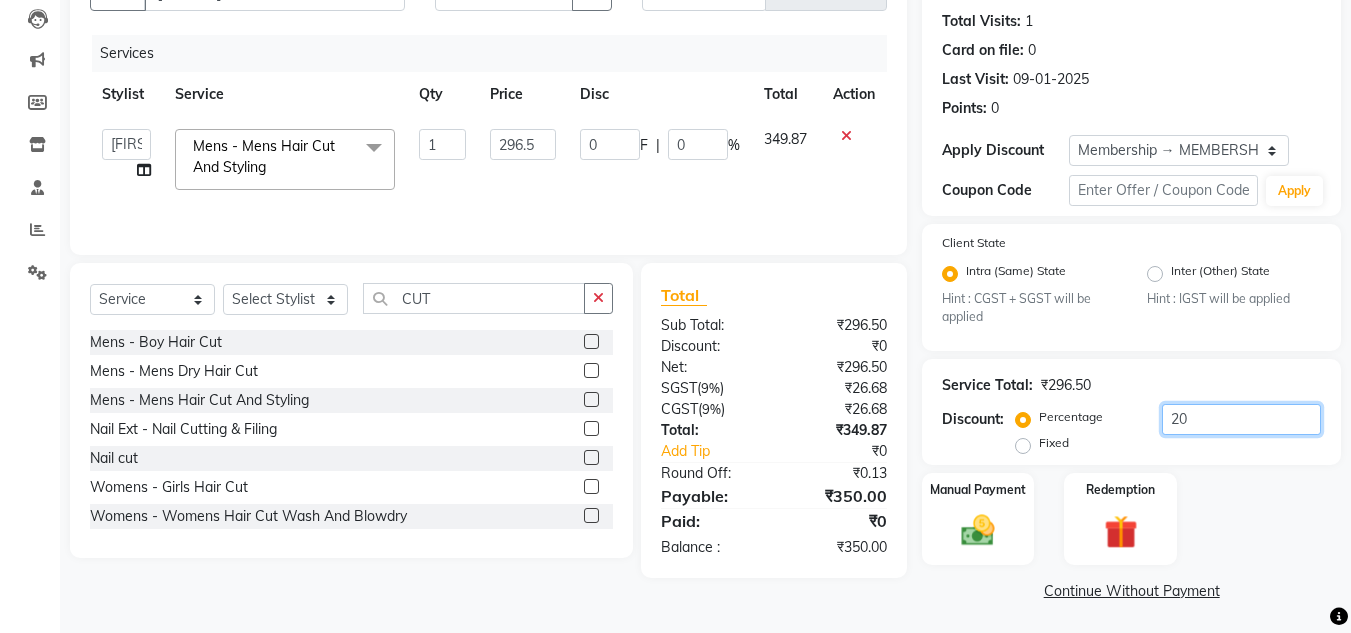 click on "20" 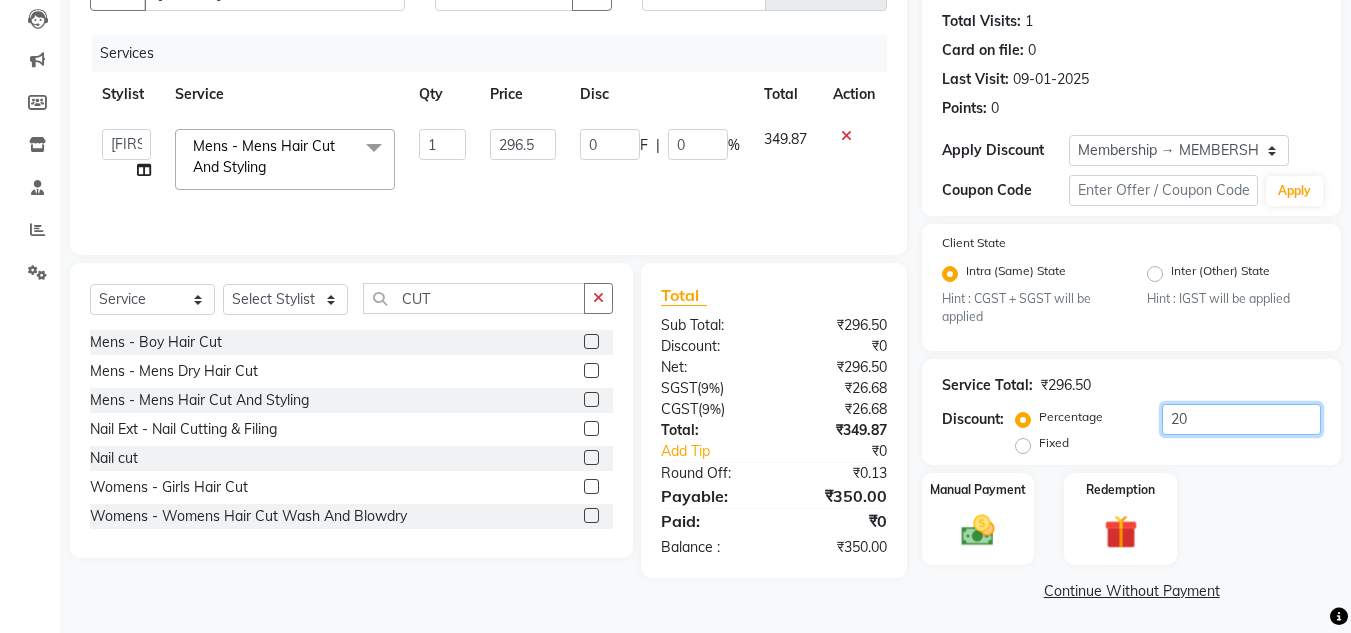 type on "2" 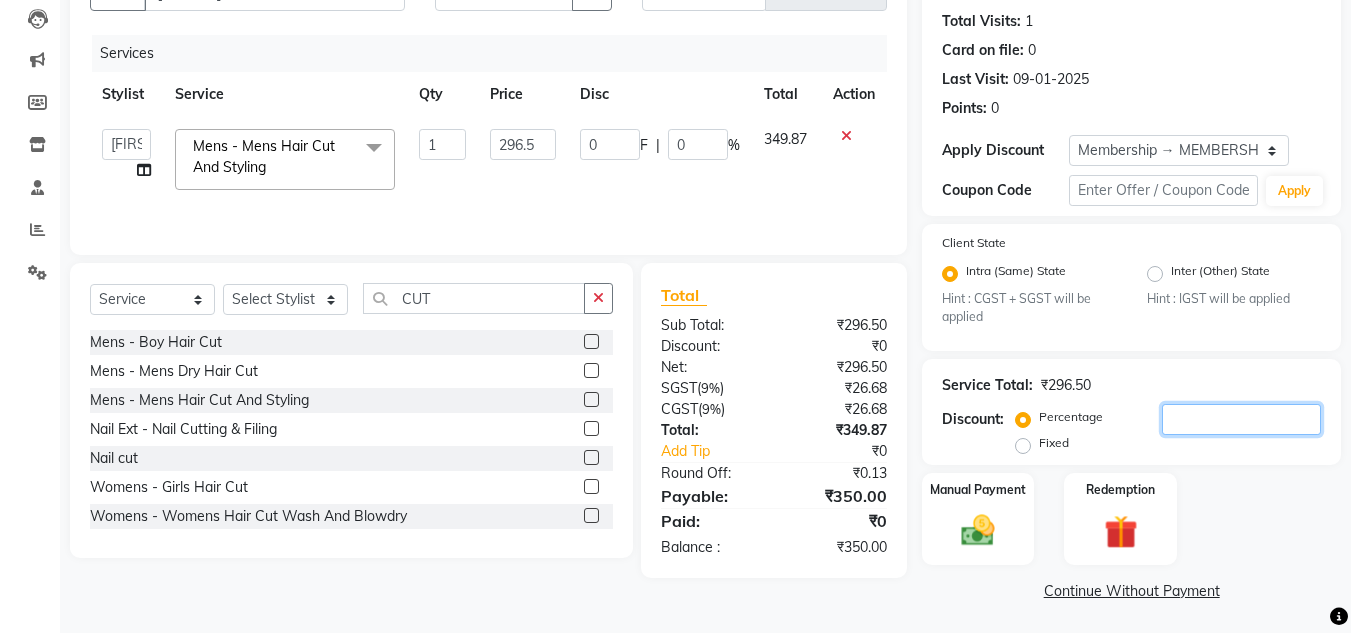 type 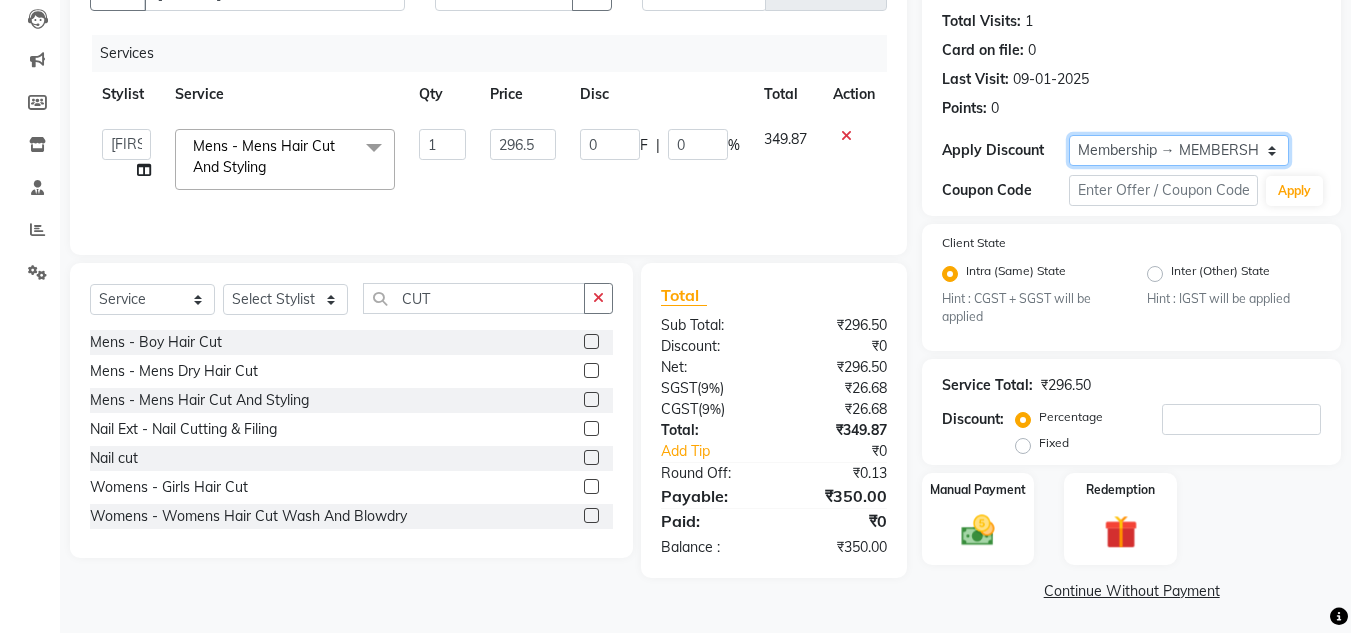 click on "Select Membership → MEMBERSHIP CARD" 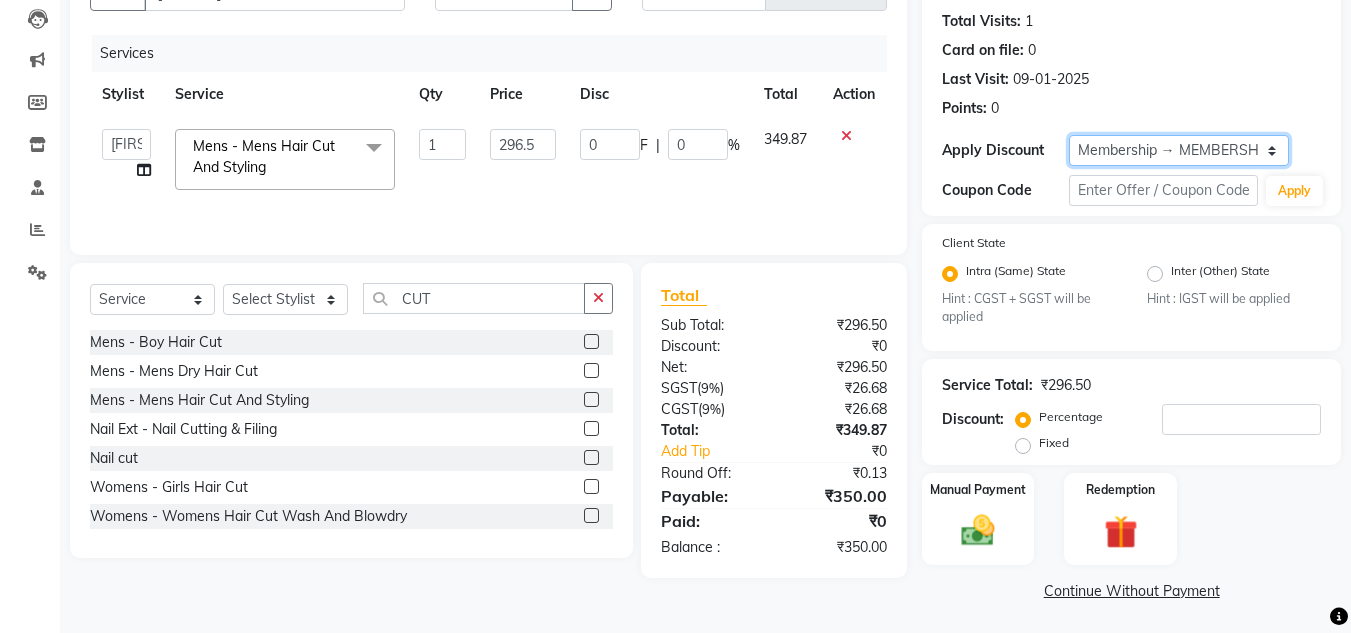 select on "0:" 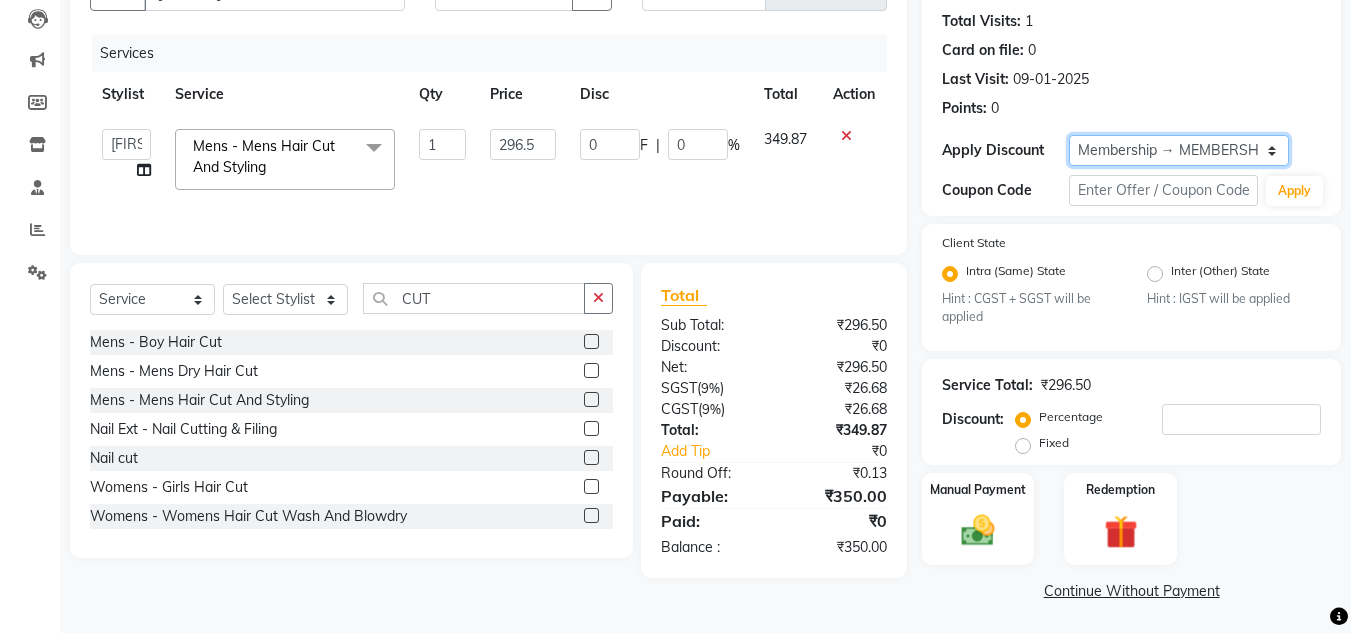 click on "Select Membership → MEMBERSHIP CARD" 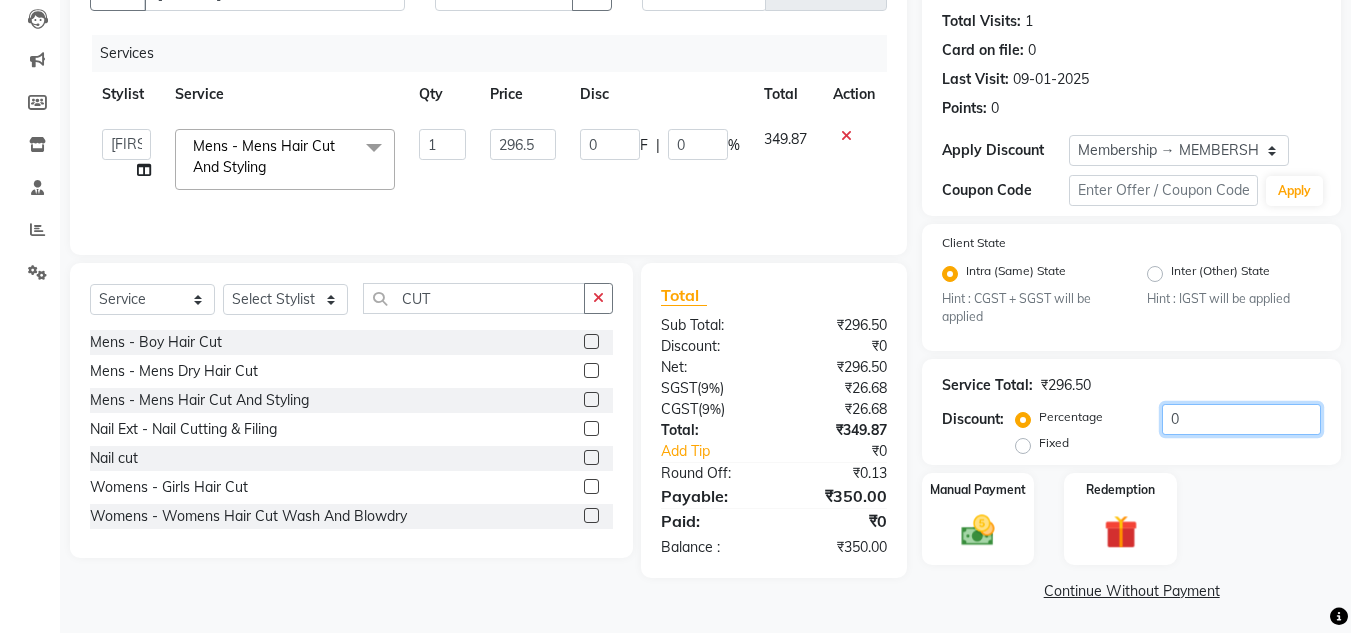 click on "0" 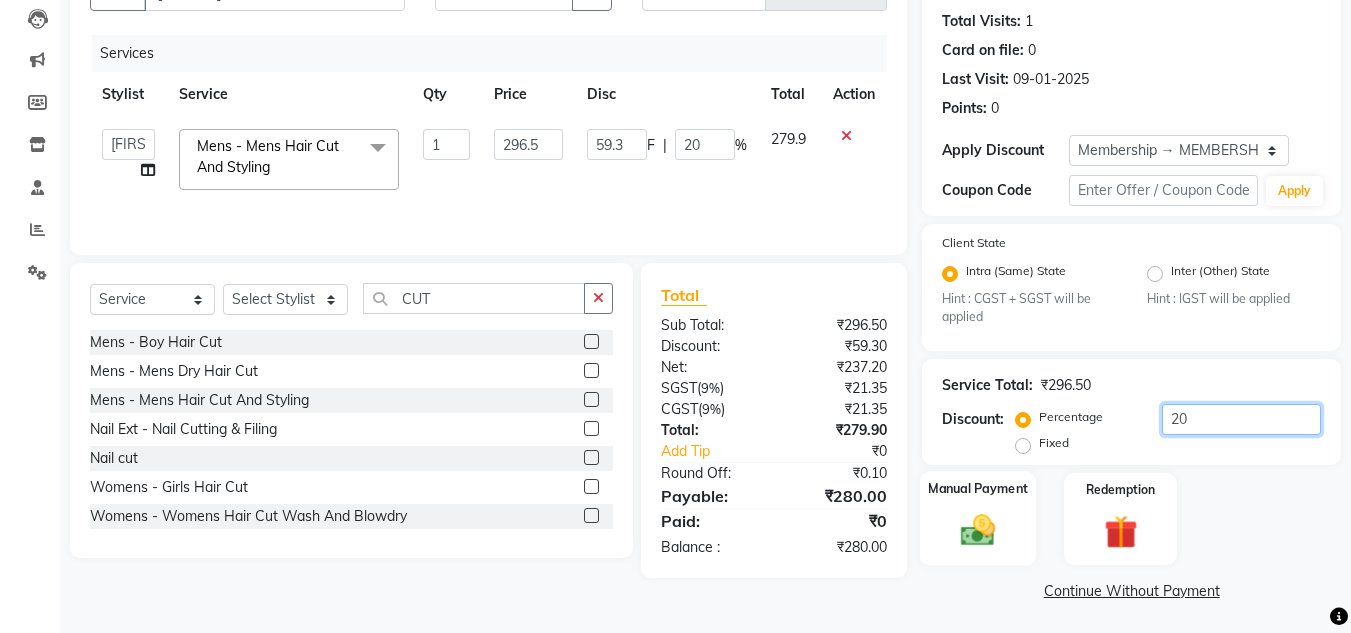 type on "20" 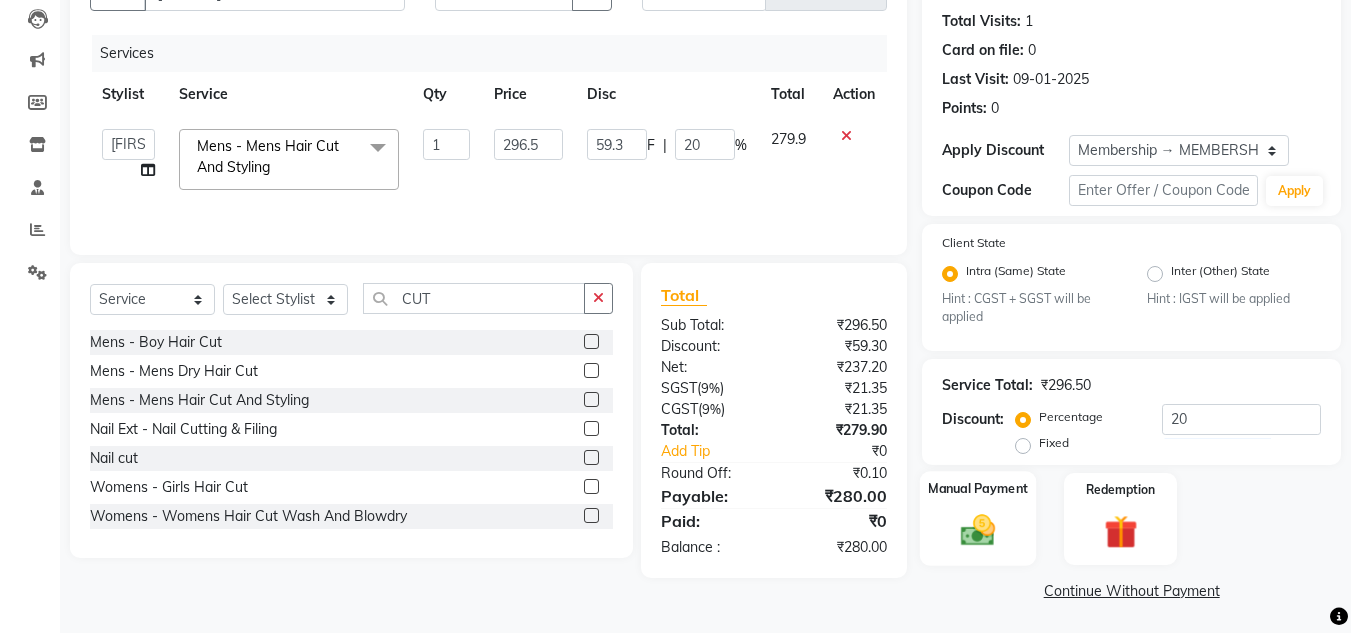 click 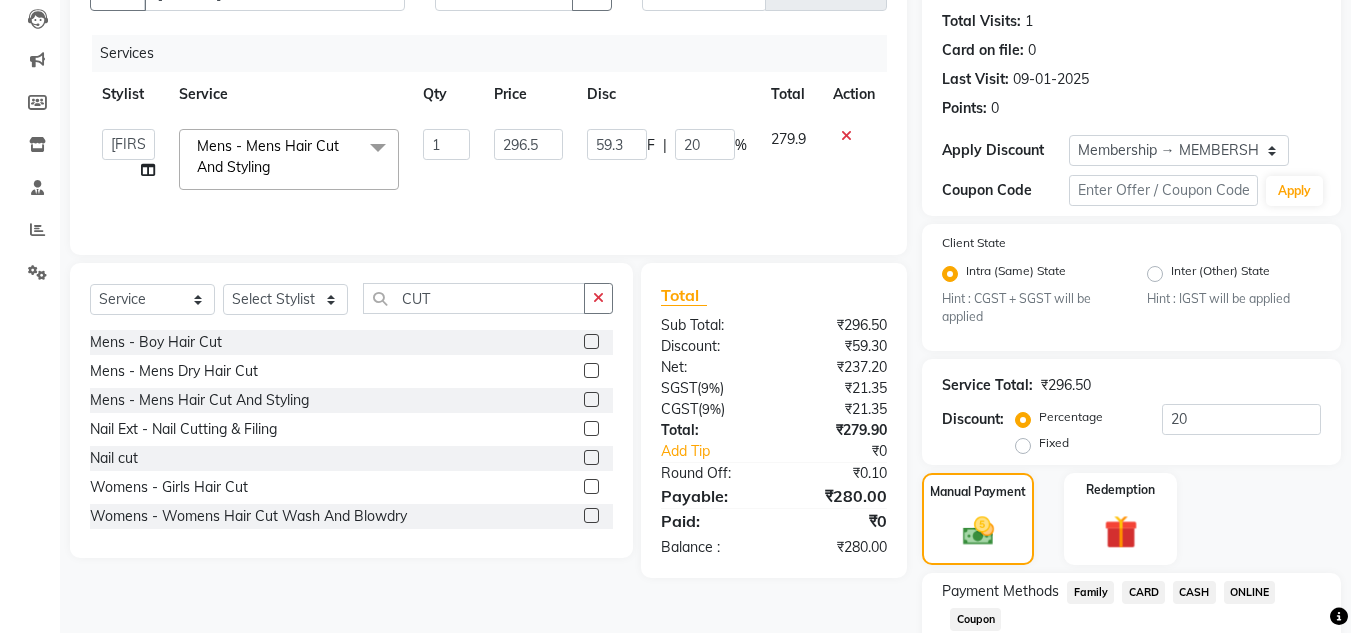 click on "CASH" 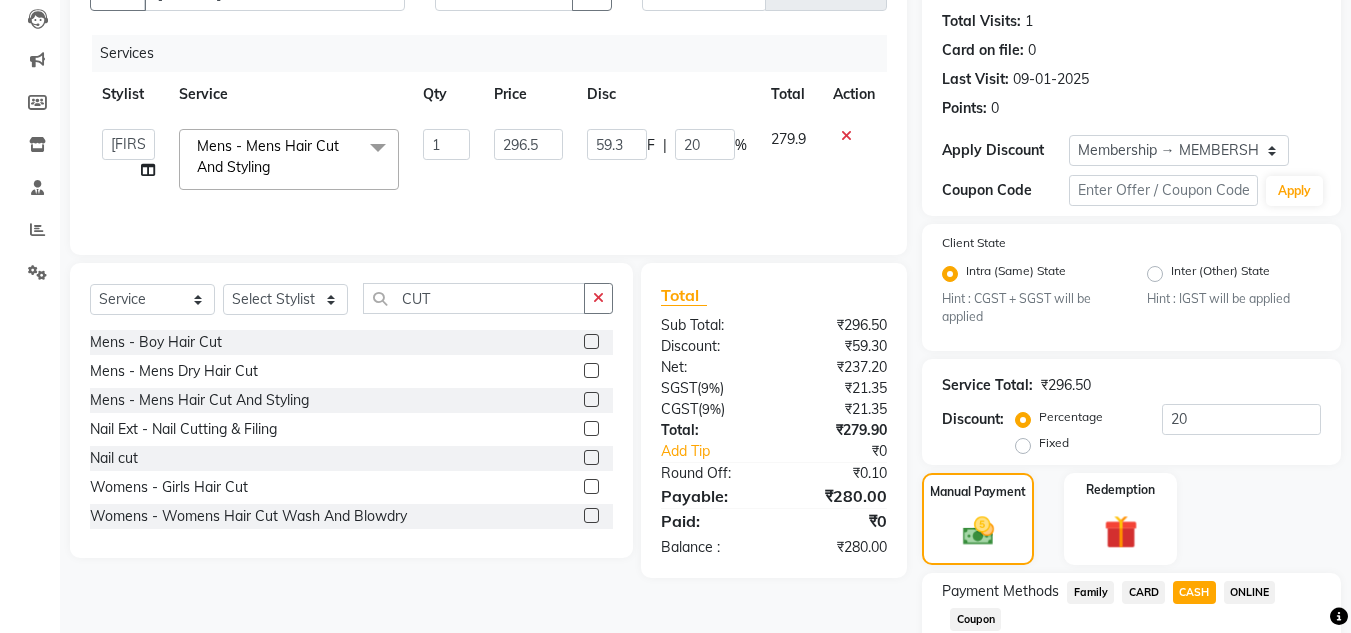 scroll, scrollTop: 400, scrollLeft: 0, axis: vertical 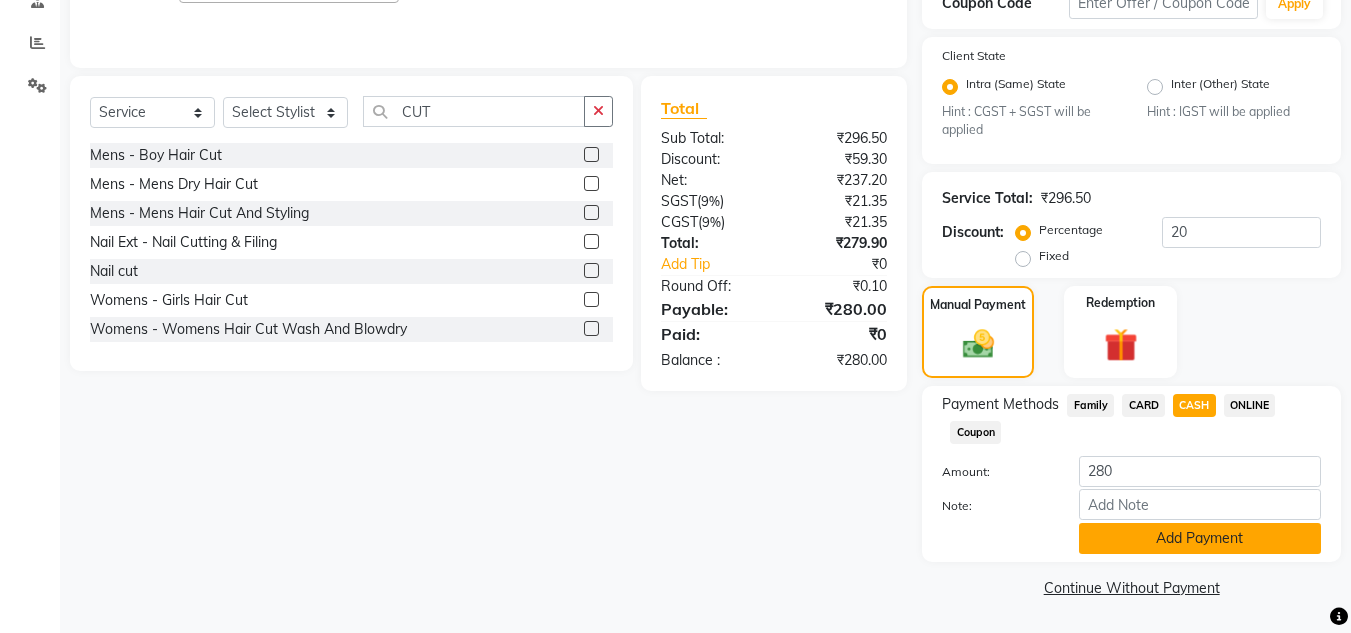 click on "Add Payment" 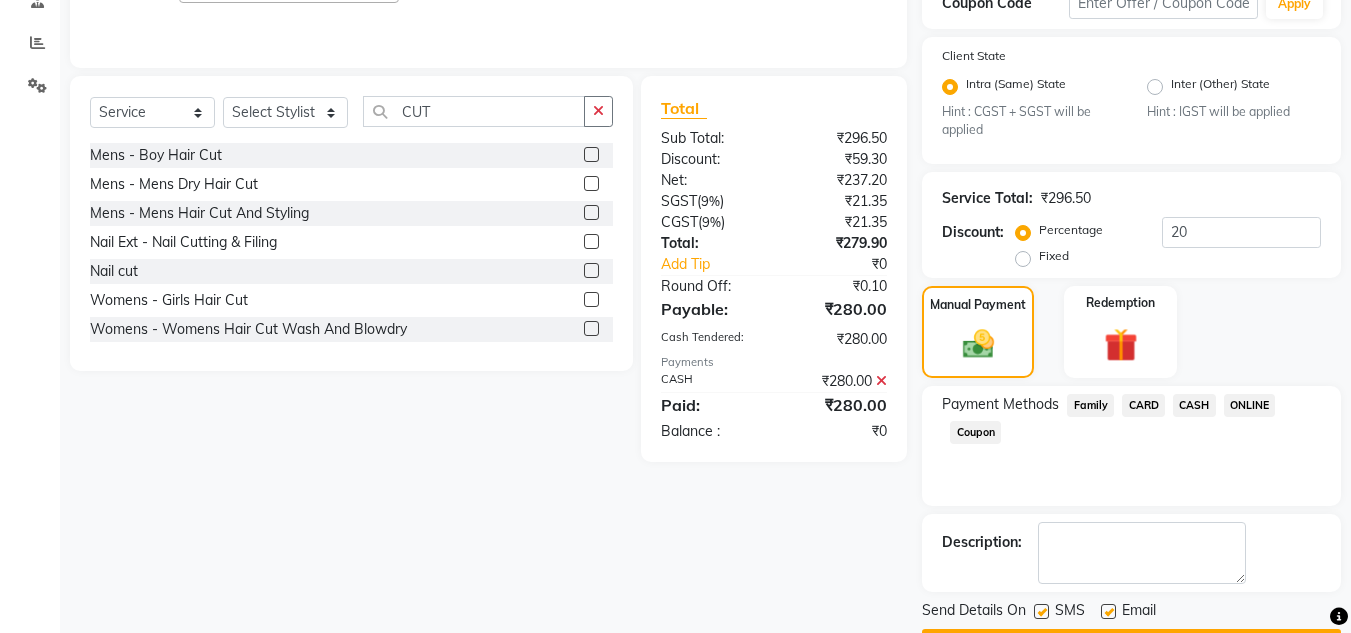 scroll, scrollTop: 457, scrollLeft: 0, axis: vertical 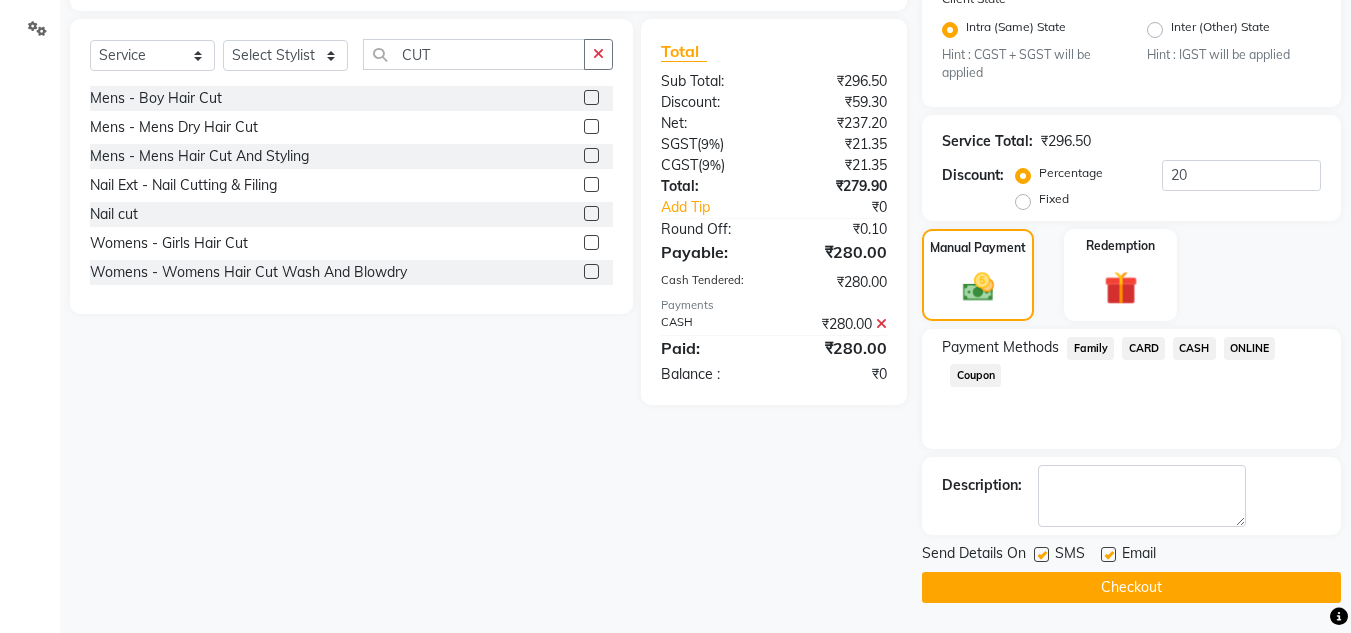 click on "Checkout" 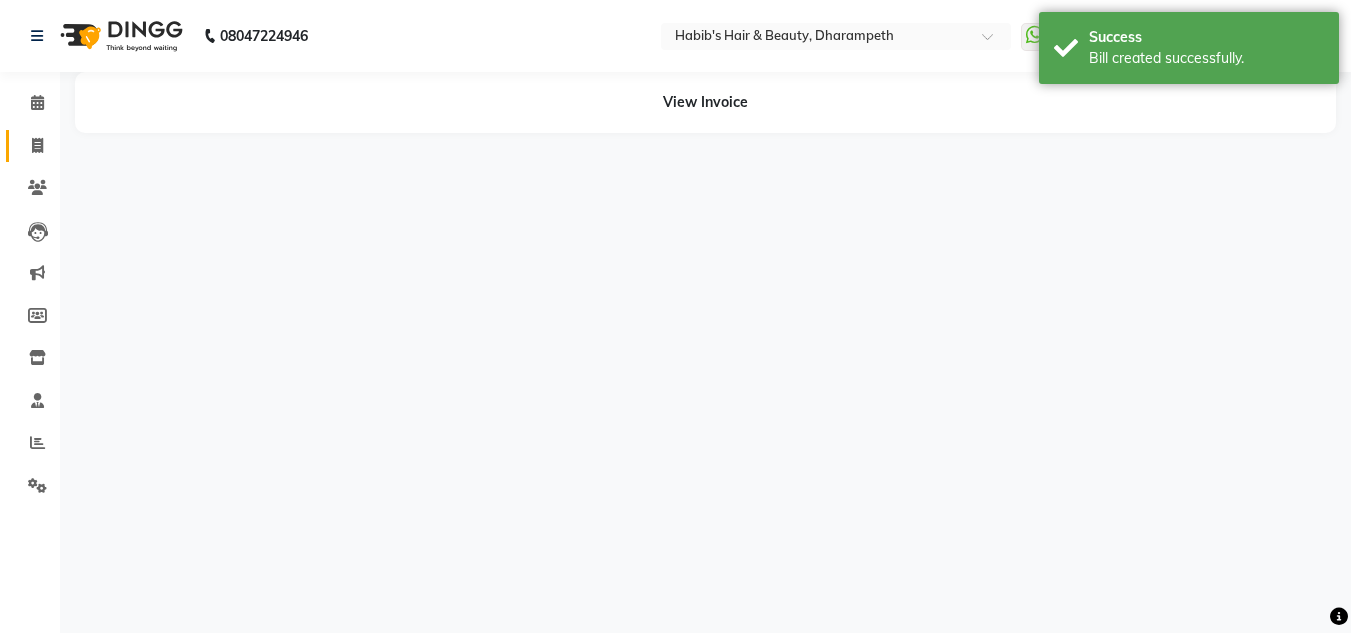 scroll, scrollTop: 0, scrollLeft: 0, axis: both 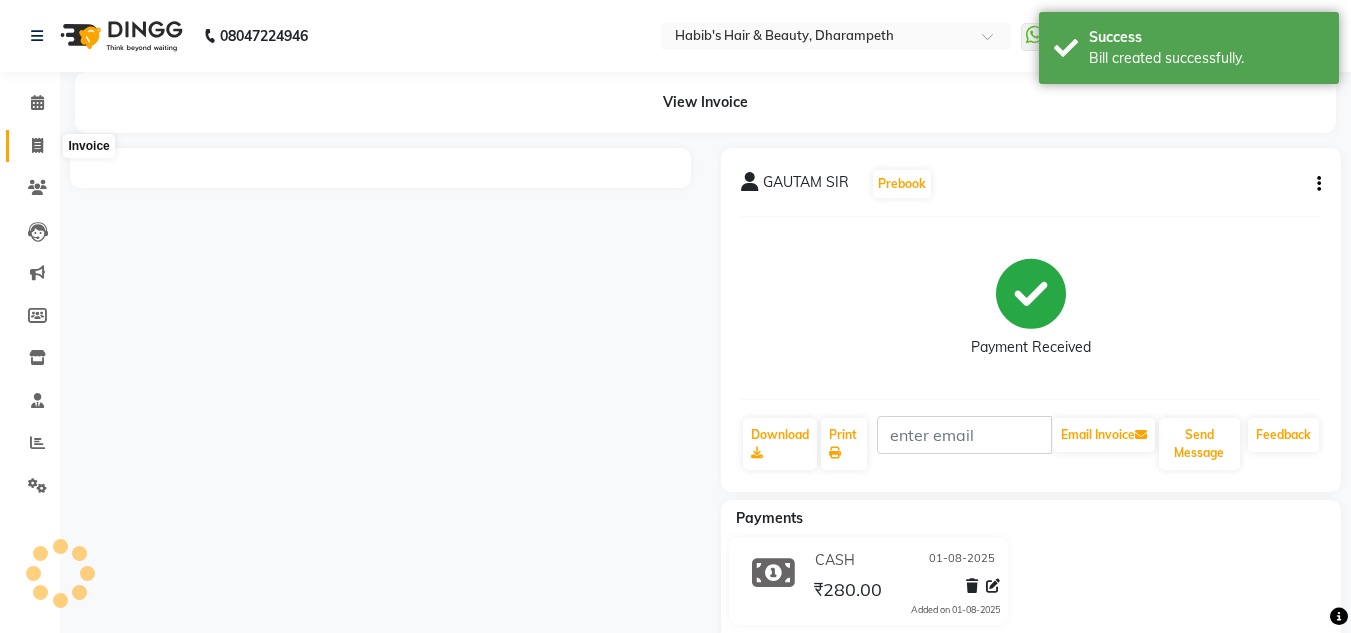 click 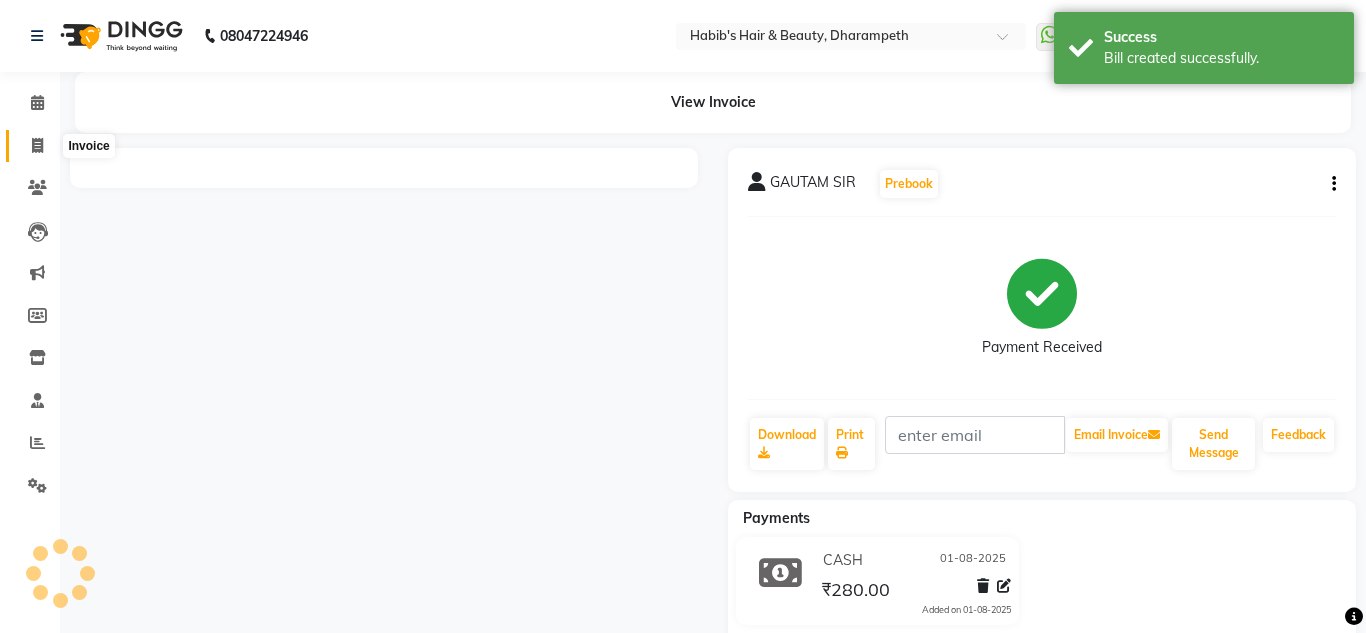 select on "4860" 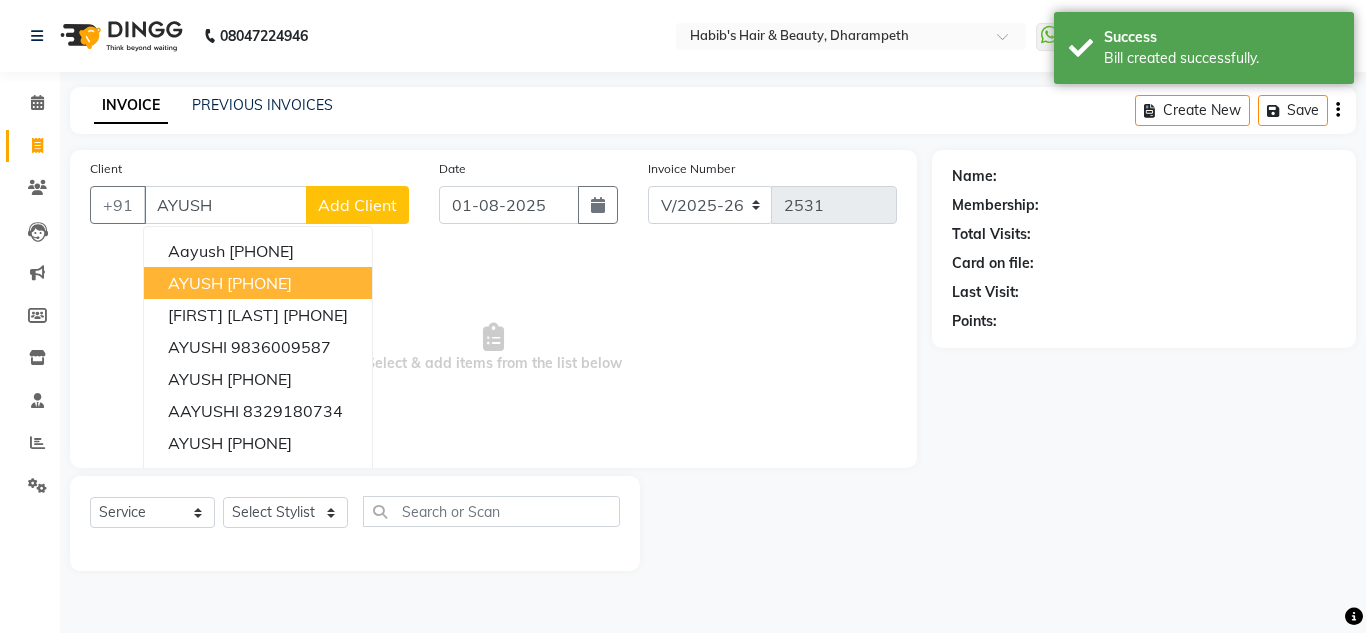 click on "AYUSH" at bounding box center (195, 283) 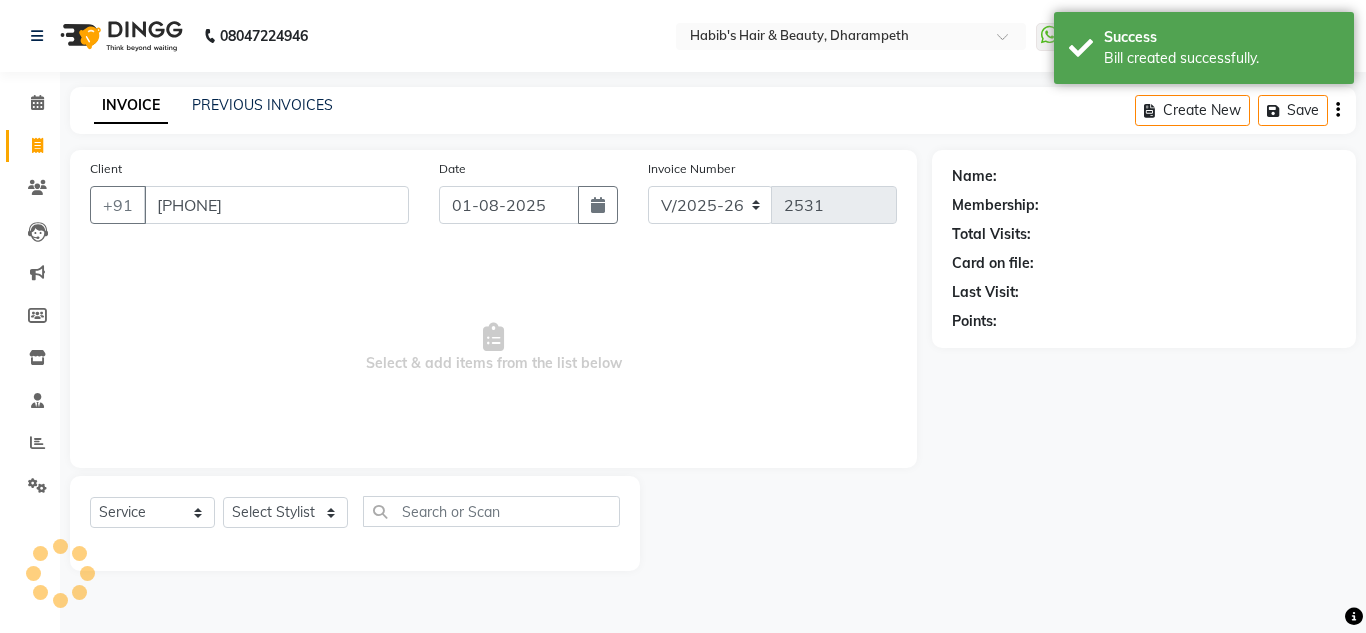 type on "[PHONE]" 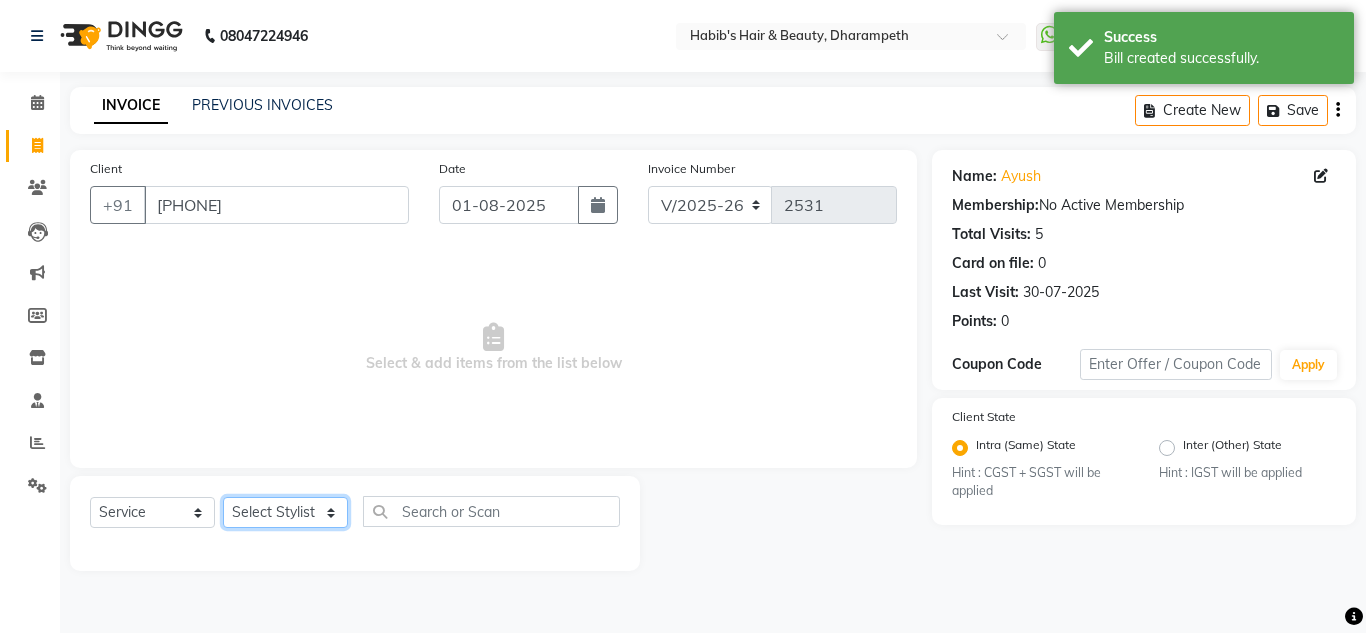 drag, startPoint x: 281, startPoint y: 513, endPoint x: 262, endPoint y: 307, distance: 206.87436 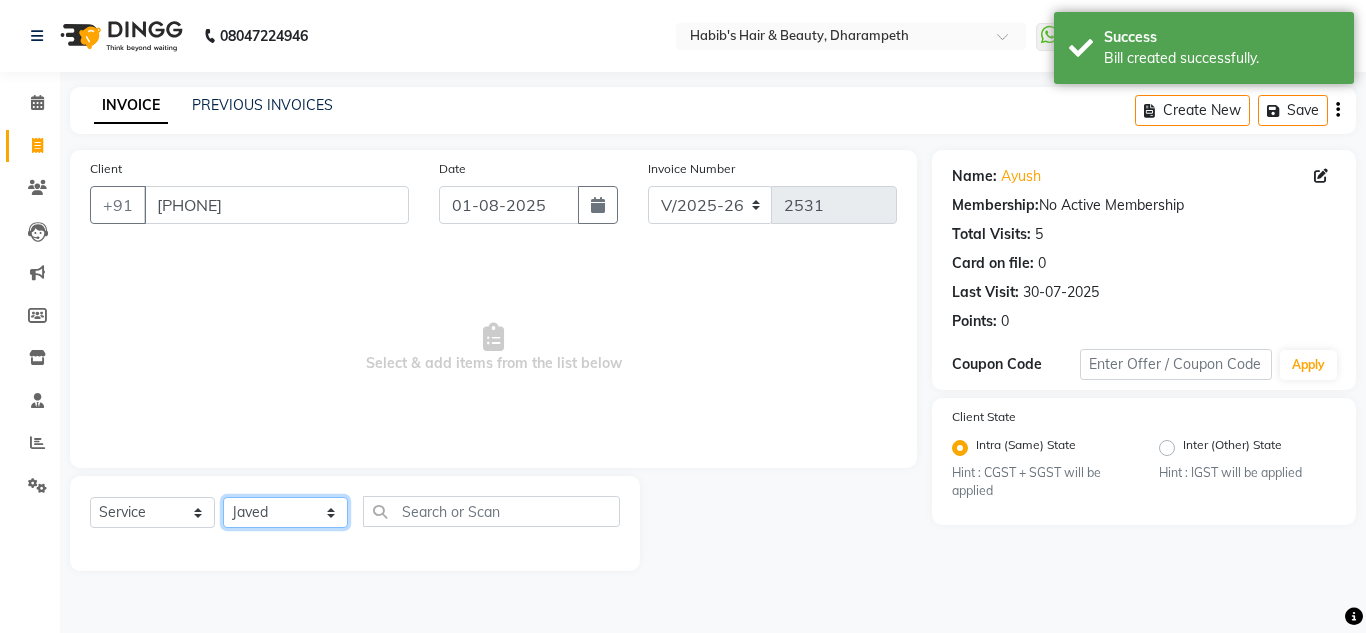 click on "Select Stylist [FIRST] [FIRST] [FIRST] [FIRST]  Manager [FIRST] [FIRST] [LAST] [LAST] [FIRST] [LAST]" 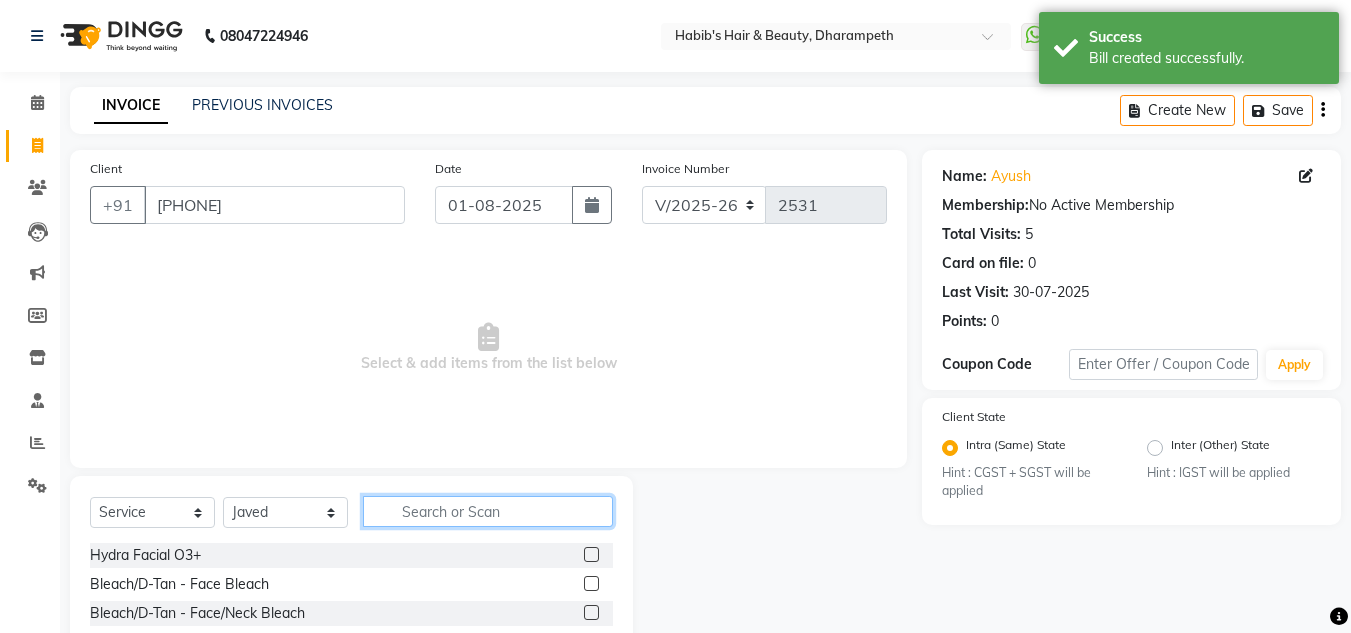 click 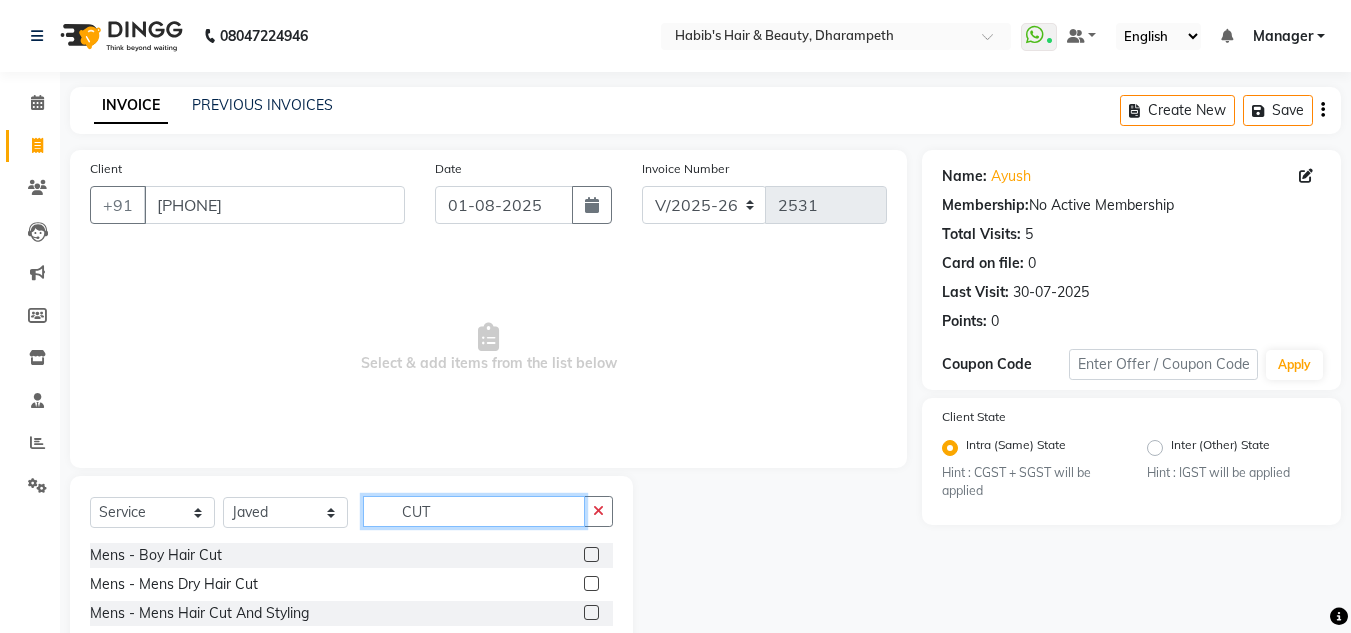 type on "CUT" 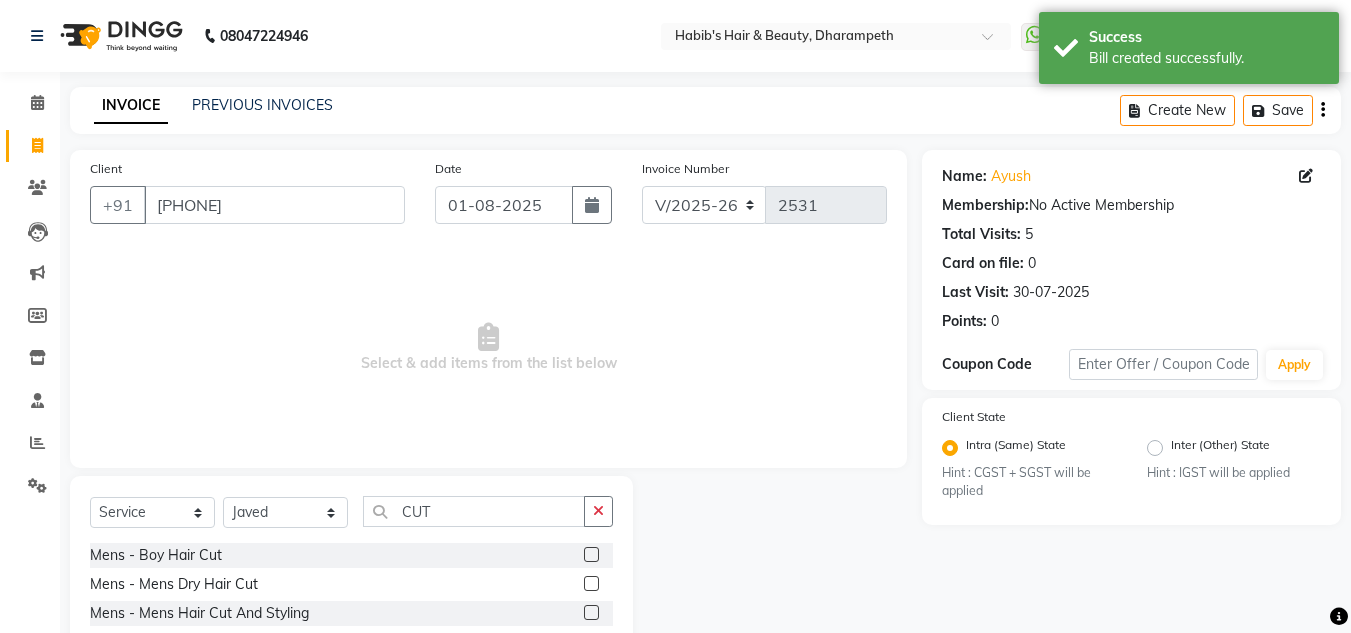 click 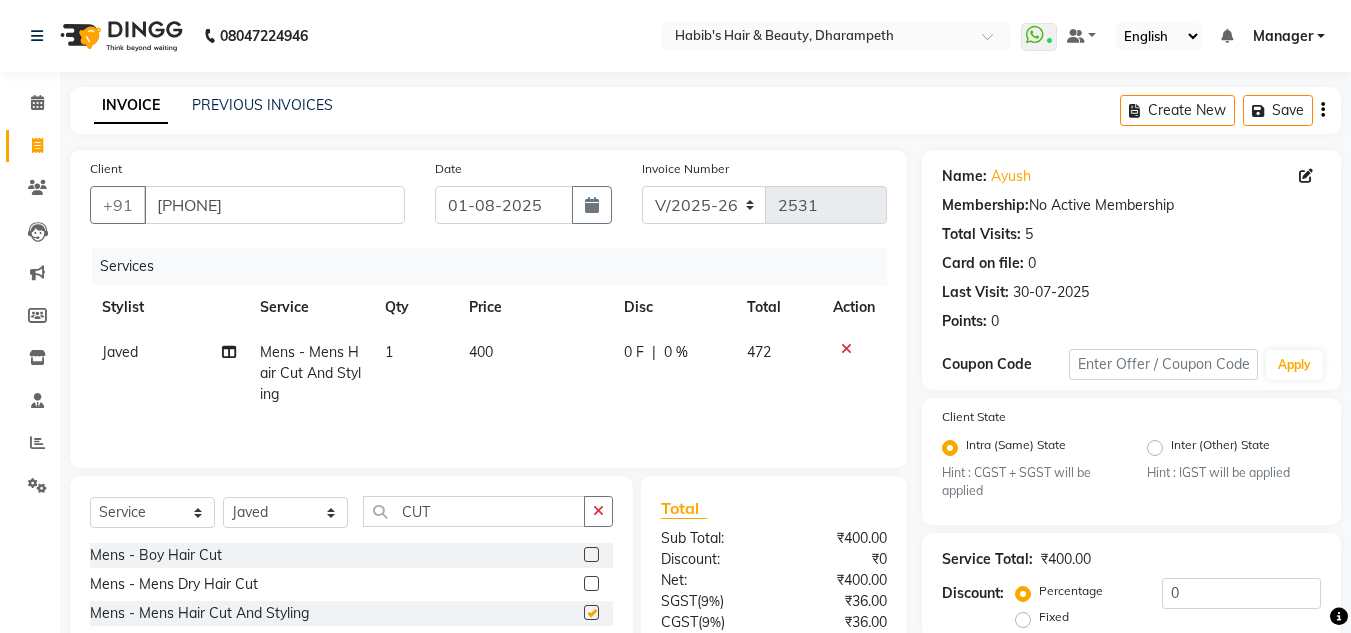 checkbox on "false" 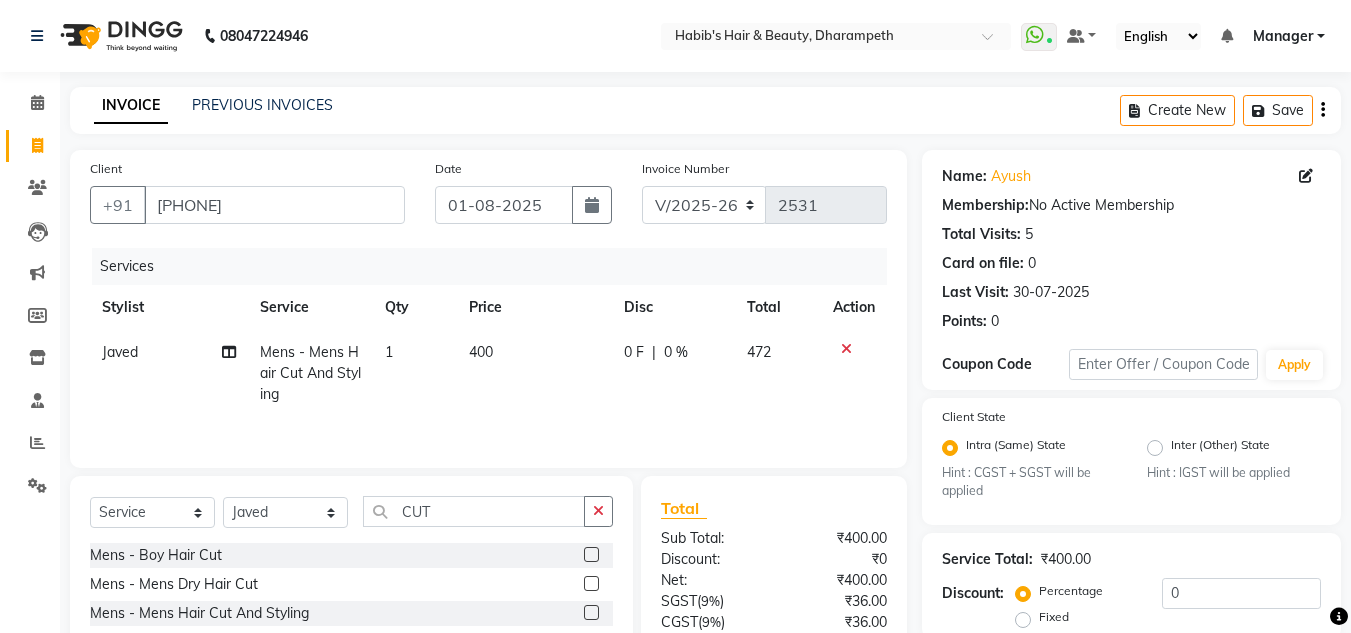 click on "400" 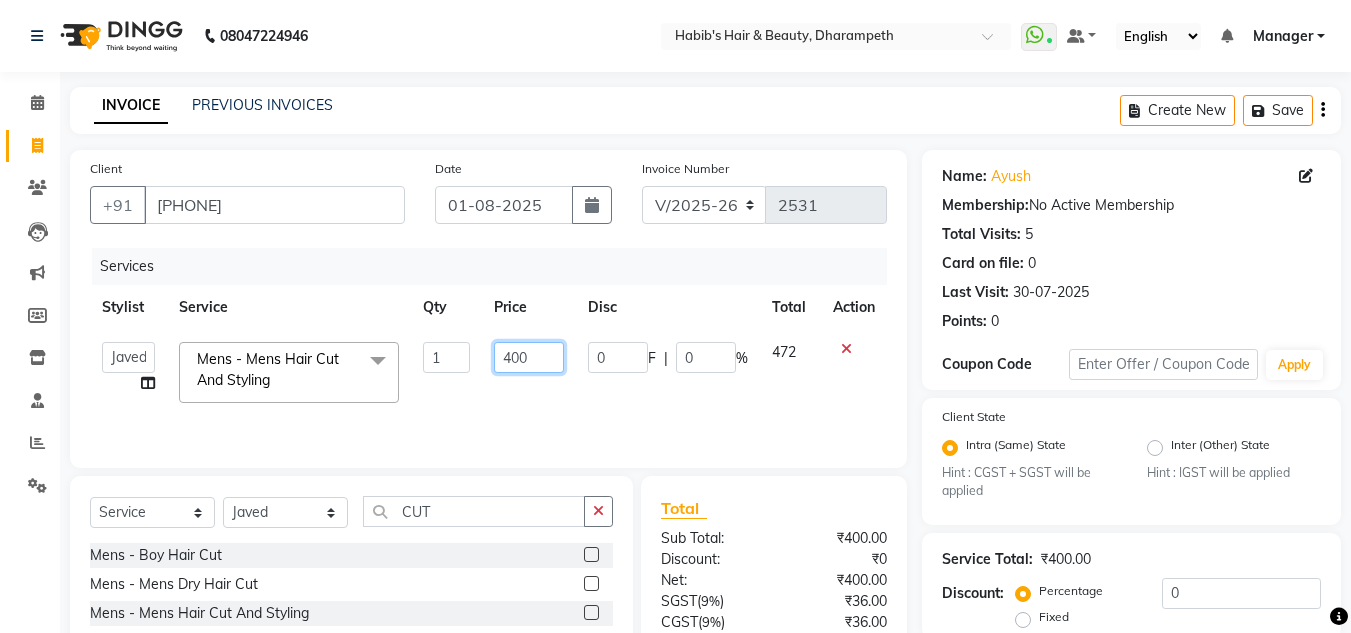click on "400" 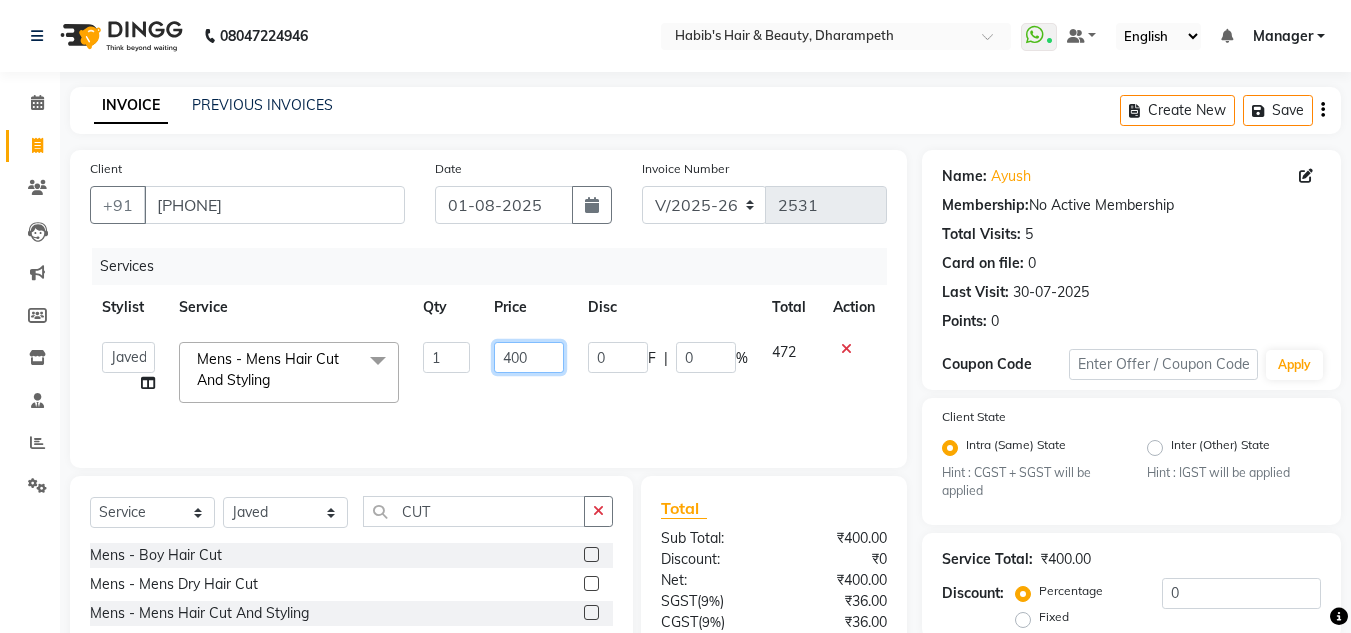 click on "400" 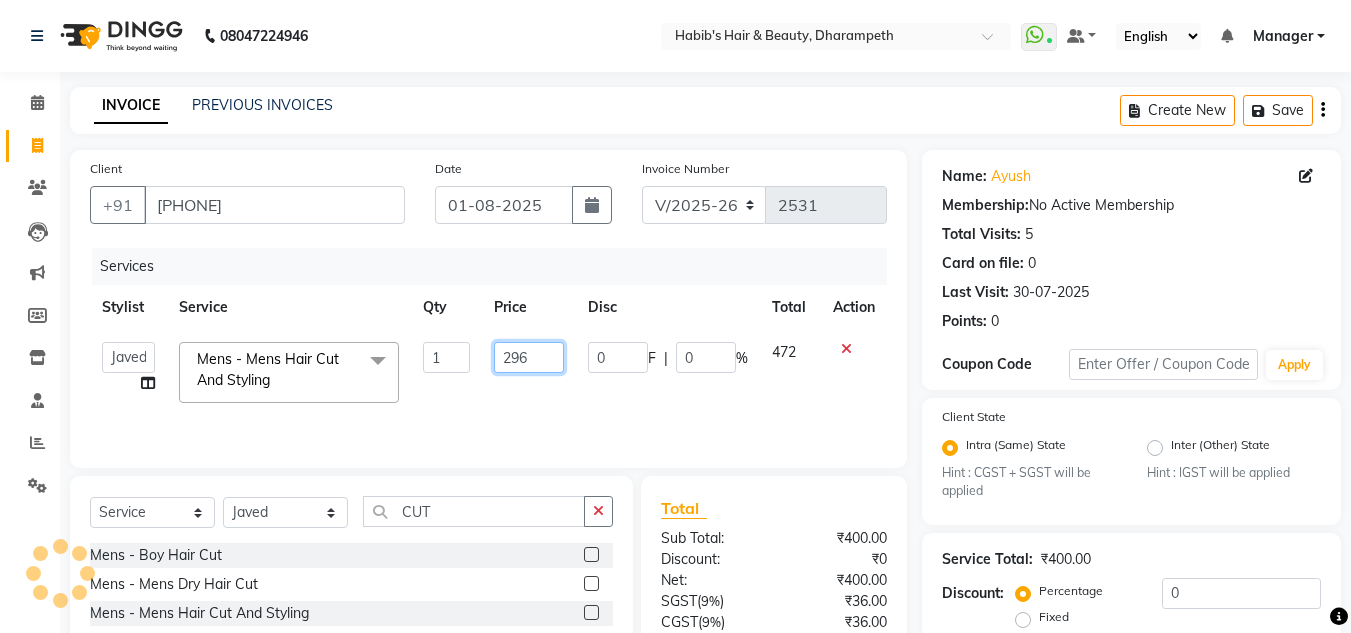 type on "296.5" 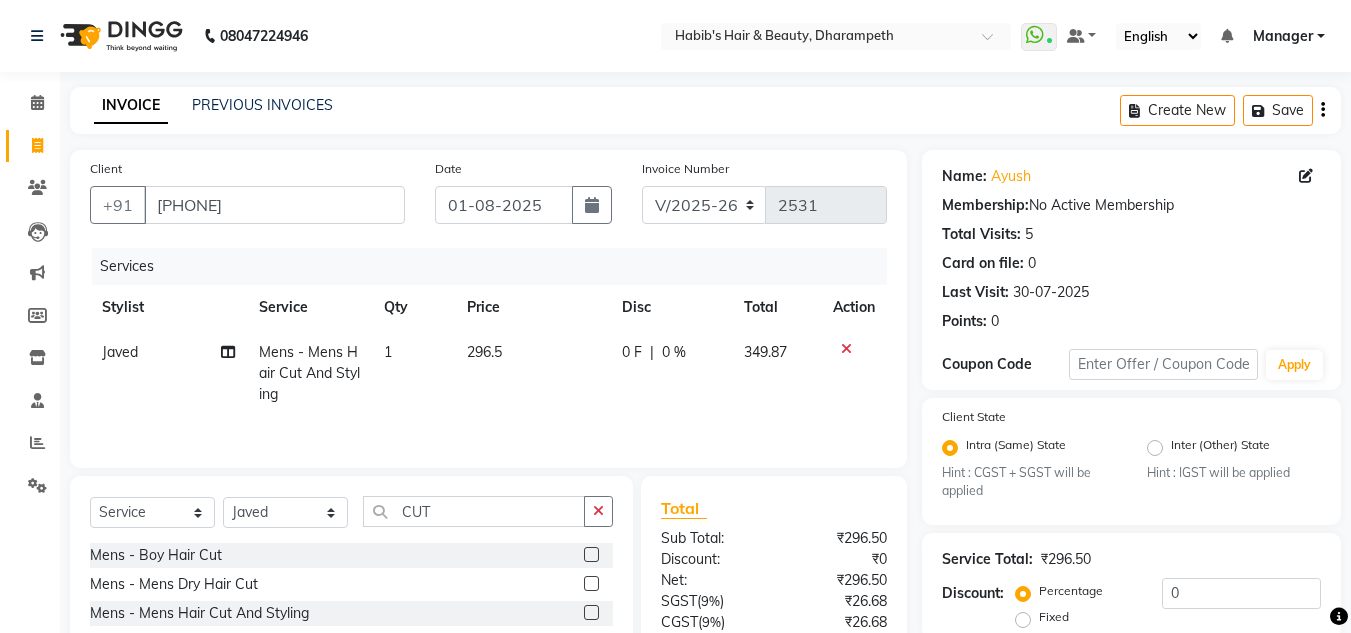 click on "349.87" 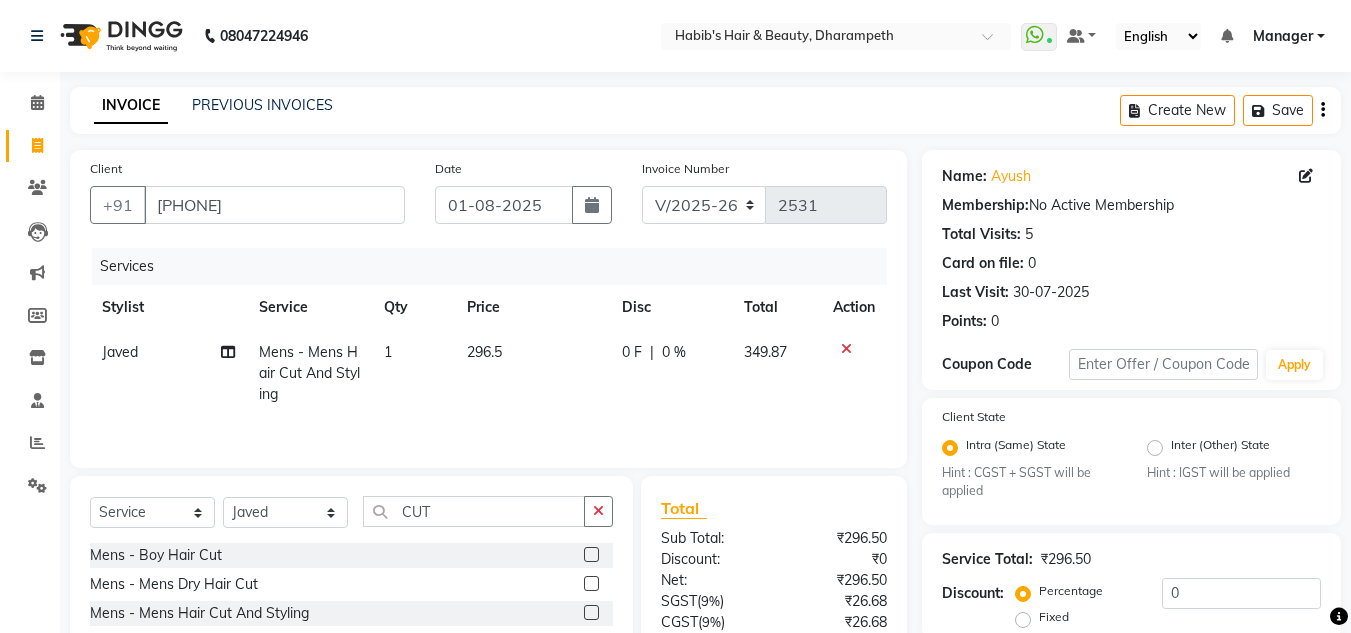 select on "65623" 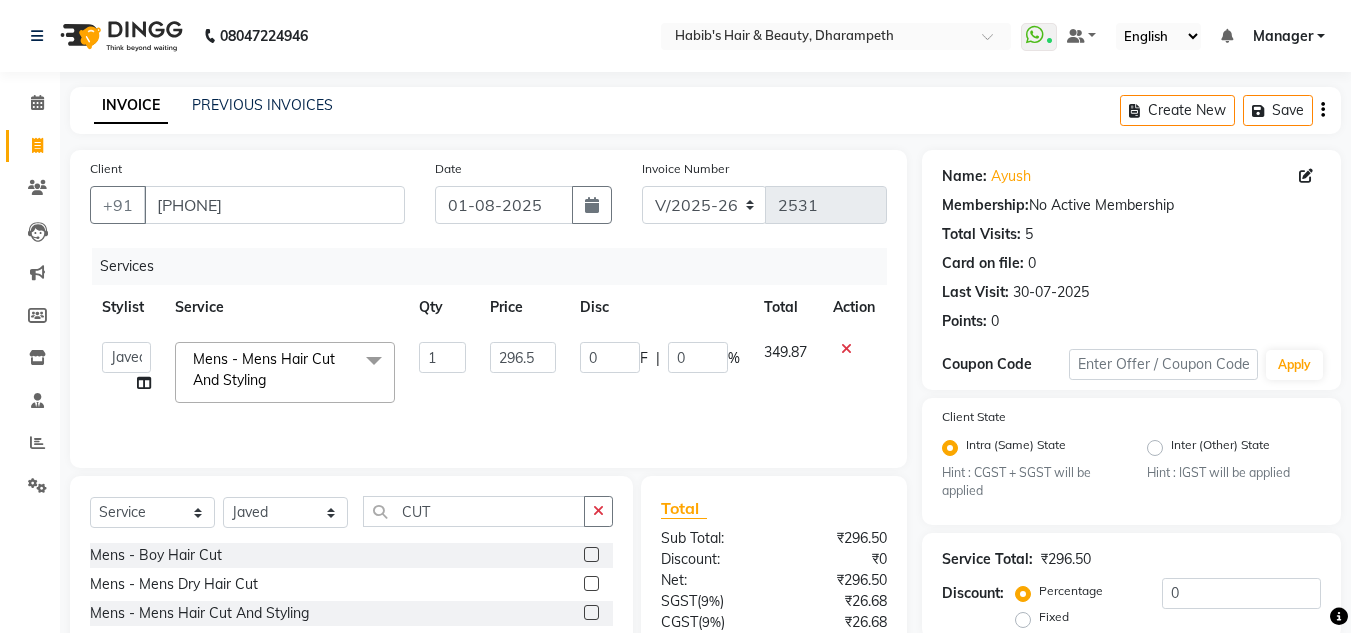 scroll, scrollTop: 188, scrollLeft: 0, axis: vertical 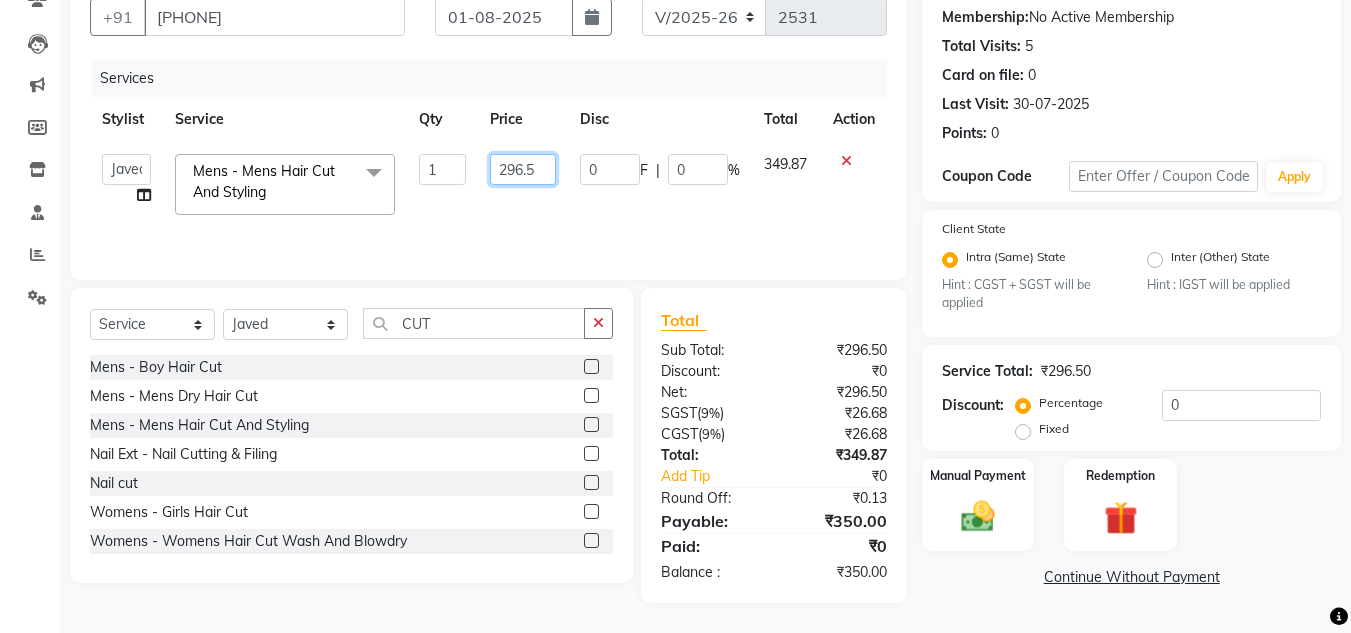 drag, startPoint x: 539, startPoint y: 170, endPoint x: 410, endPoint y: 177, distance: 129.18979 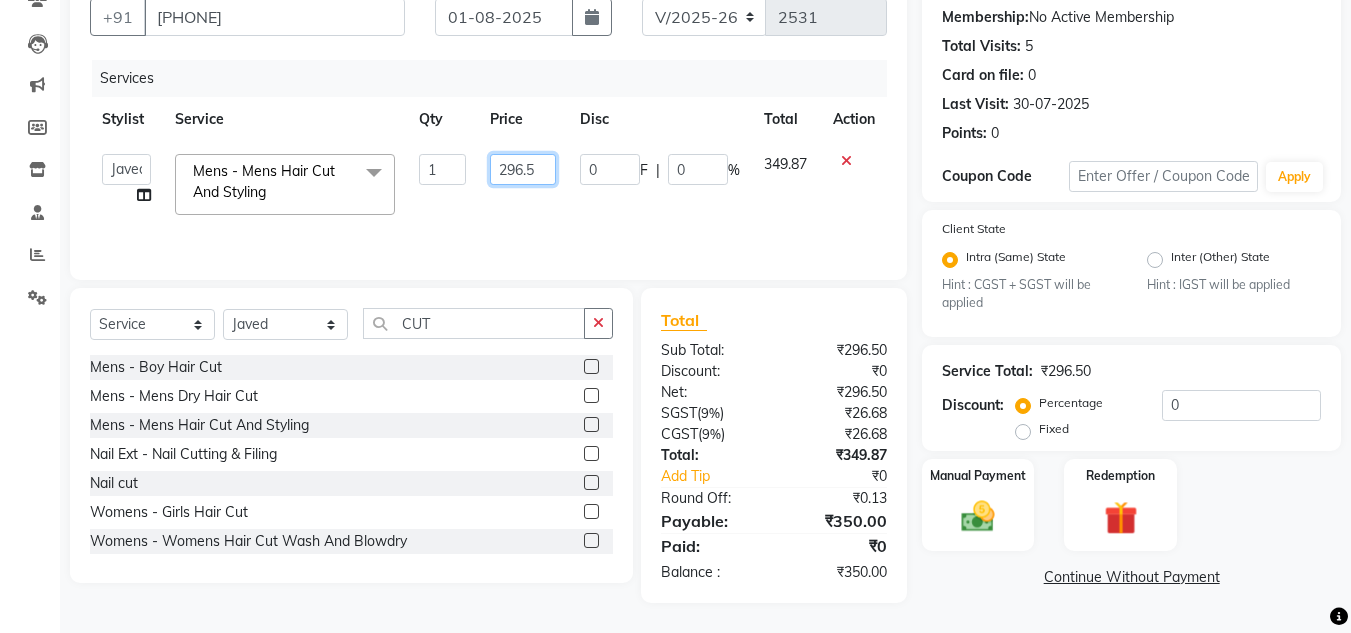 click on "[FIRST] [LAST]   [FIRST]   [FIRST] [LAST]   [FIRST]    Manager   [FIRST]   [FIRST] [LAST]   [LAST] [LAST]   [FIRST] [LAST]  Mens - Mens Hair Cut And Styling  x Hydra Facial O3+ Bleach/D-Tan - Face  Bleach Bleach/D-Tan - Face/Neck Bleach Bleach/D-Tan - Full Body Bleach Bleach/D-Tan - Hand Bleach Bleach/D-Tan - Legs Bleach Bleach/D-Tan - O3 D-Tan Bleach/D-Tan - Raga D- Tan NANO PLASTIA SHOULDER LENGTH Mintree Tan- Go Manicure Mintree Tan-Go Pedicure TIP Deep Conditioning  Whitening Facial O3+ Facial Mediceuticals dand treatment BOOKING AMT OF SERVICE Fibre Complex Treatment Female Lower Lips -Threading Knot Free Service Blow Dry - Blow Dry Below Shoulder Length Blow Dry - Blow Dry Shoulder Length Blow Dry - Blow Dry Waist Length Clean Up - Aroma Clean Up Clean Up - Herbal Cleanup Clean Up - Instglow Claenup Clean Up - O3 Pore Clean Up Clean Up - Vlcc Gold Clean Up Clean Up - D Tan Clean UP Face Pack - Black Mask Charcoal Face Pack - Black Mask O3 Face Pack - O3 Peel Off Face Pack - Thermal Sheet Mask Botox - Treatment 1" 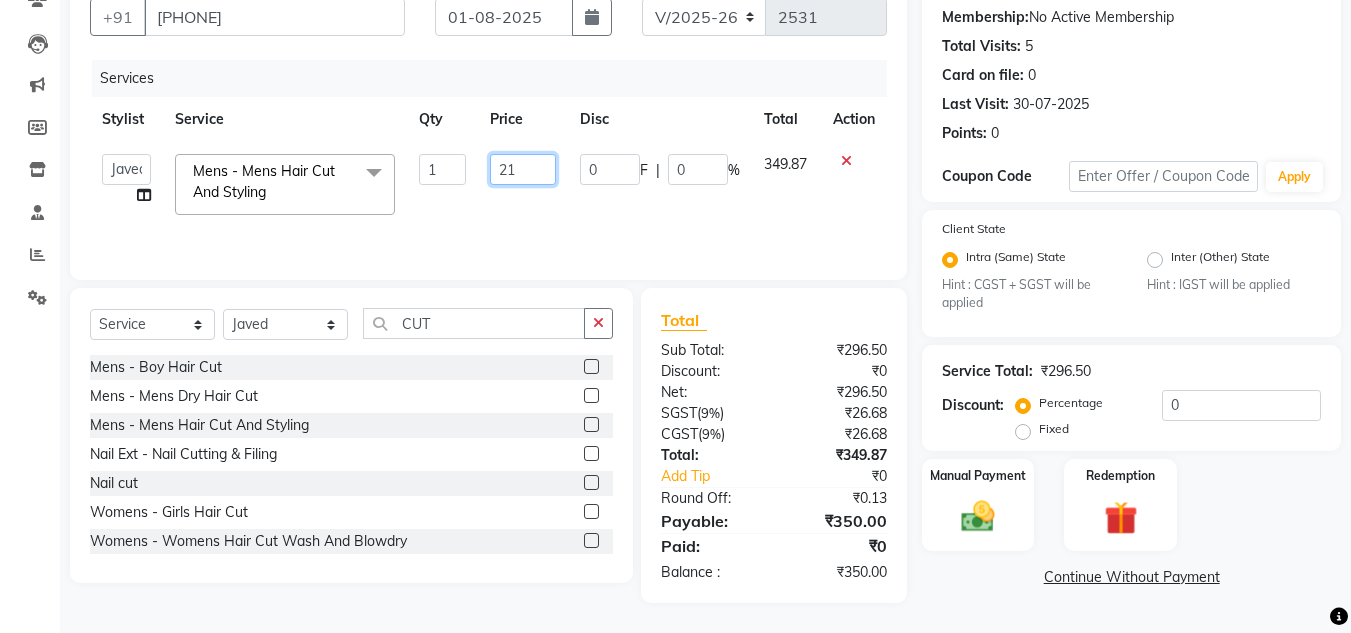 type on "212" 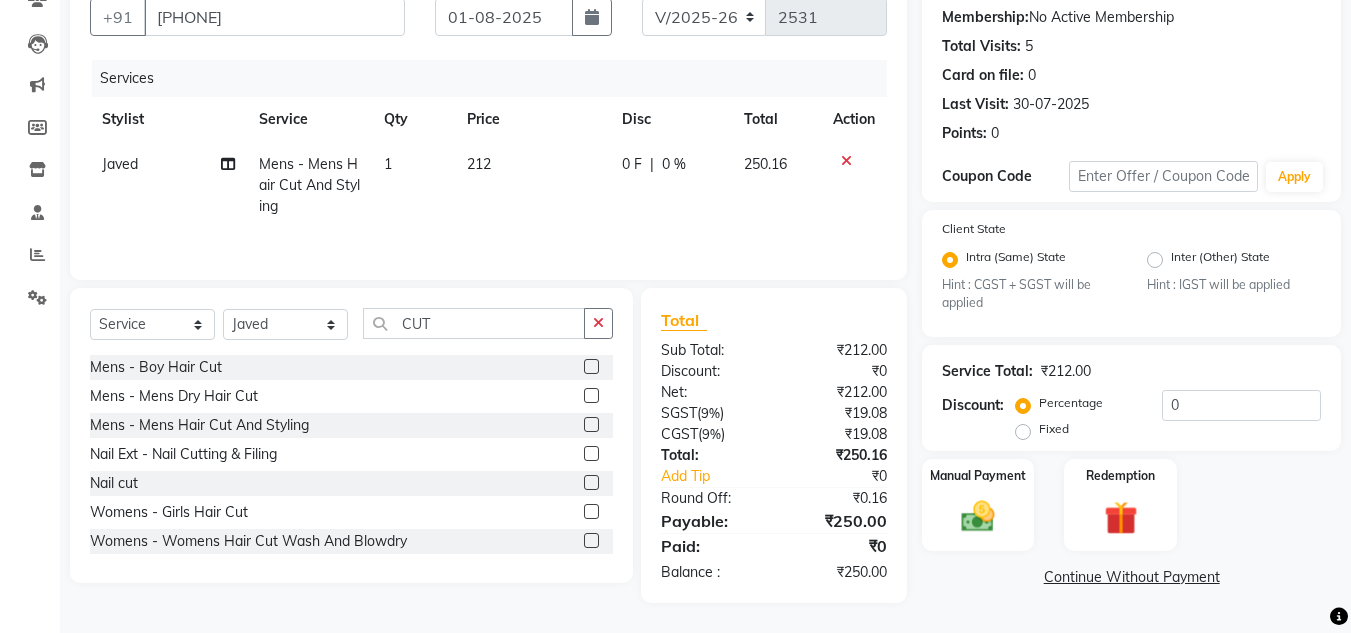 click on "250.16" 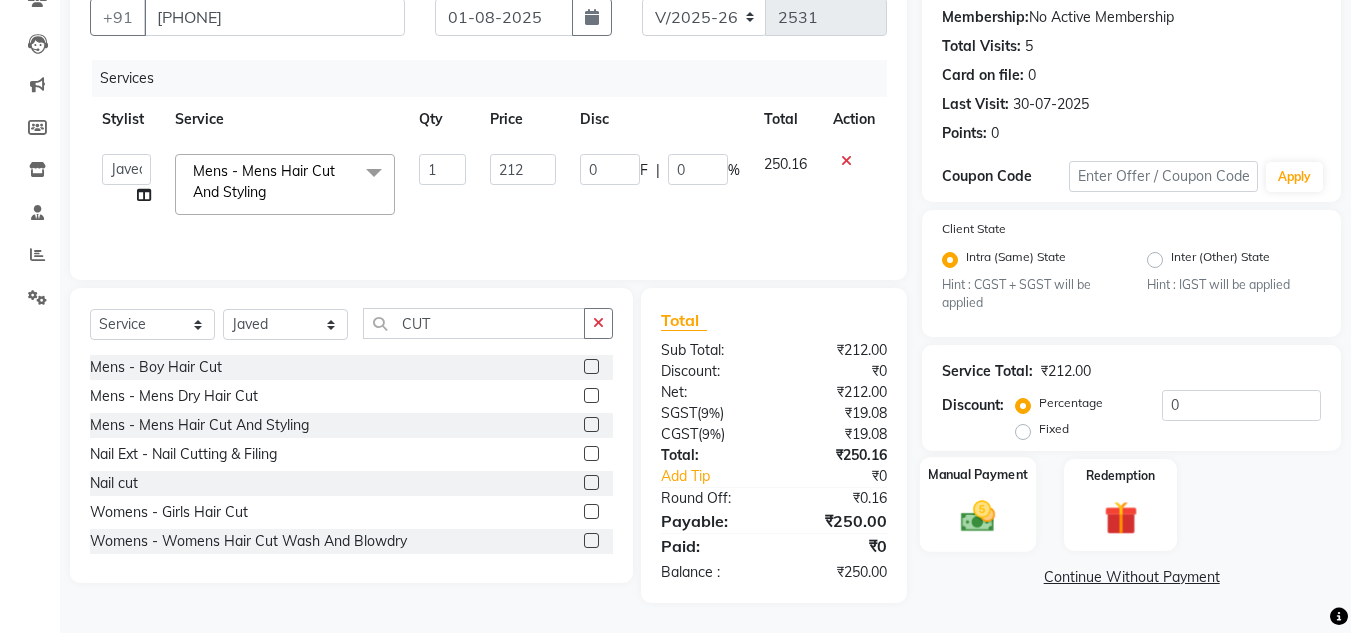 click 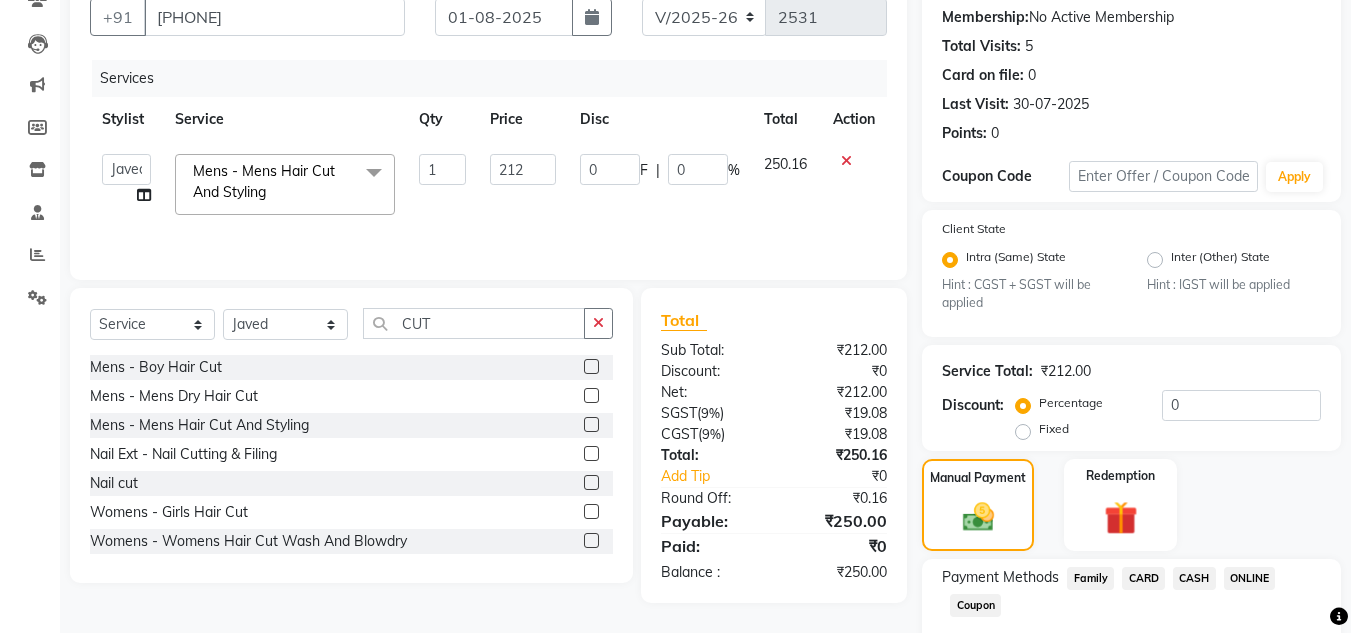 scroll, scrollTop: 305, scrollLeft: 0, axis: vertical 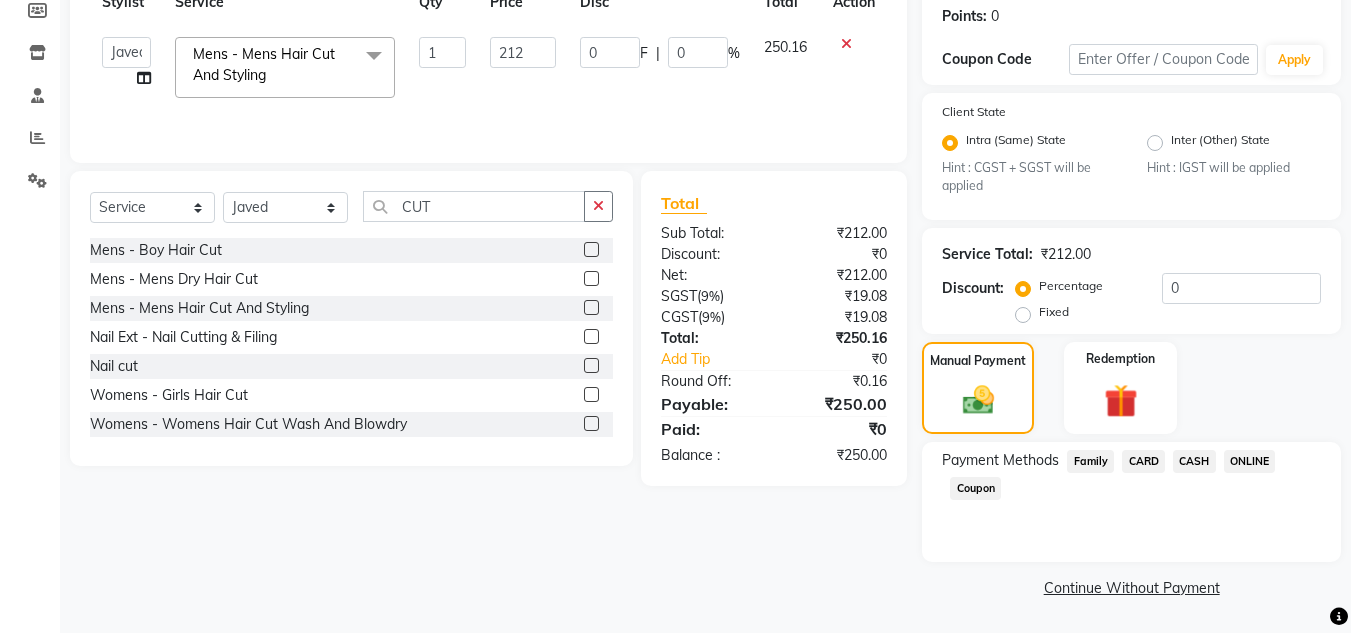 click on "ONLINE" 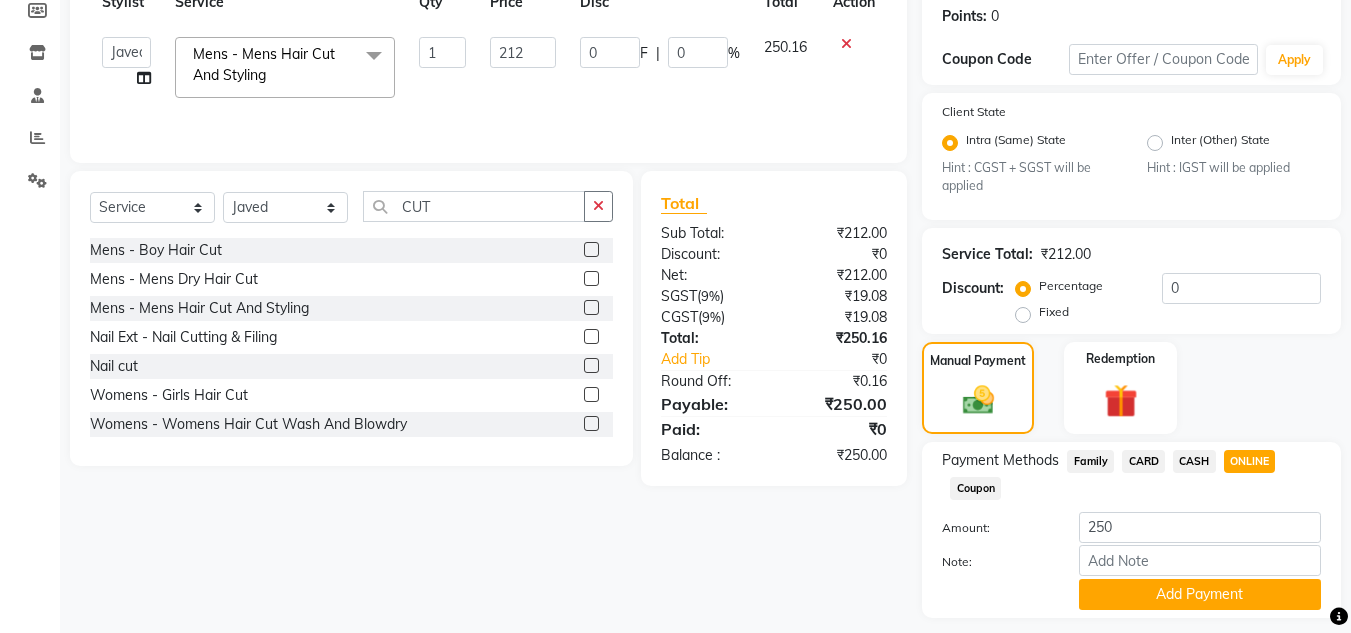scroll, scrollTop: 361, scrollLeft: 0, axis: vertical 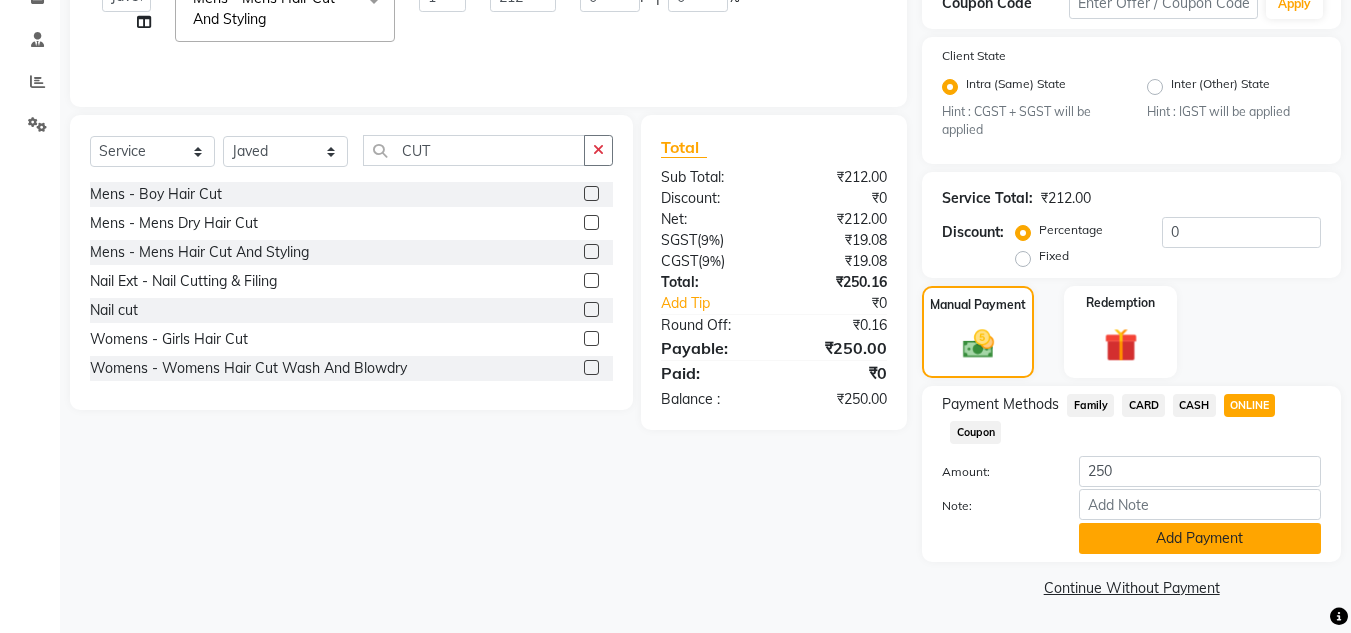click on "Add Payment" 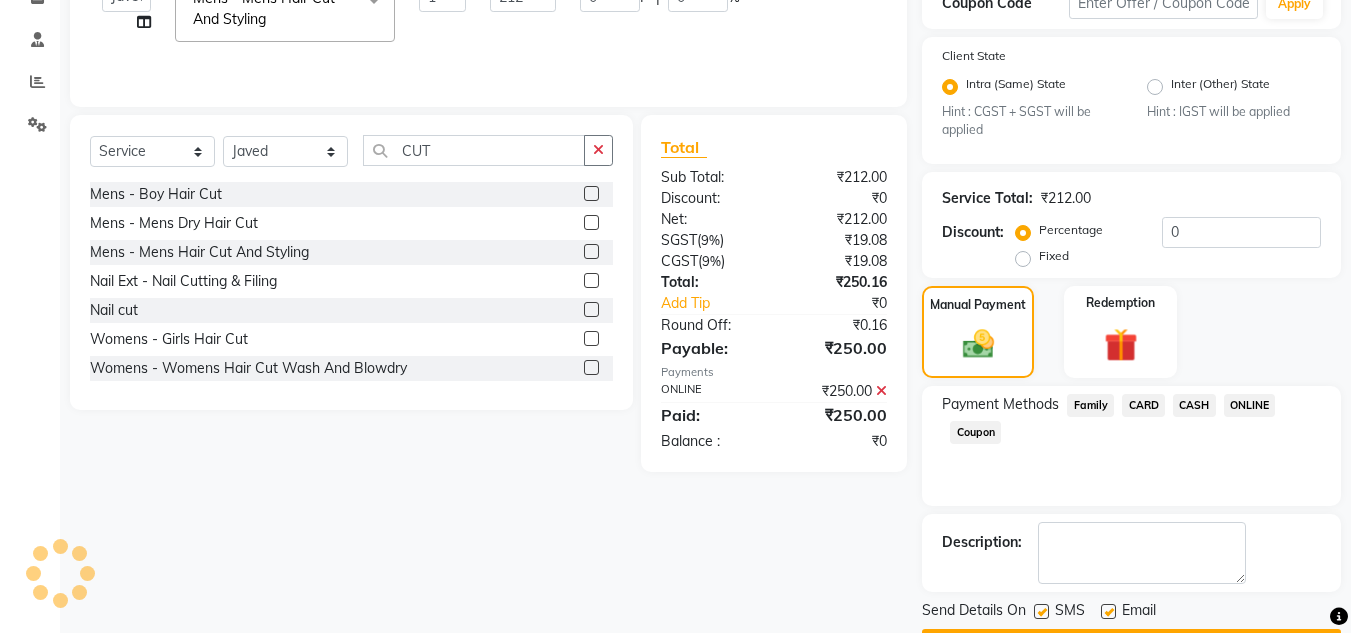 scroll, scrollTop: 418, scrollLeft: 0, axis: vertical 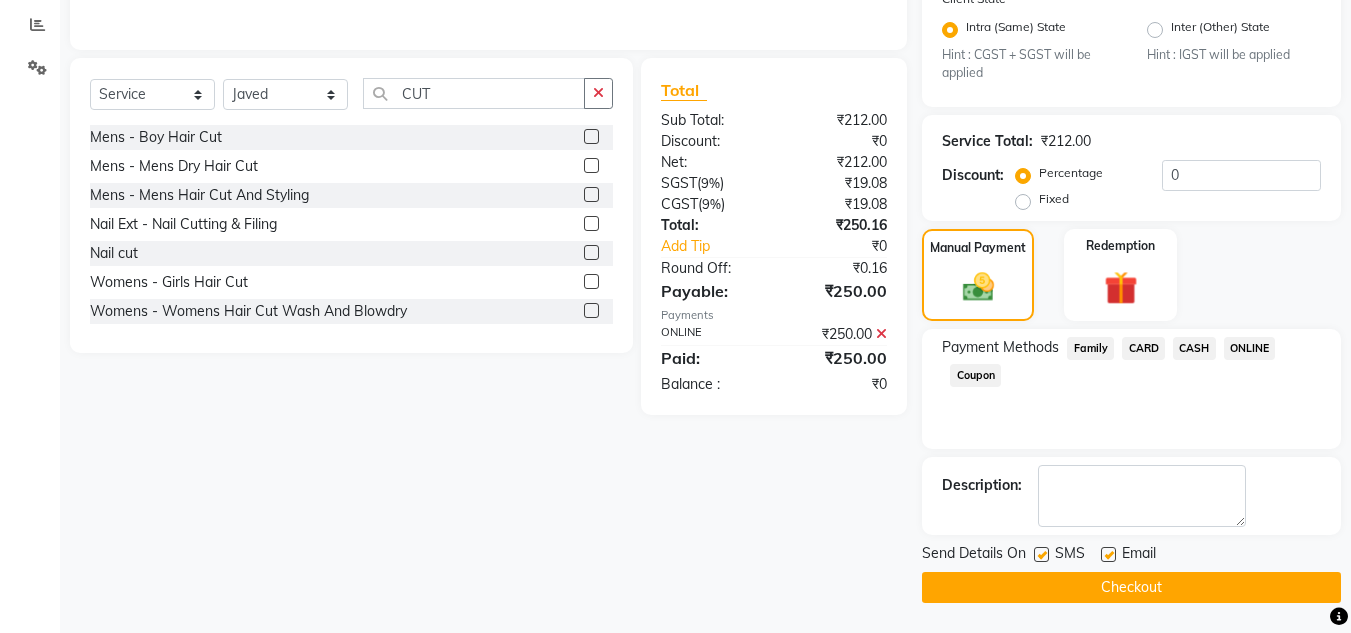 click on "Checkout" 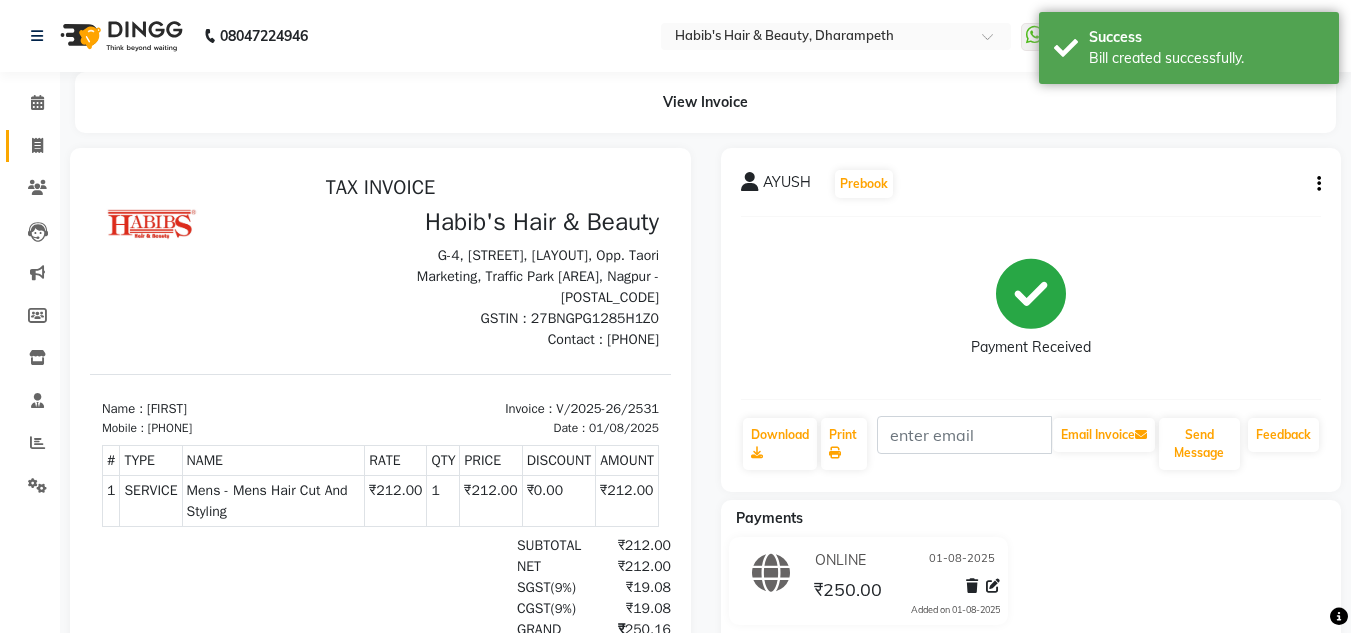 scroll, scrollTop: 0, scrollLeft: 0, axis: both 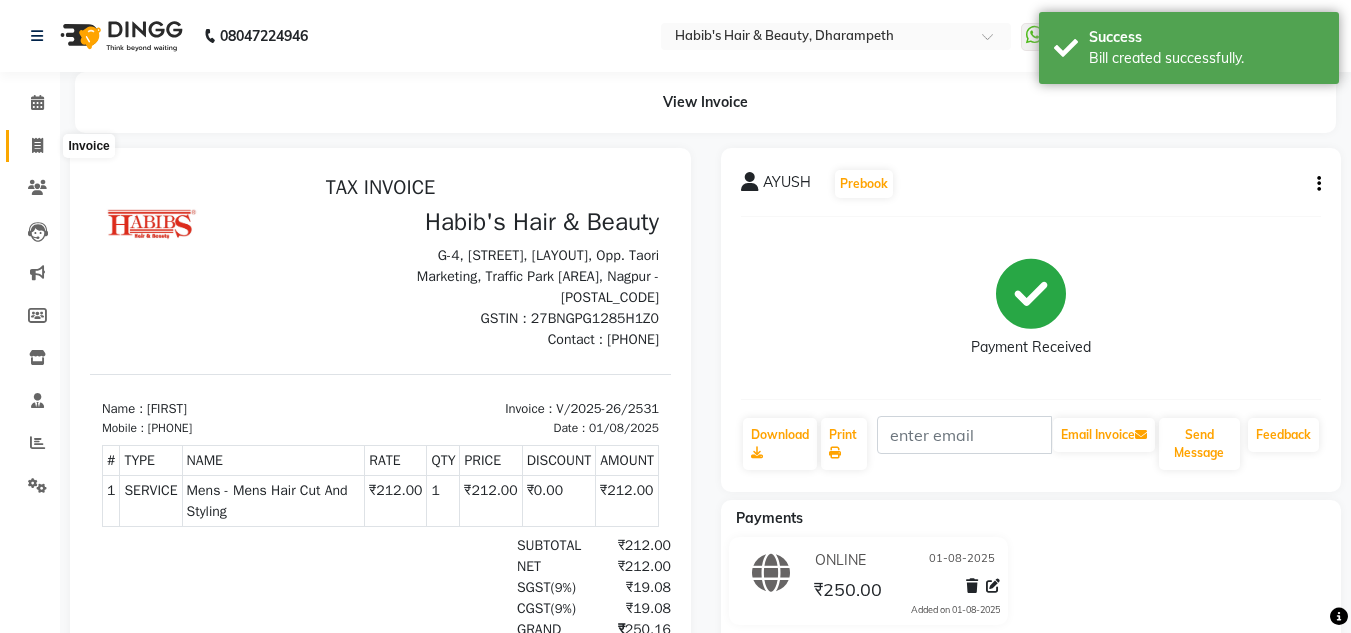 click 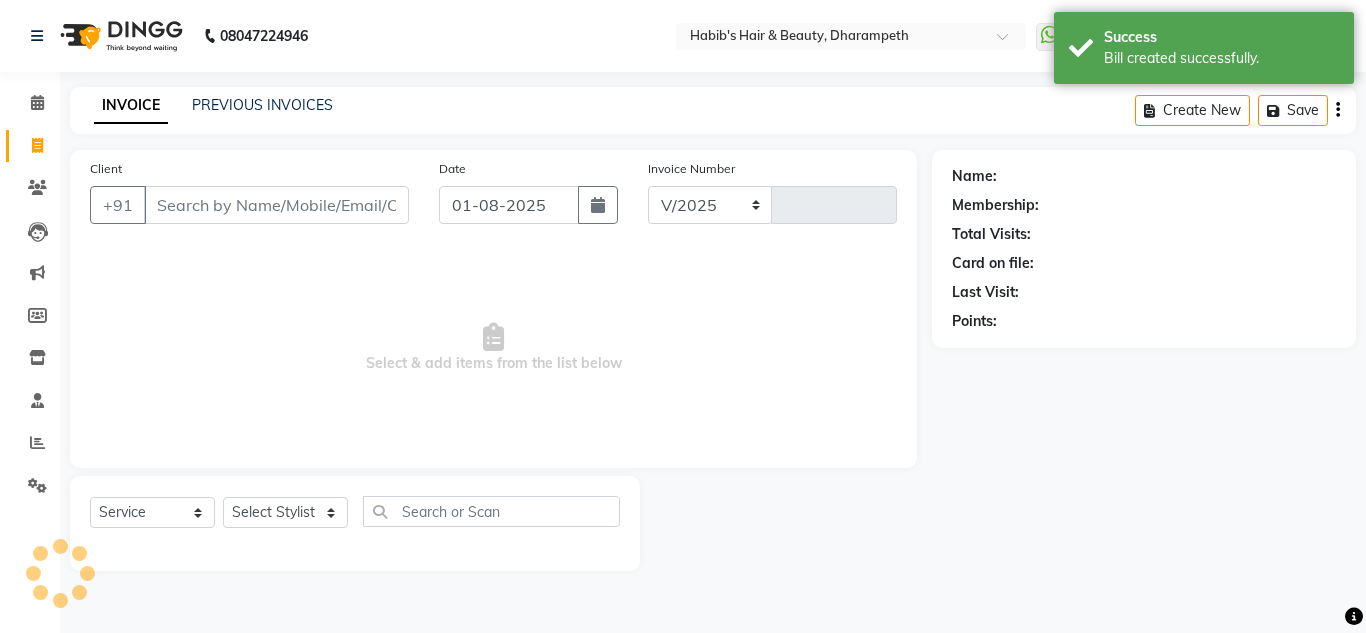 select on "4860" 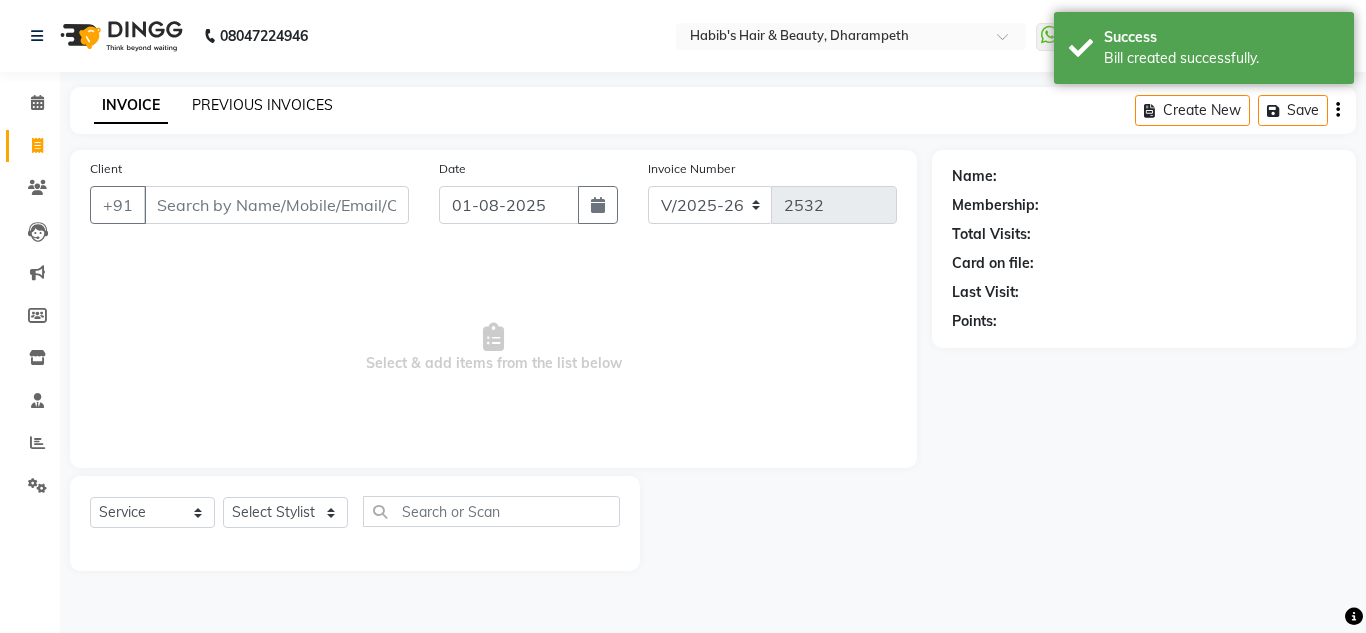 click on "PREVIOUS INVOICES" 